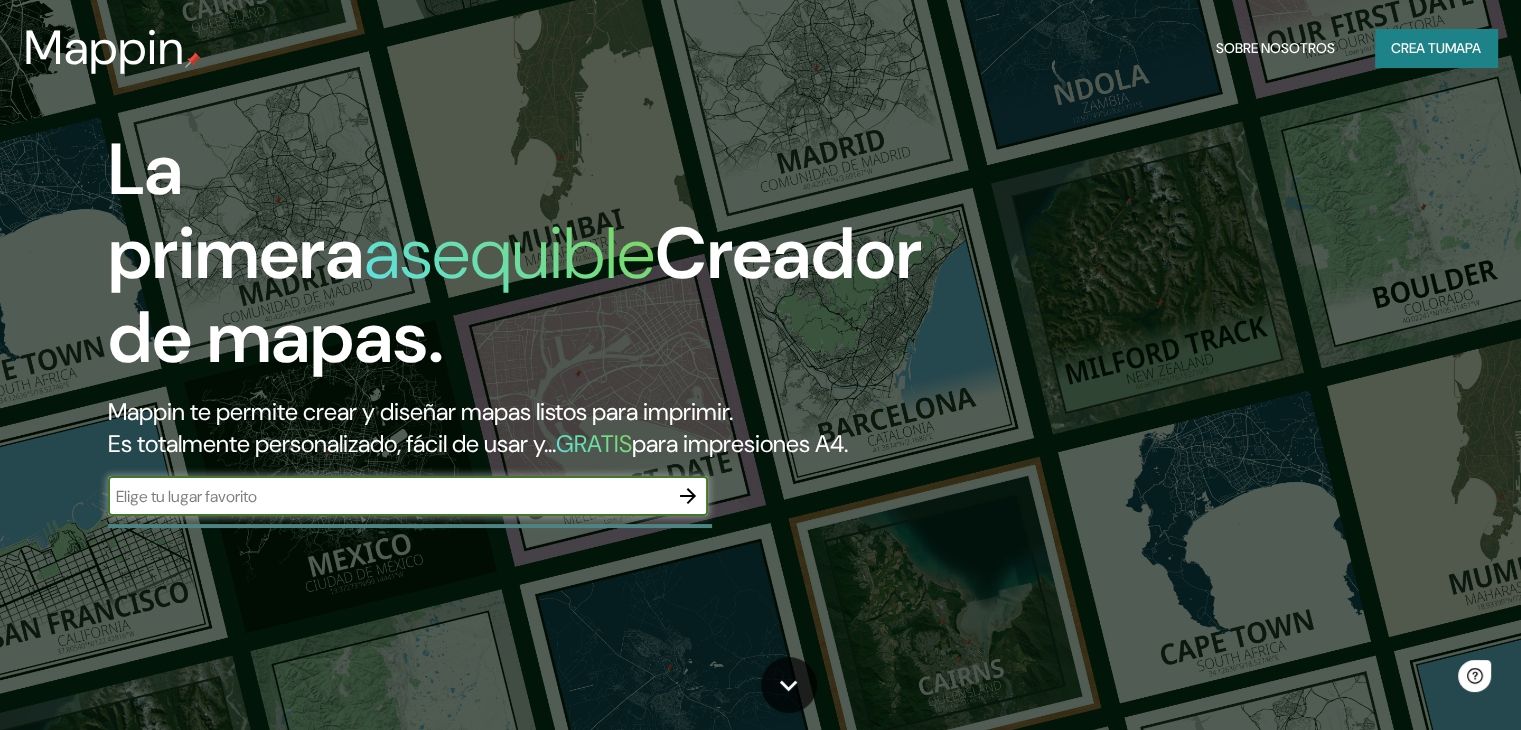 scroll, scrollTop: 0, scrollLeft: 0, axis: both 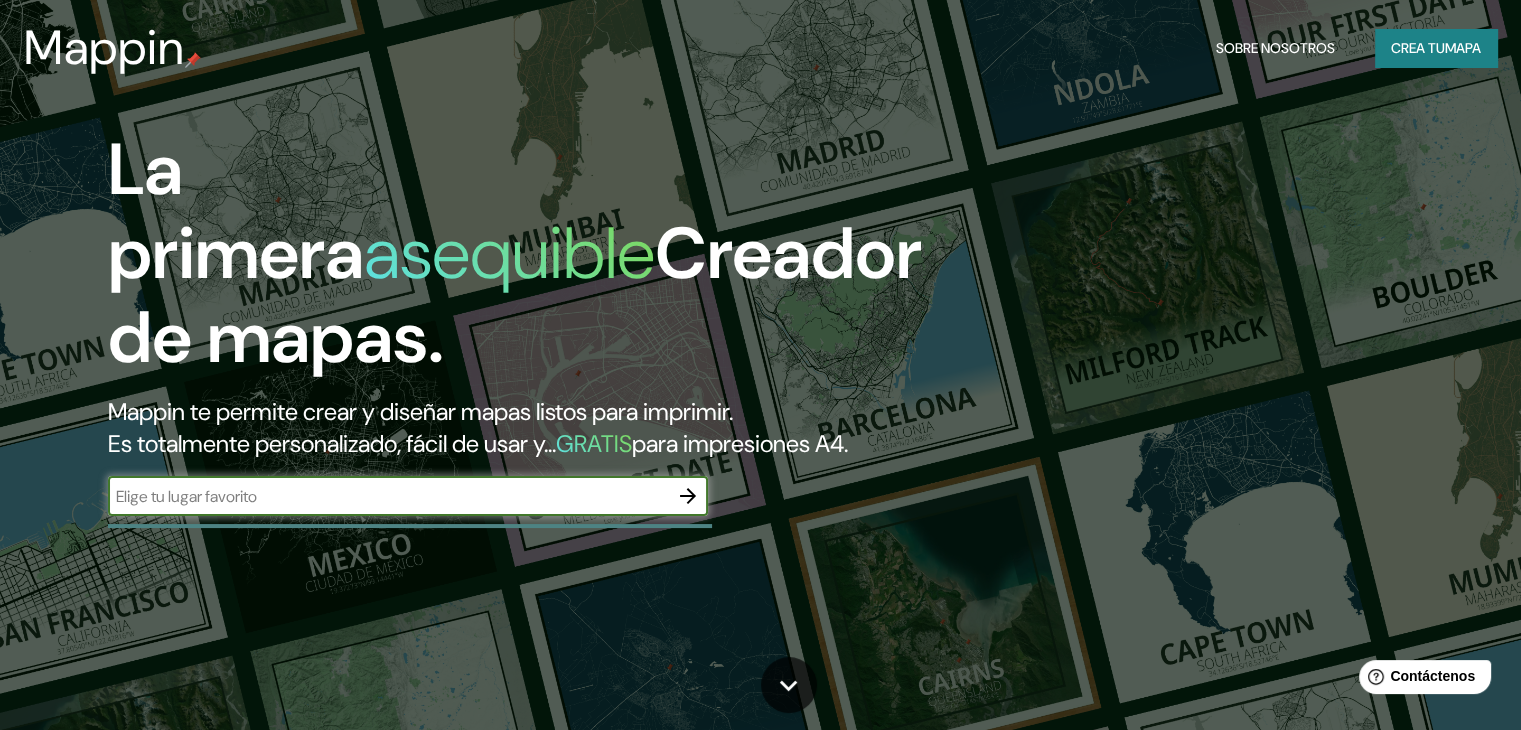 click on "​" at bounding box center [408, 498] 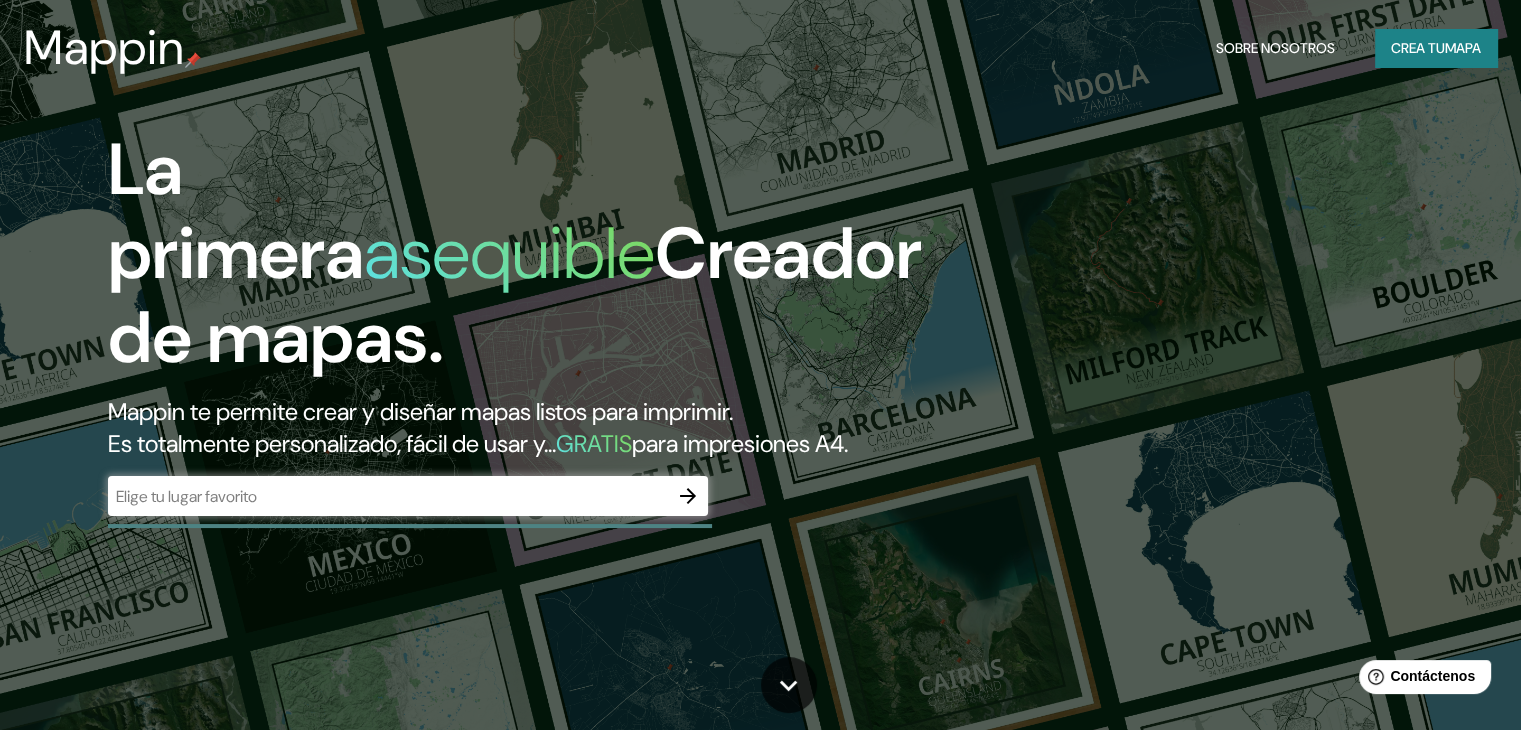 click at bounding box center (388, 496) 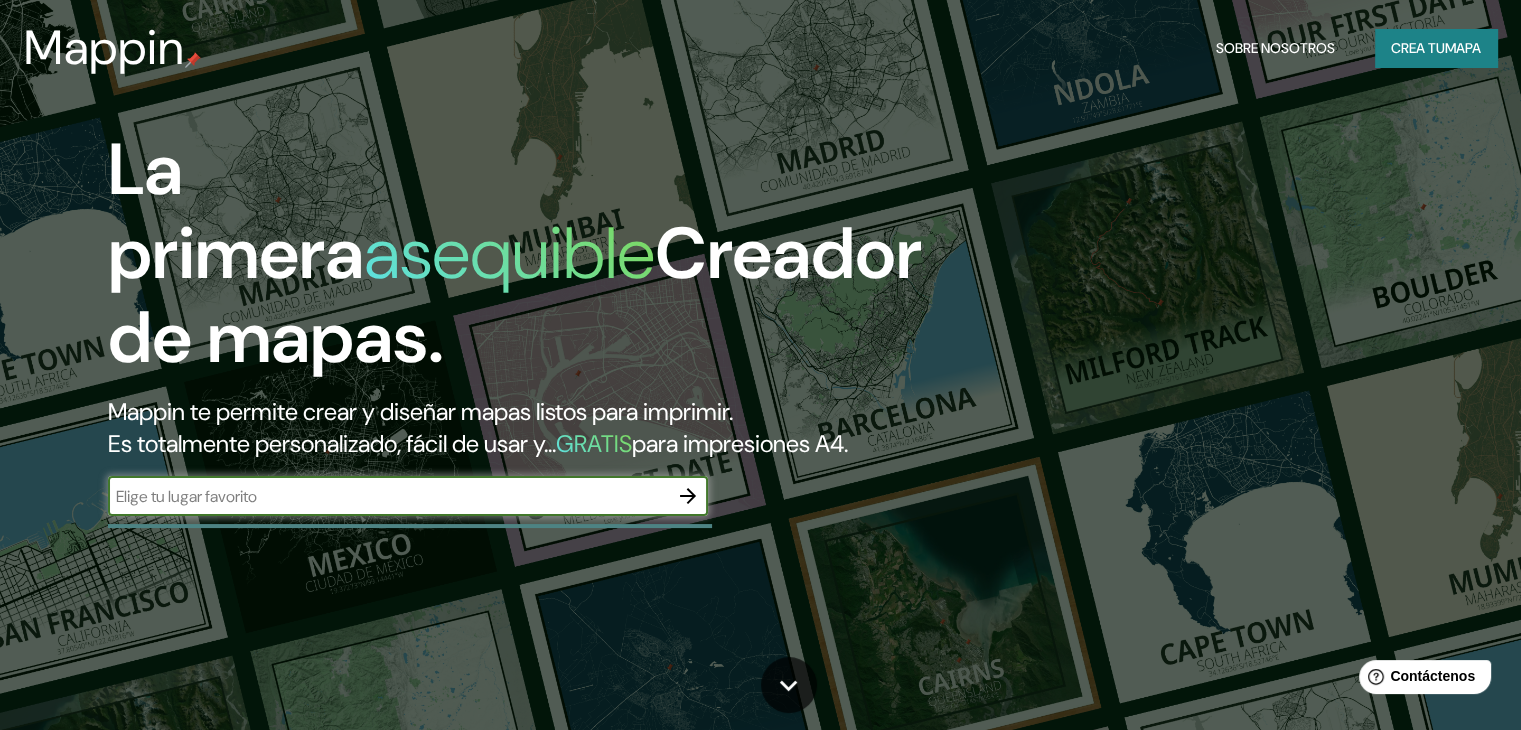 click 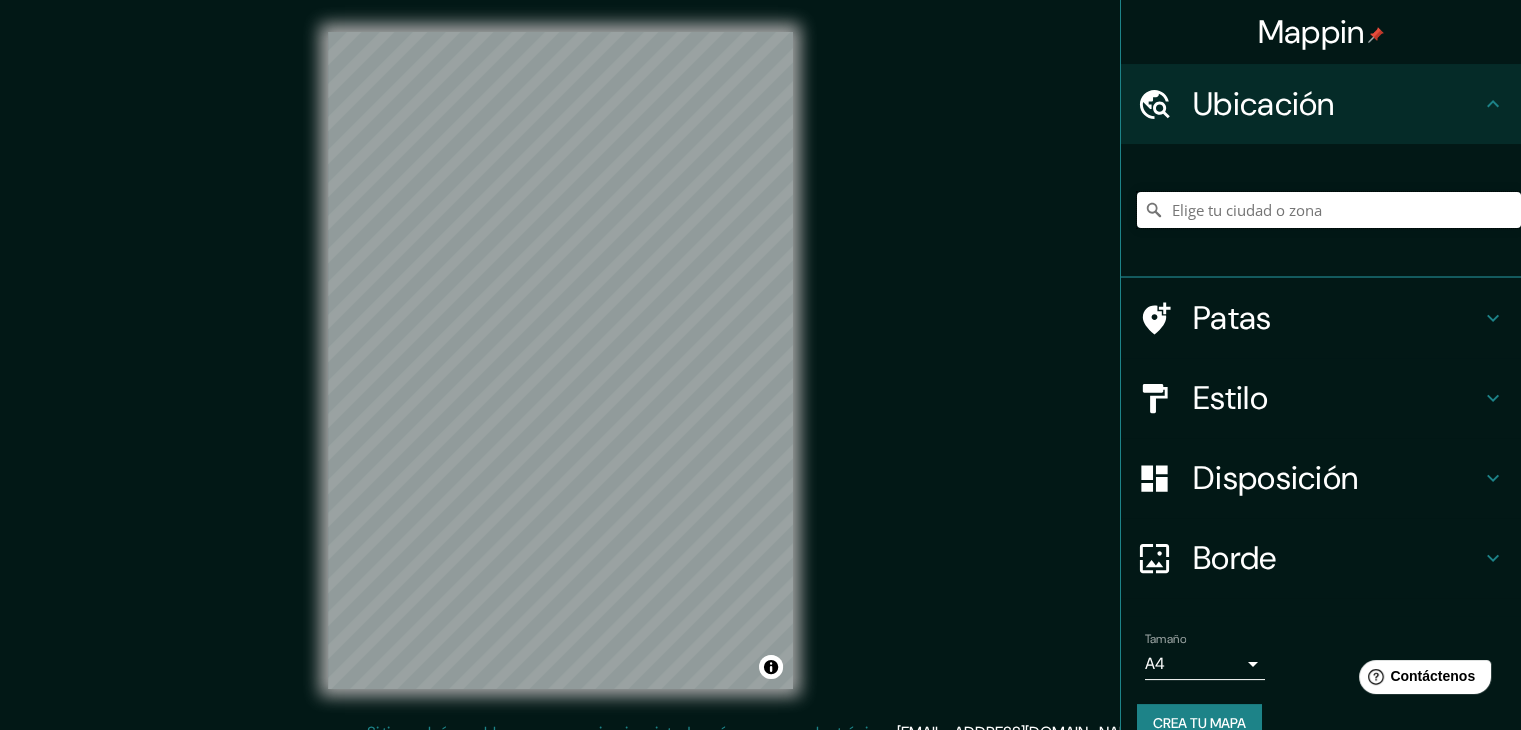 click at bounding box center (1329, 210) 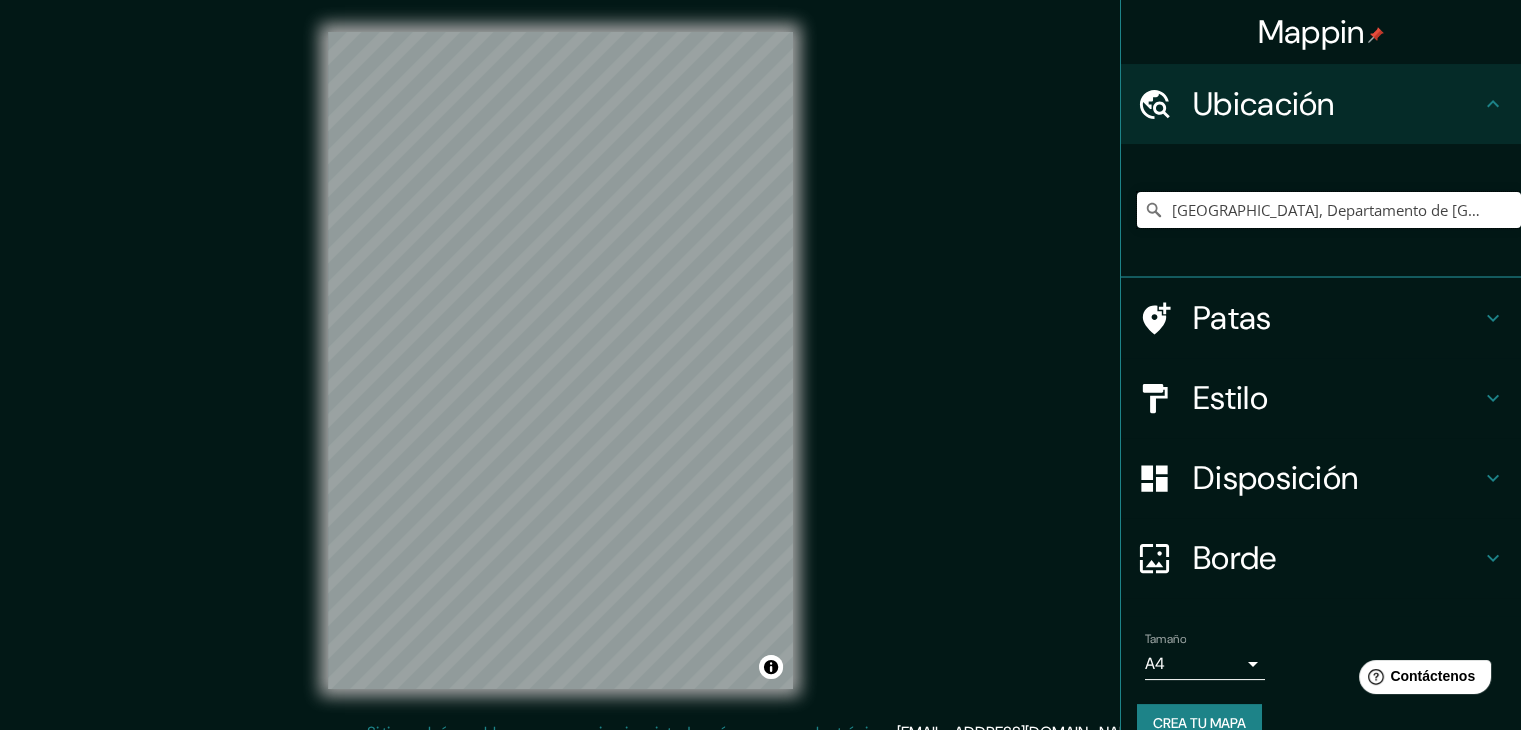 type on "Sucre, Departamento de Chuquisaca, Bolivia" 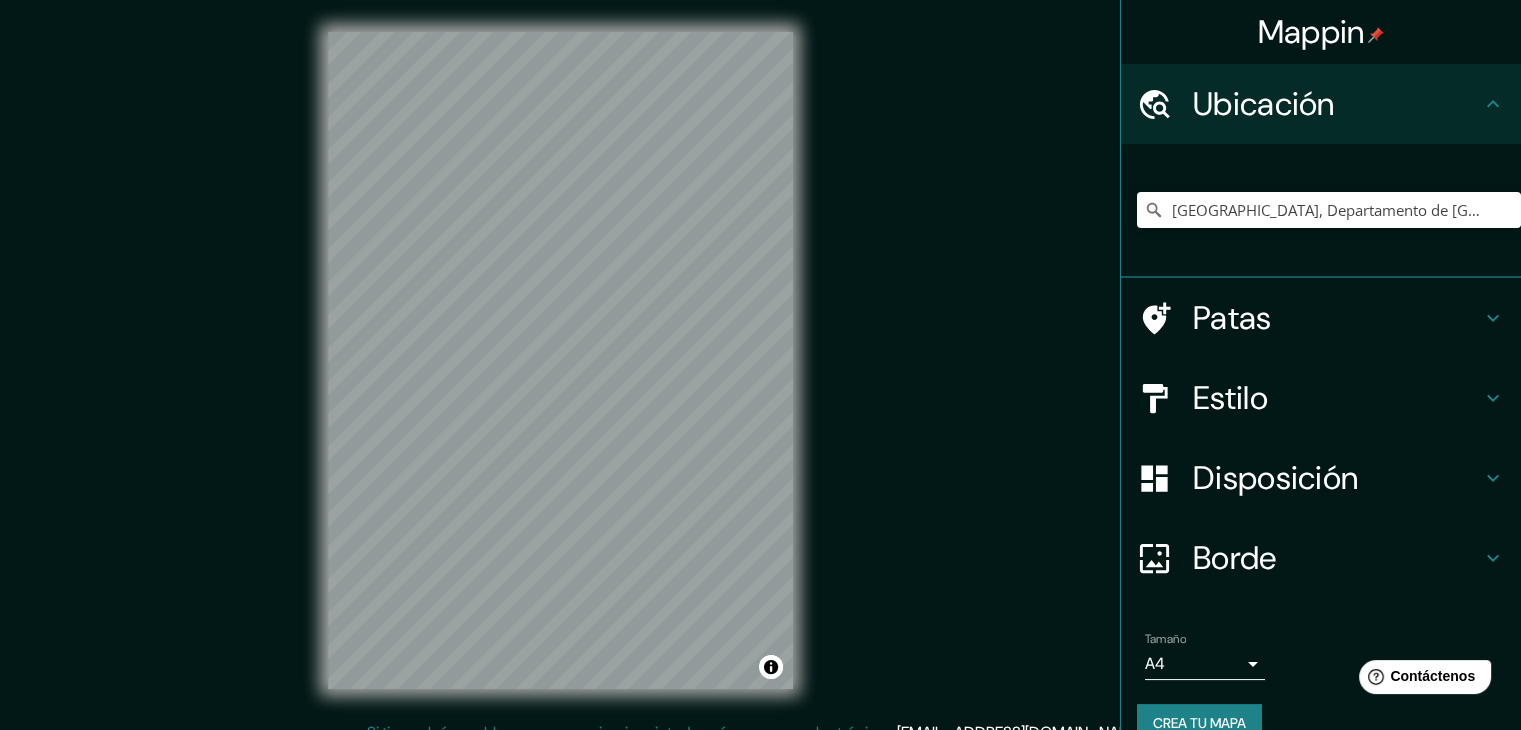 click on "Estilo" at bounding box center [1337, 398] 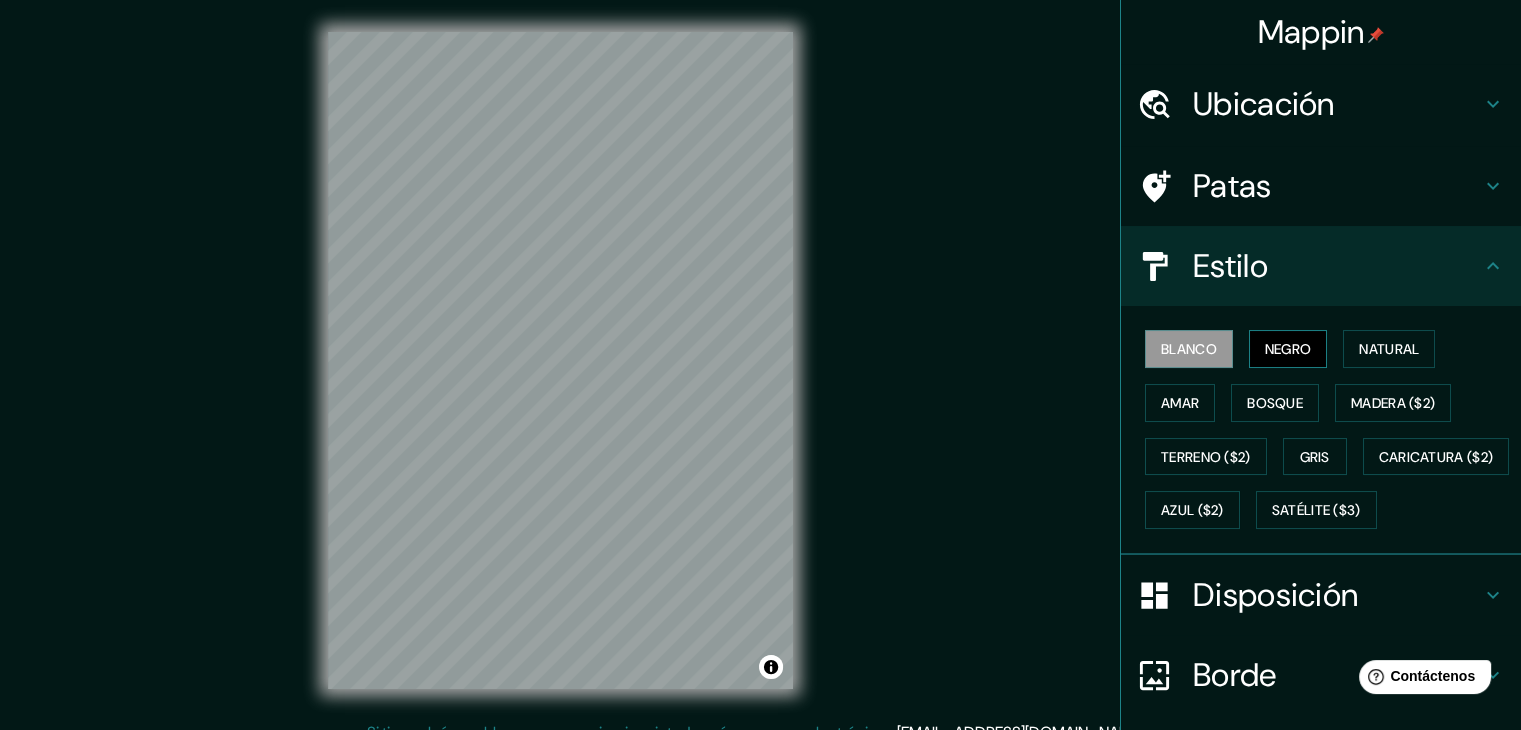 click on "Negro" at bounding box center [1288, 349] 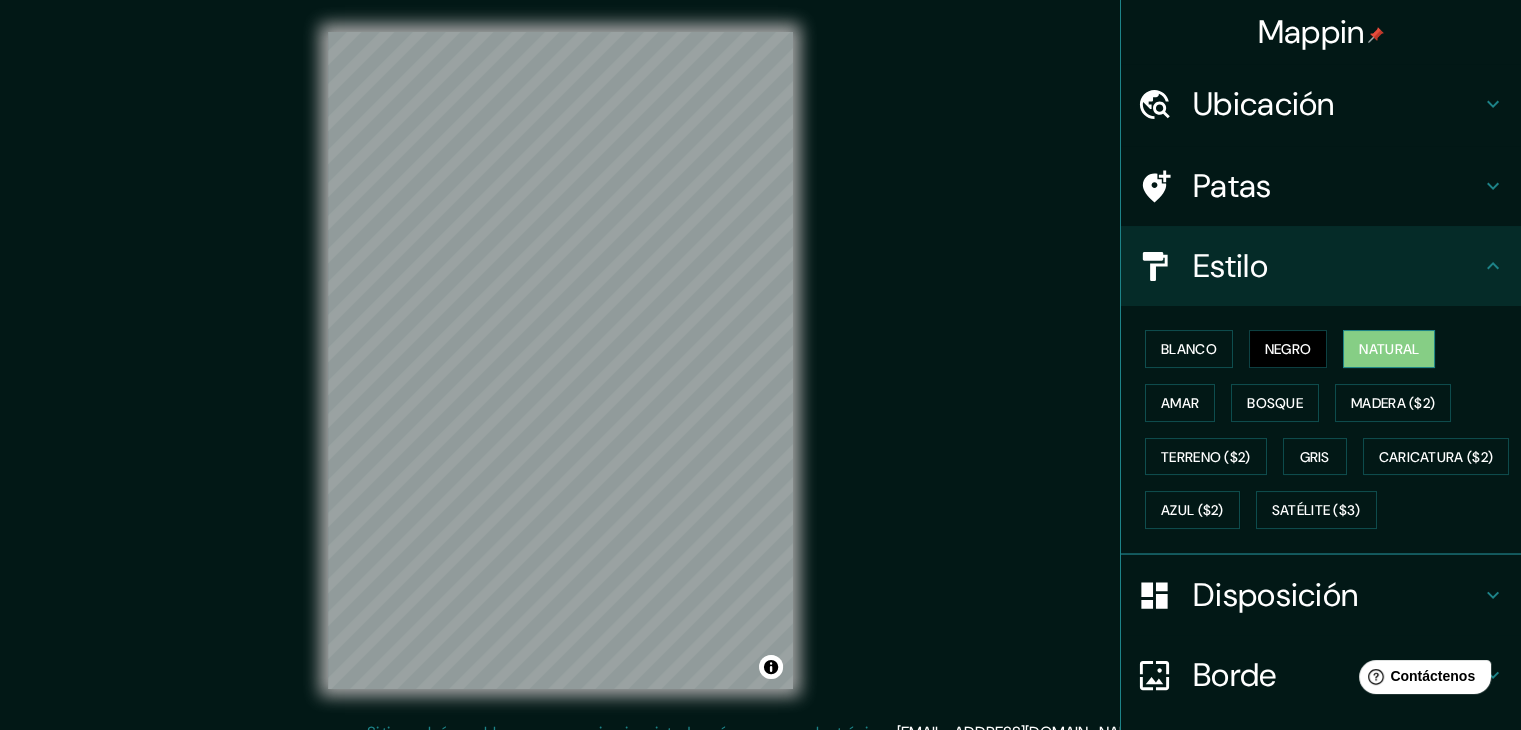 click on "Natural" at bounding box center [1389, 349] 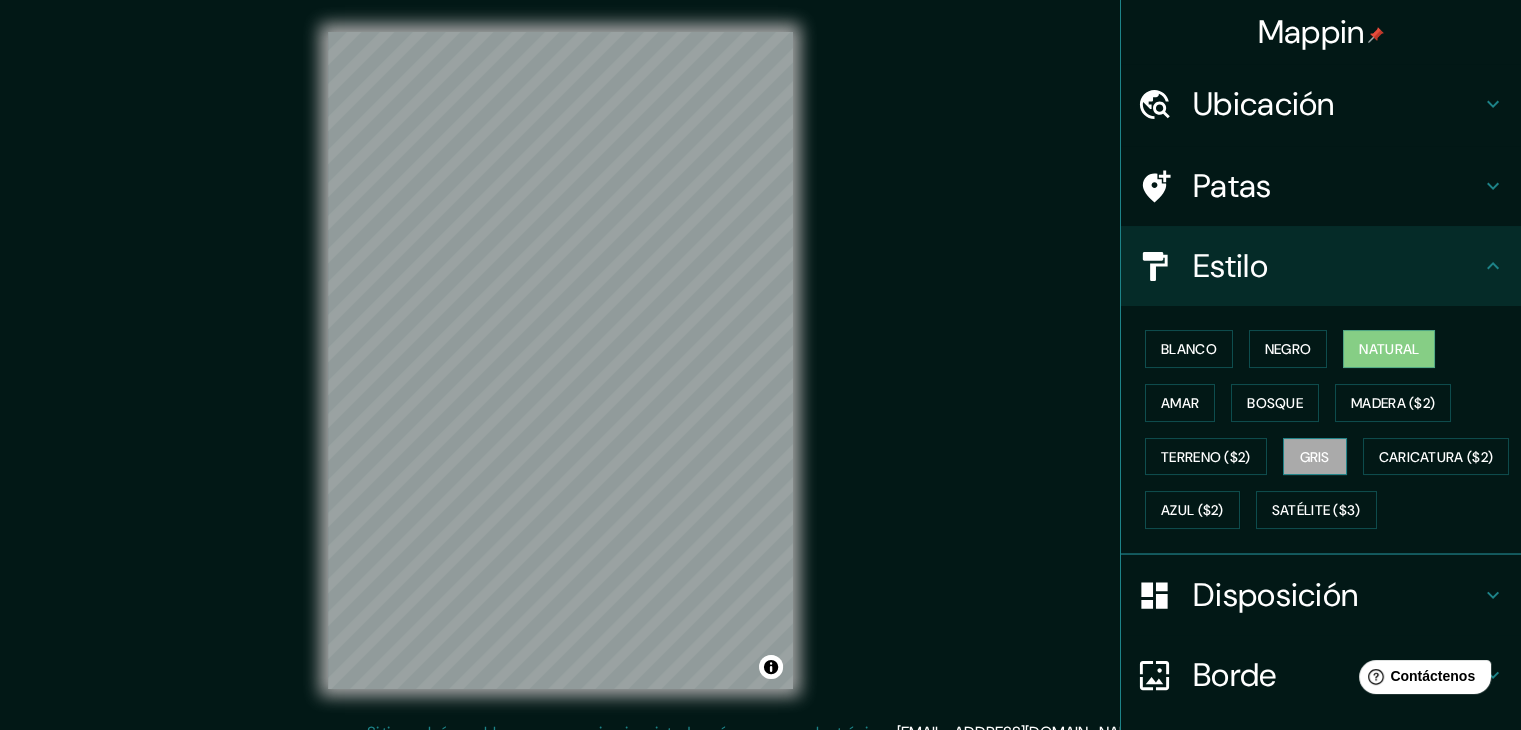 click on "Gris" at bounding box center [1315, 457] 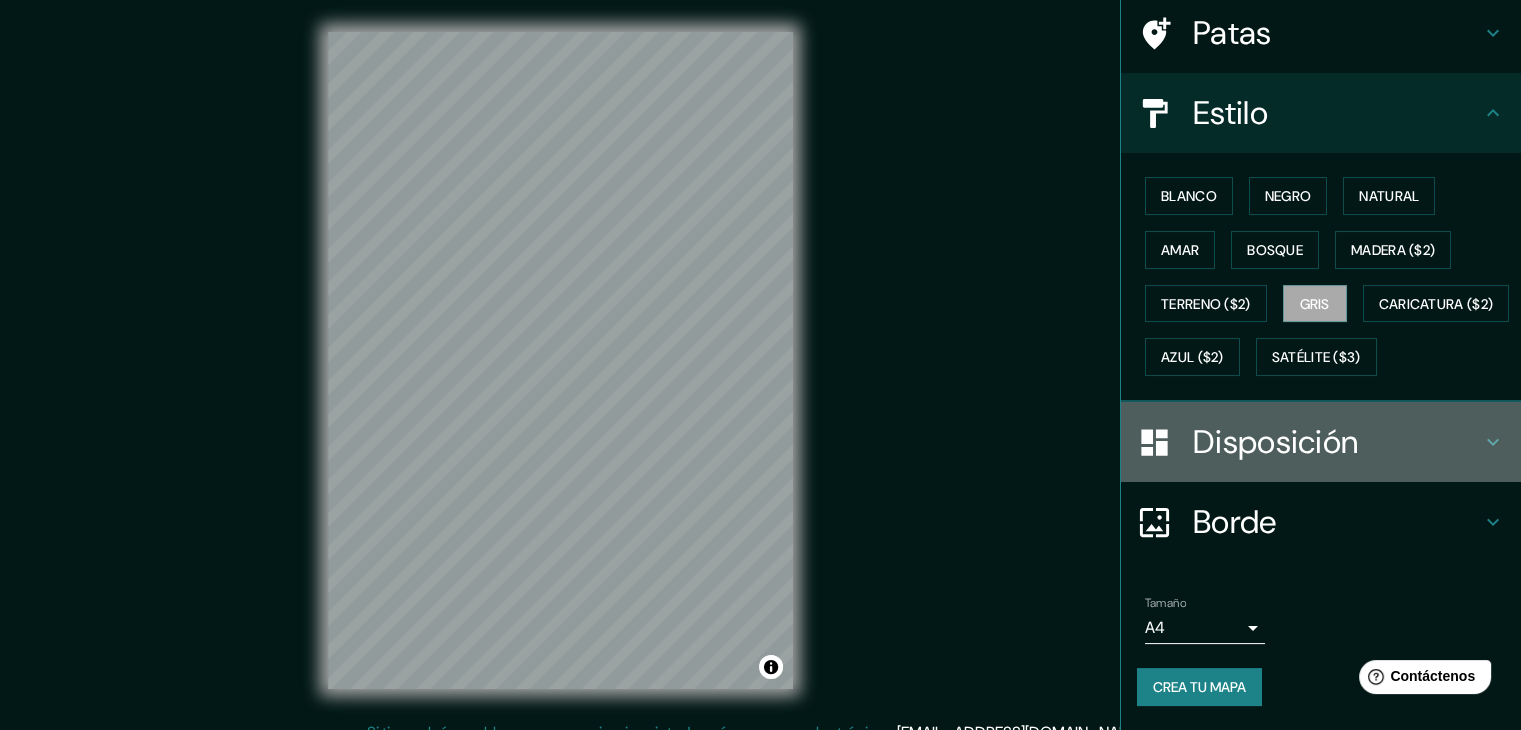 click on "Disposición" at bounding box center (1275, 442) 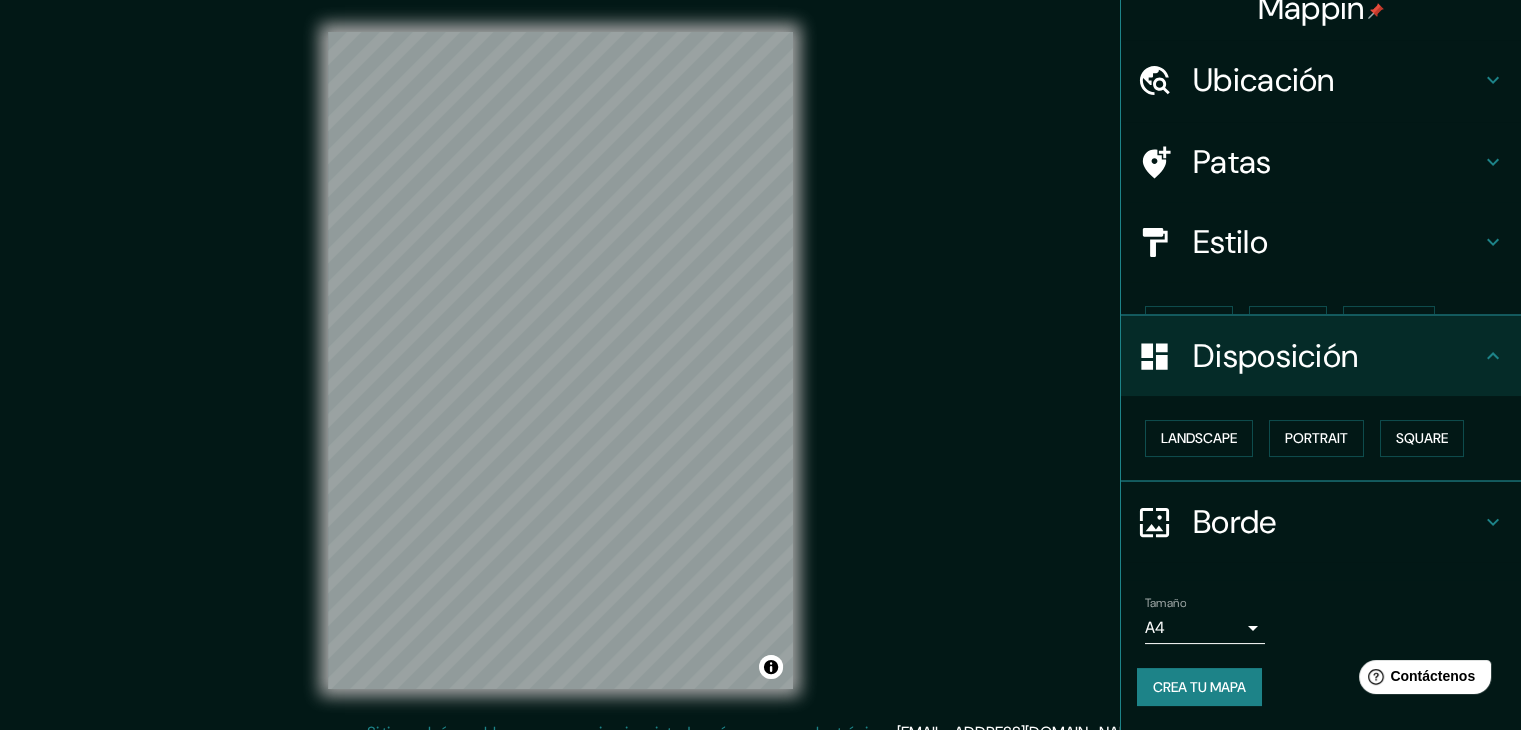 scroll, scrollTop: 0, scrollLeft: 0, axis: both 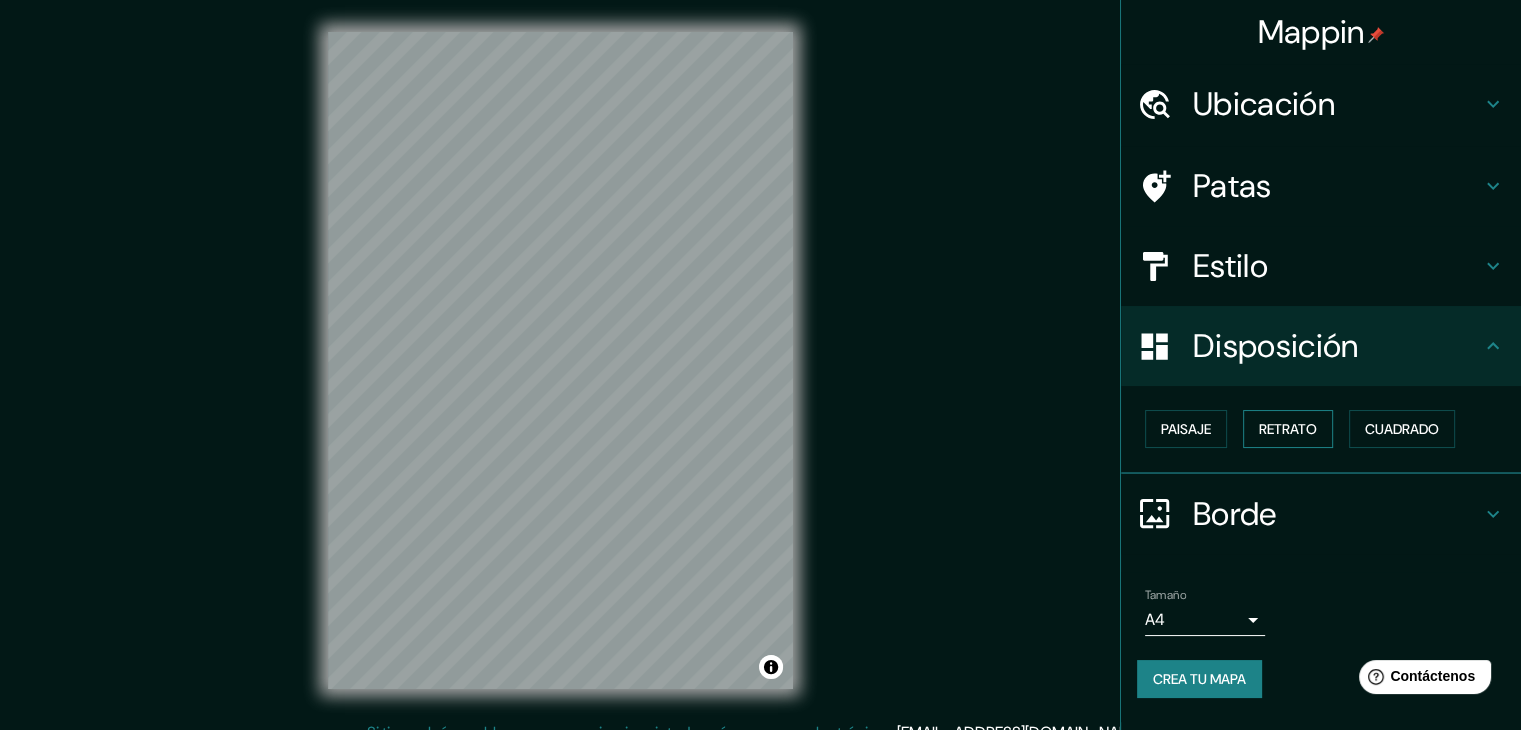 click on "Retrato" at bounding box center [1288, 429] 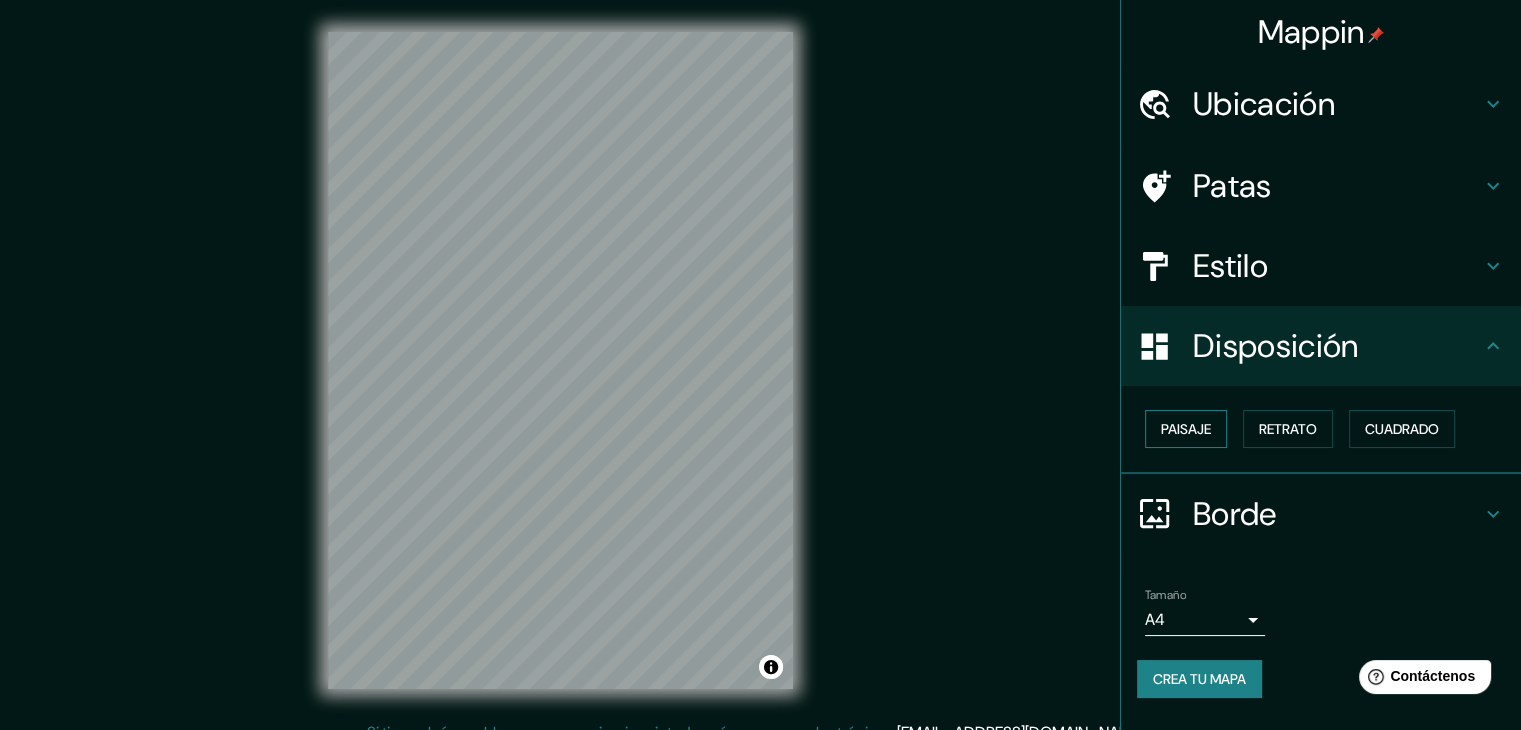 click on "Paisaje" at bounding box center [1186, 429] 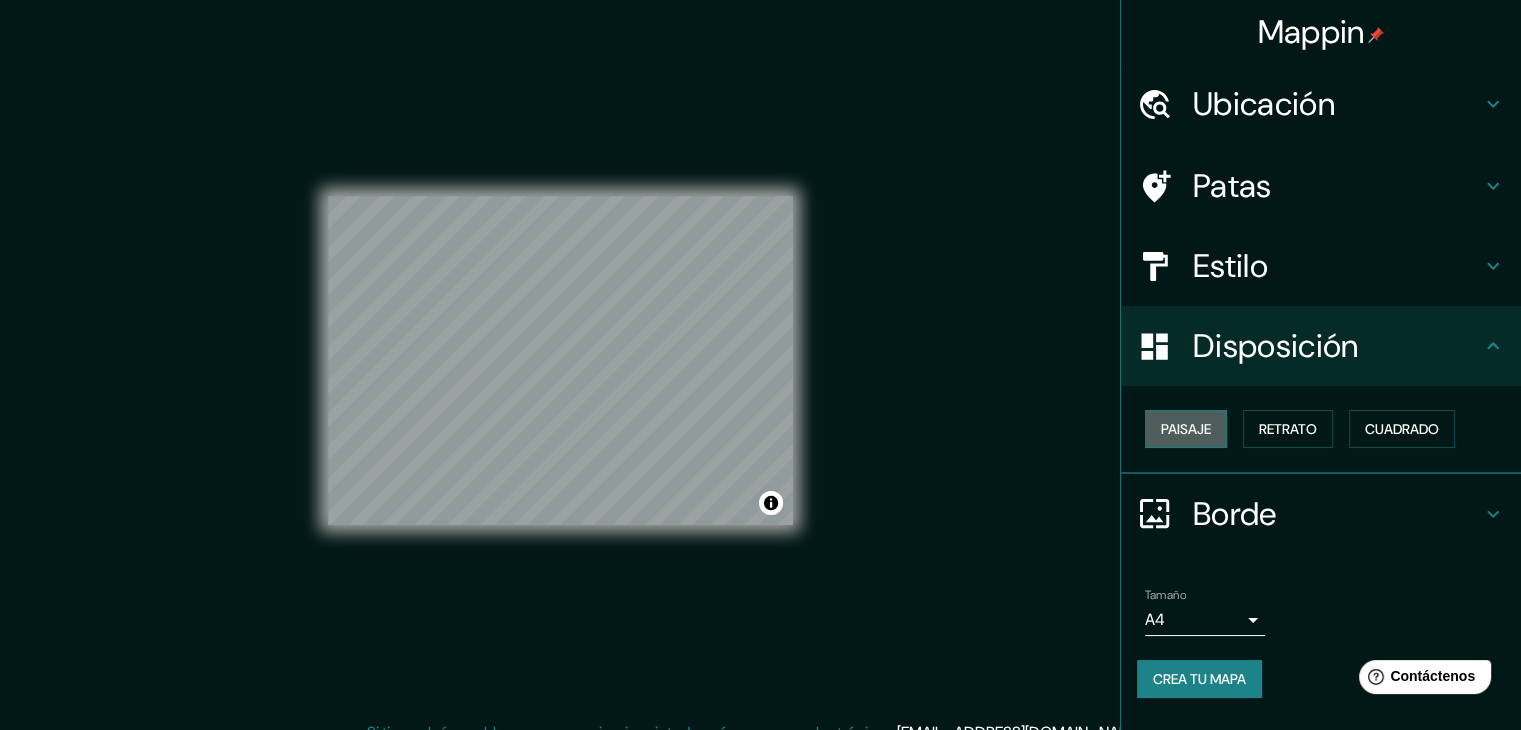 click on "Paisaje" at bounding box center [1186, 429] 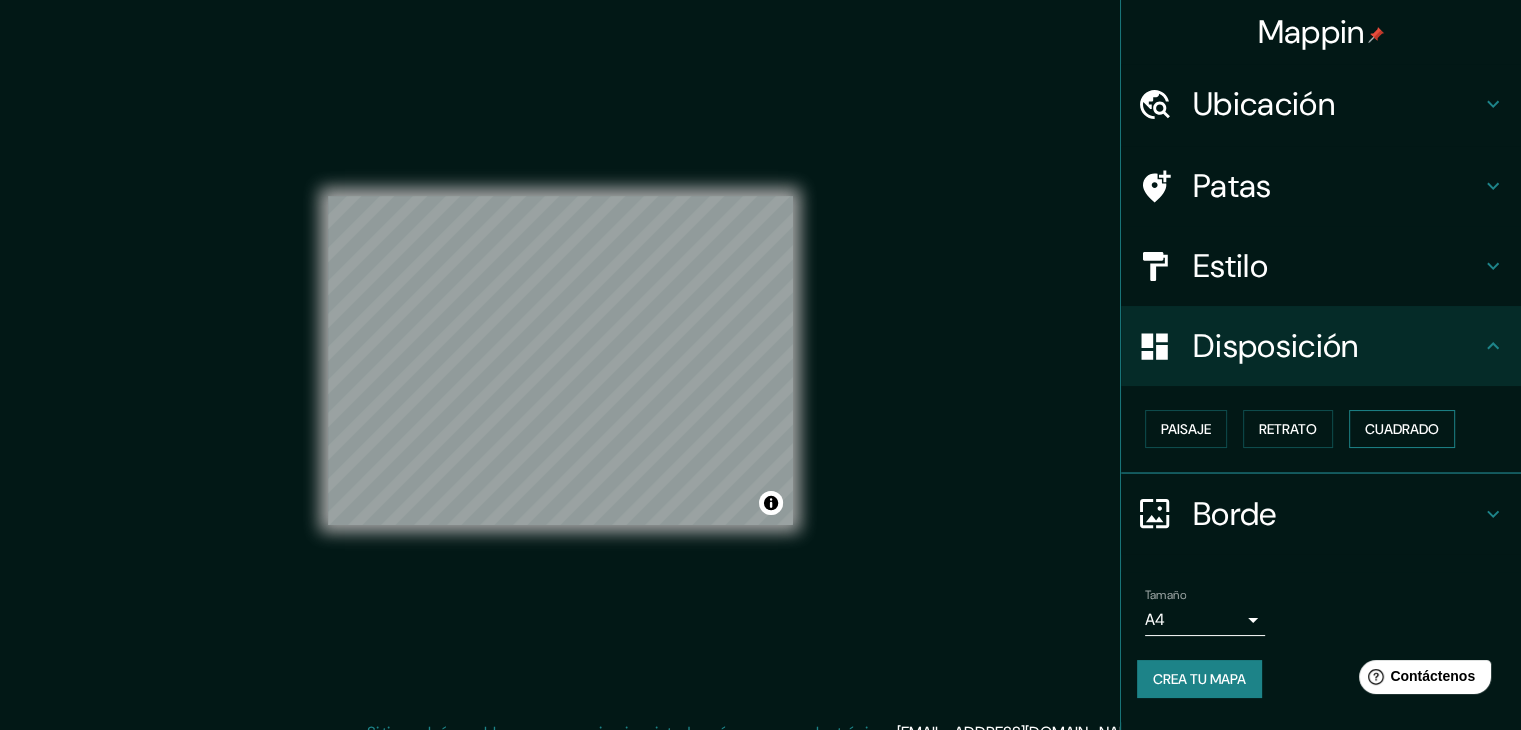 click on "Cuadrado" at bounding box center [1402, 429] 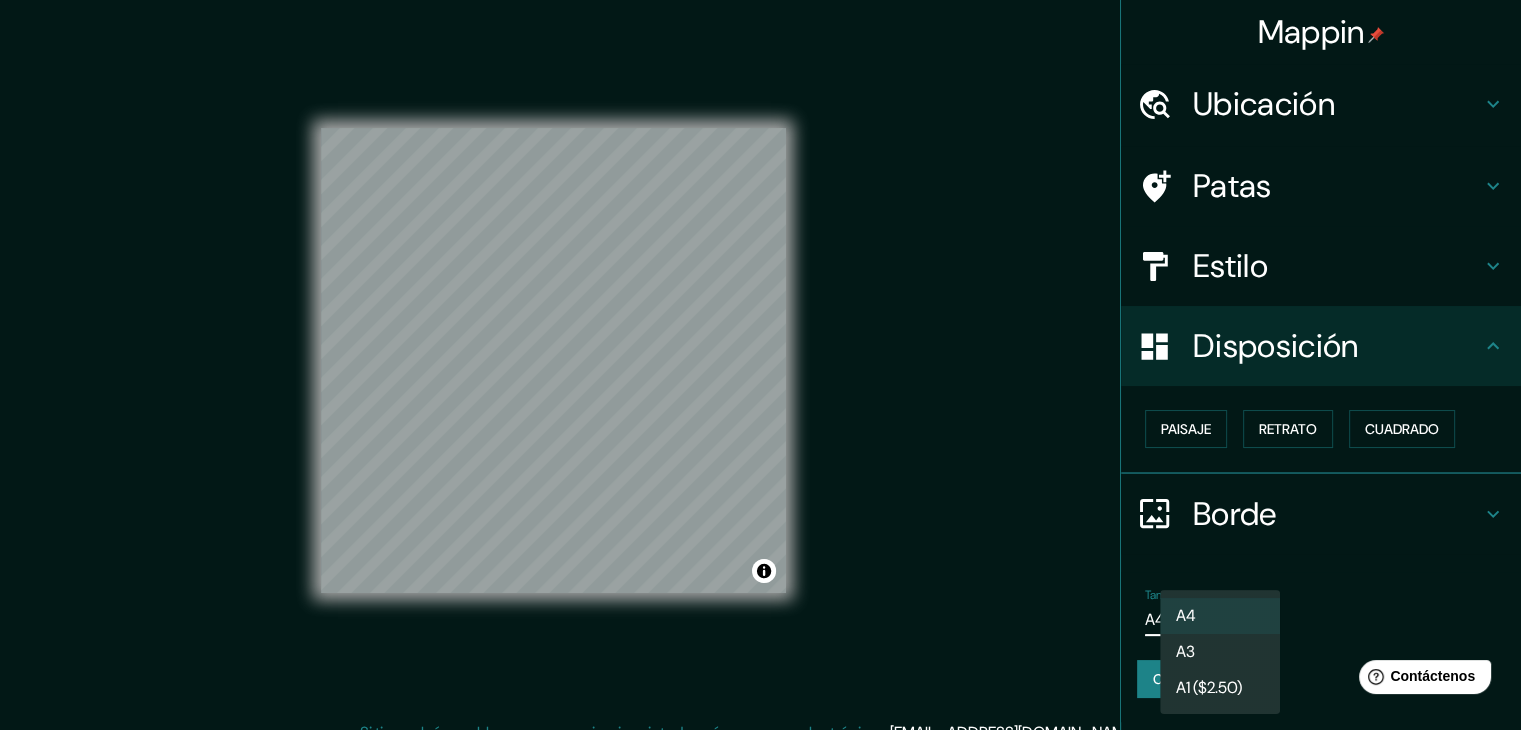 click on "Mappin Ubicación Sucre, Departamento de Chuquisaca, Bolivia Sucre Bolívar, Venezuela Sucre Departamento de Chuquisaca, Bolivia Bolívar Sucre, Venezuela Sucre Miranda, Venezuela Sucre Venezuela Patas Estilo Disposición Paisaje Retrato Cuadrado Borde Elige un borde.  Consejo  : puedes opacar las capas del marco para crear efectos geniales. Ninguno Simple Transparente Elegante Tamaño A4 single Crea tu mapa © Mapbox   © OpenStreetMap   Improve this map Si tiene algún problema, sugerencia o inquietud, envíe un correo electrónico a  help@mappin.pro  .   . . Texto original Valora esta traducción Tu opinión servirá para ayudar a mejorar el Traductor de Google A4 A3 A1 ($2.50)" at bounding box center (760, 365) 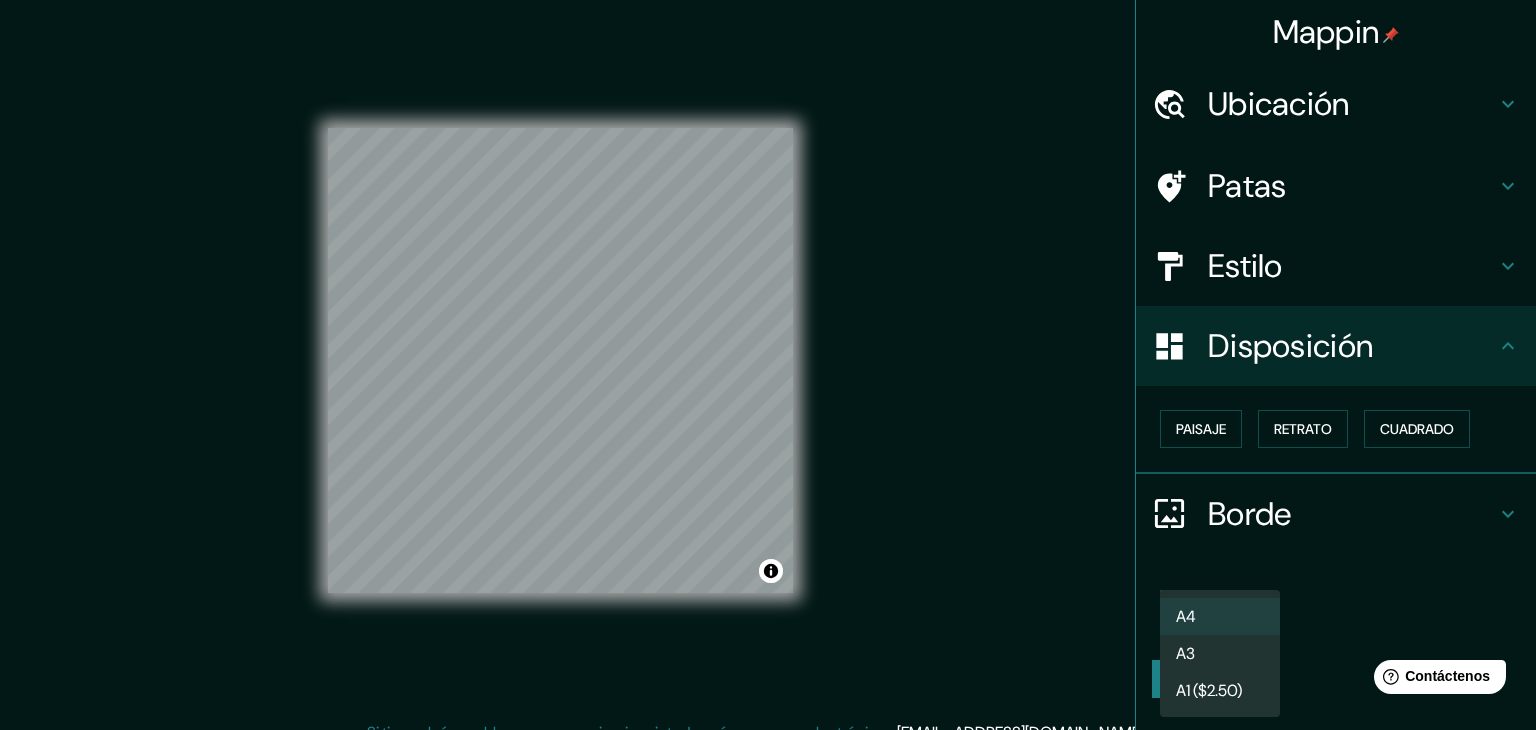 click on "A3" at bounding box center (1220, 653) 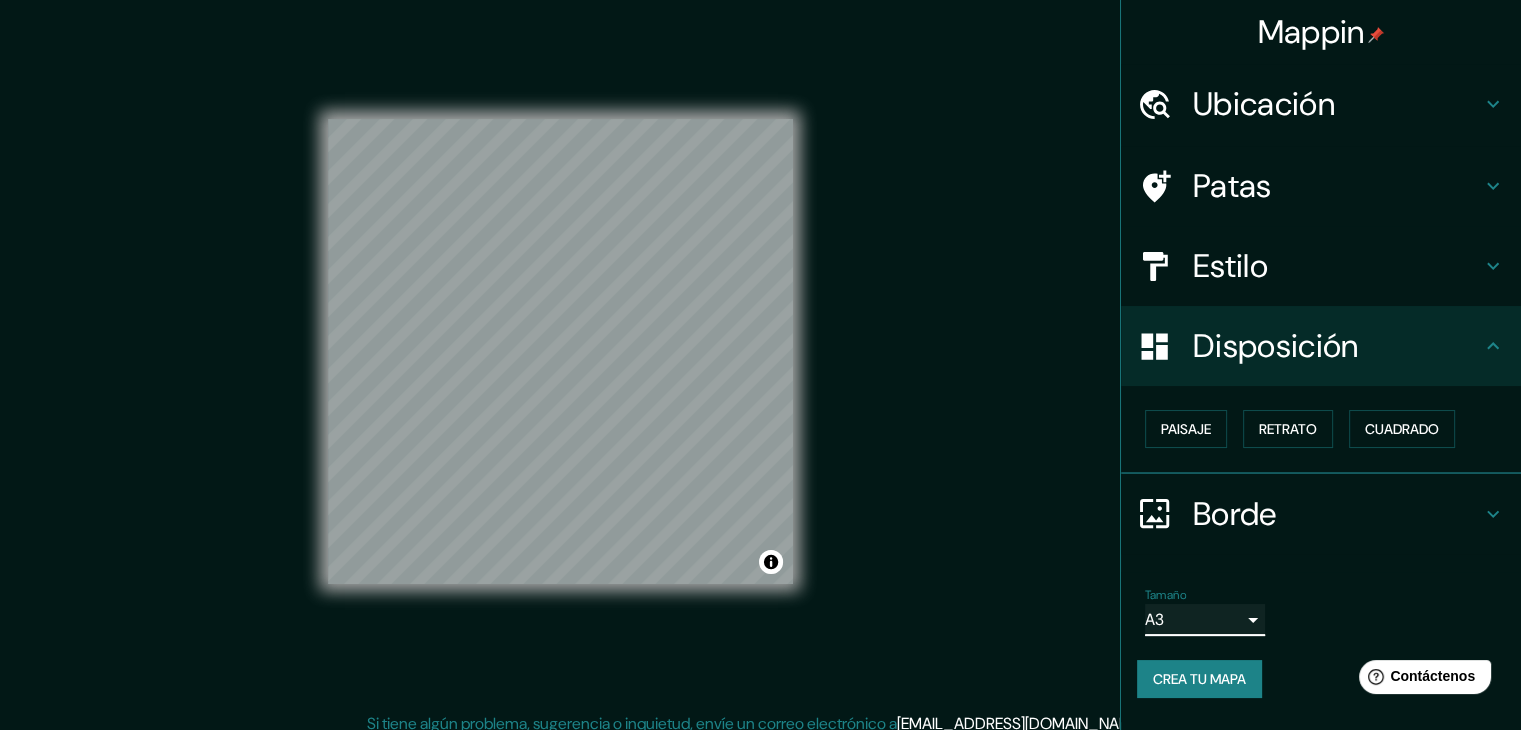 scroll, scrollTop: 23, scrollLeft: 0, axis: vertical 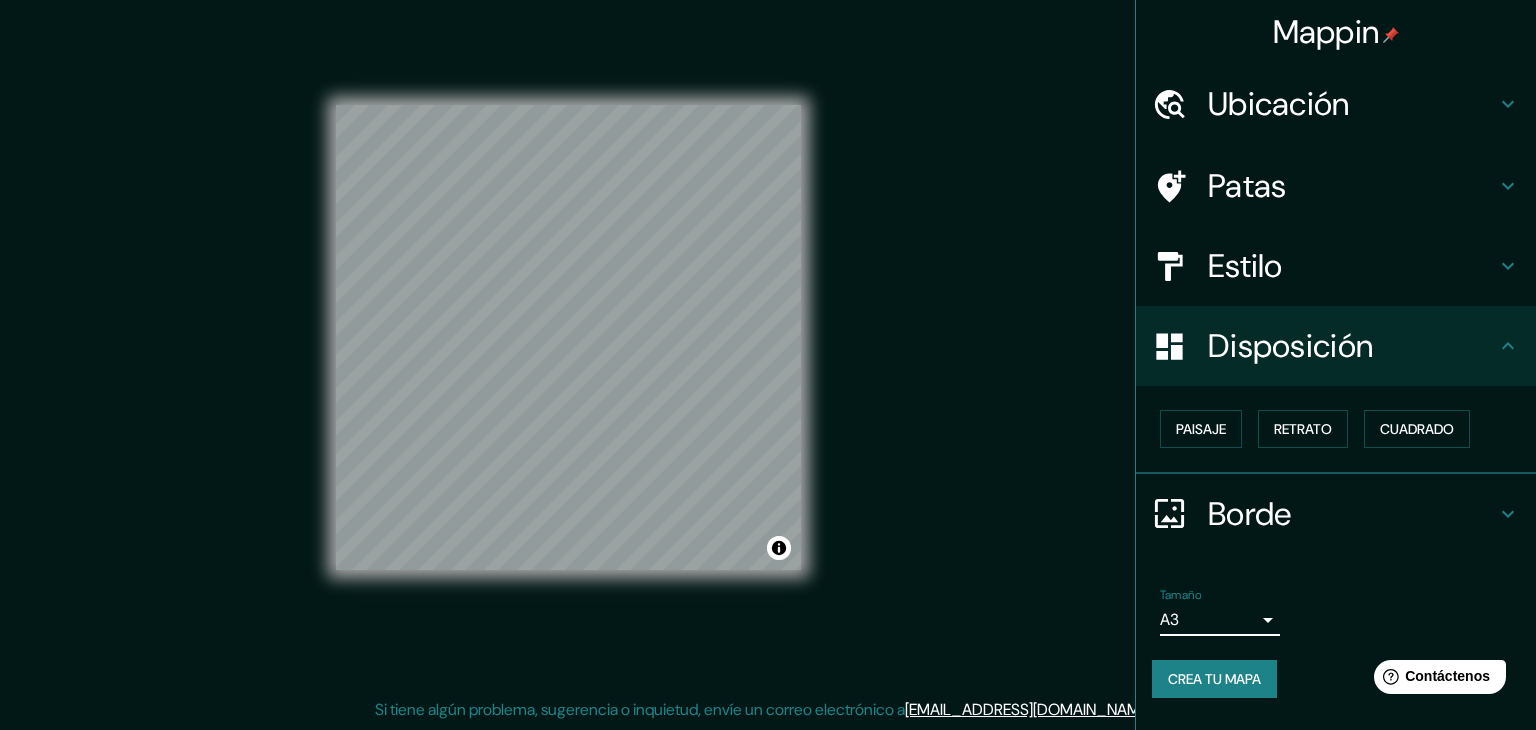 click on "Mappin Ubicación Sucre, Departamento de Chuquisaca, Bolivia Sucre Bolívar, Venezuela Sucre Departamento de Chuquisaca, Bolivia Bolívar Sucre, Venezuela Sucre Miranda, Venezuela Sucre Venezuela Patas Estilo Disposición Paisaje Retrato Cuadrado Borde Elige un borde.  Consejo  : puedes opacar las capas del marco para crear efectos geniales. Ninguno Simple Transparente Elegante Tamaño A3 a4 Crea tu mapa © Mapbox   © OpenStreetMap   Improve this map Si tiene algún problema, sugerencia o inquietud, envíe un correo electrónico a  help@mappin.pro  .   . . Texto original Valora esta traducción Tu opinión servirá para ayudar a mejorar el Traductor de Google" at bounding box center [768, 342] 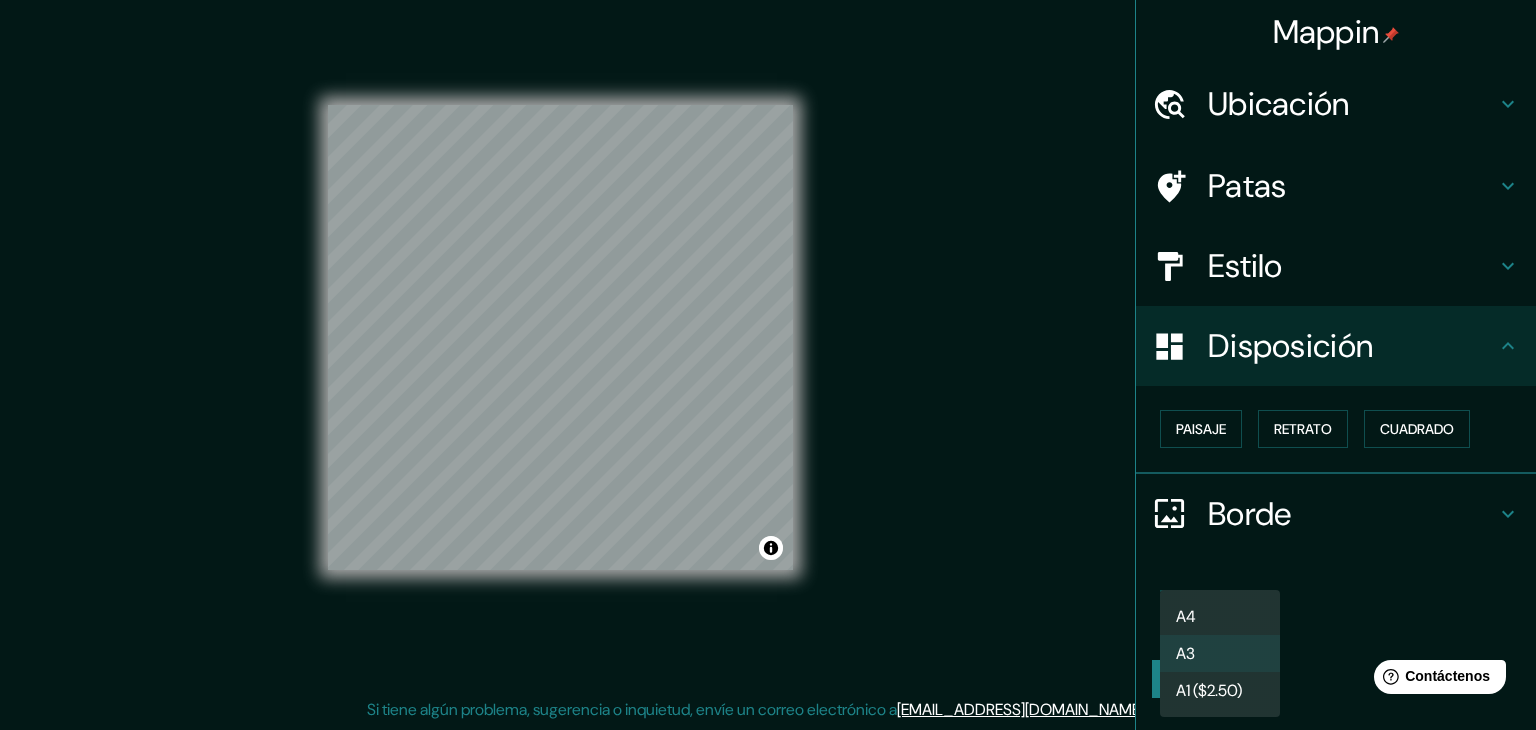 click on "A4" at bounding box center [1220, 616] 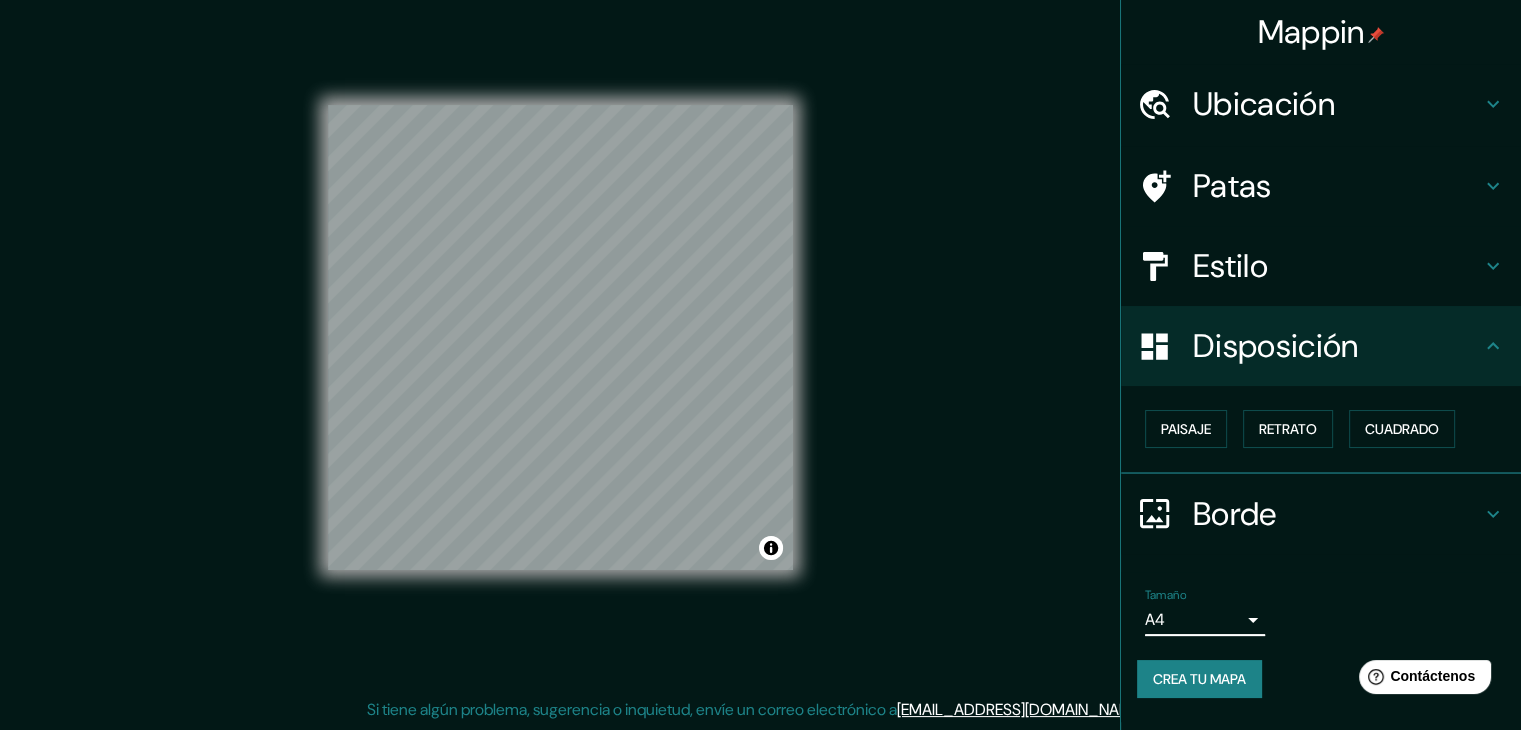 click on "Estilo" at bounding box center [1230, 266] 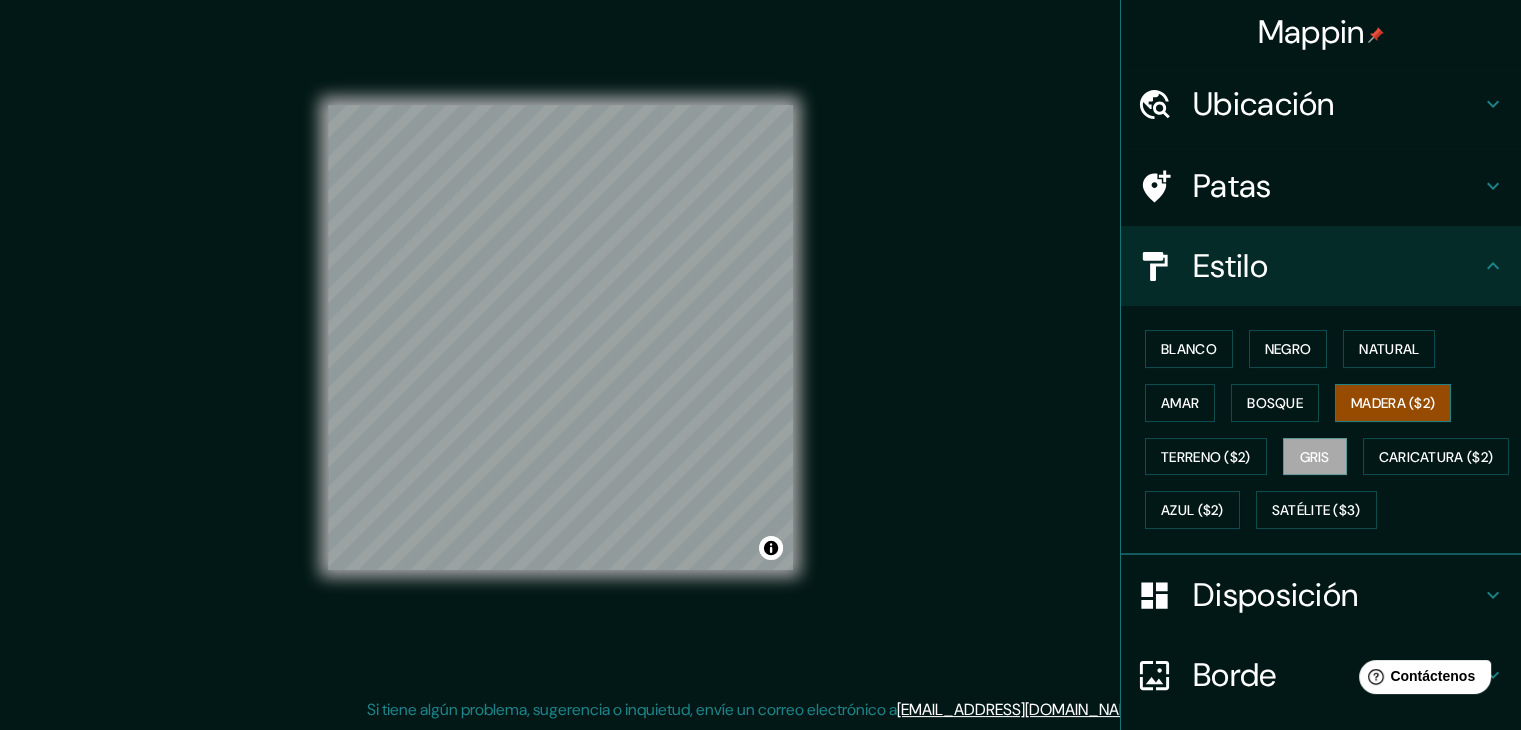 click on "Madera ($2)" at bounding box center (1393, 403) 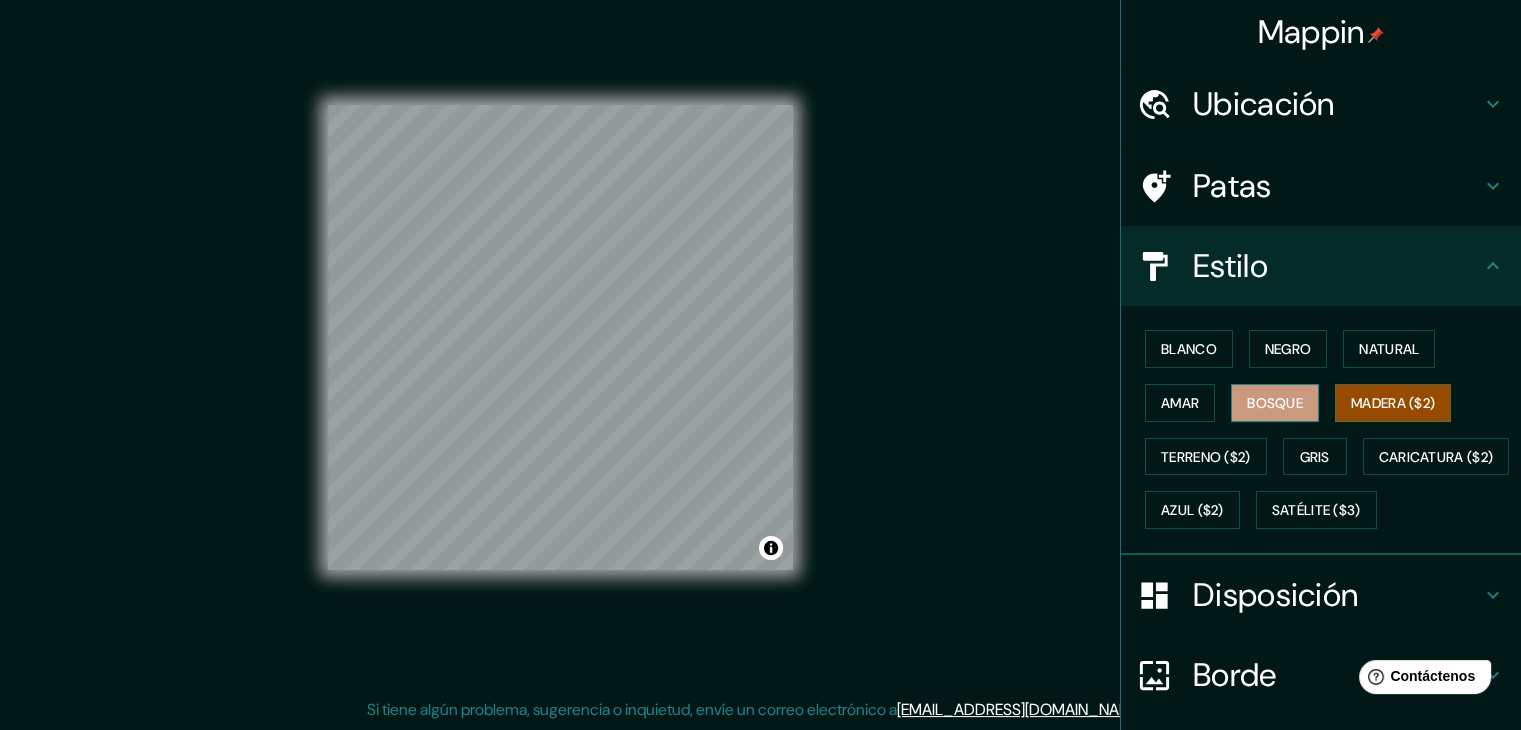 click on "Bosque" at bounding box center [1275, 403] 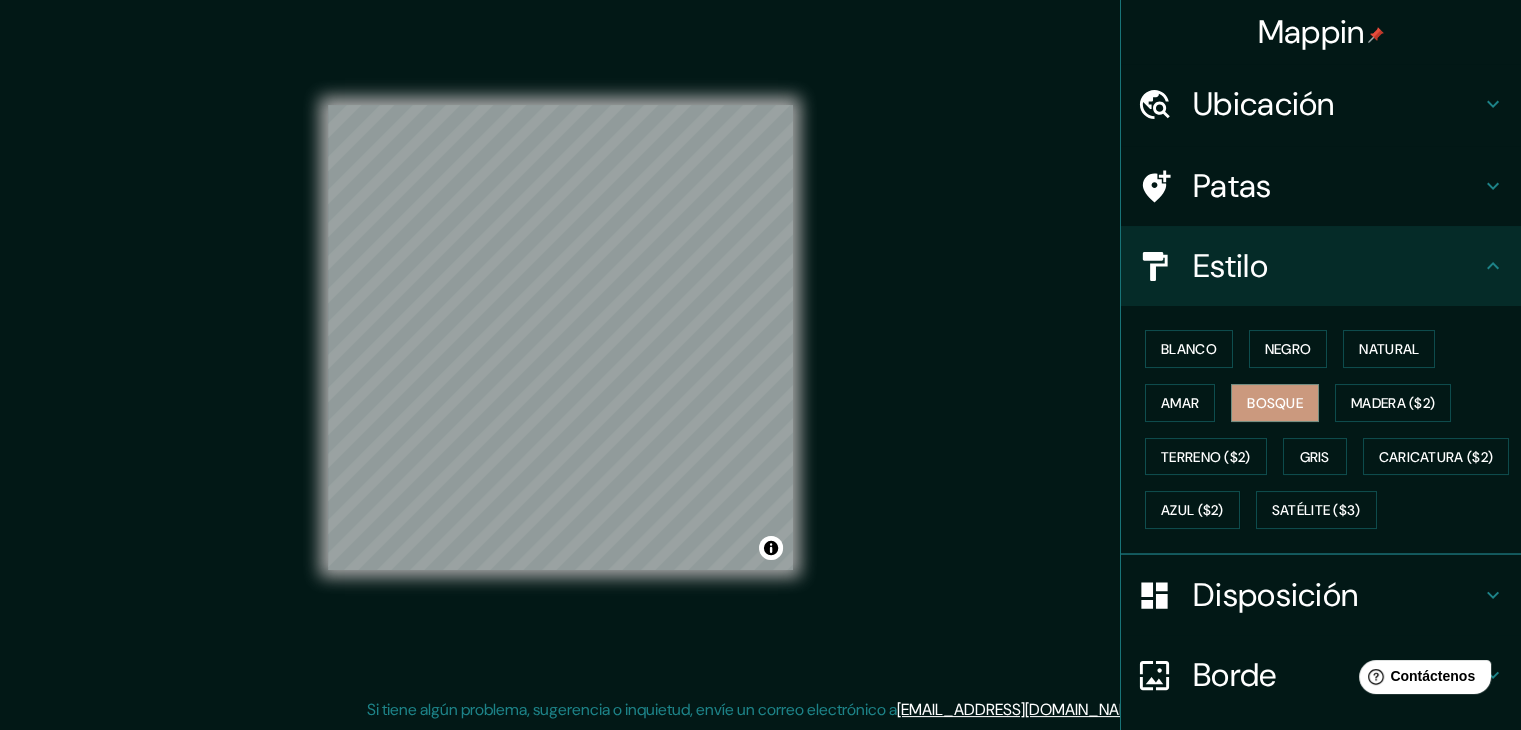 click on "Patas" at bounding box center [1337, 186] 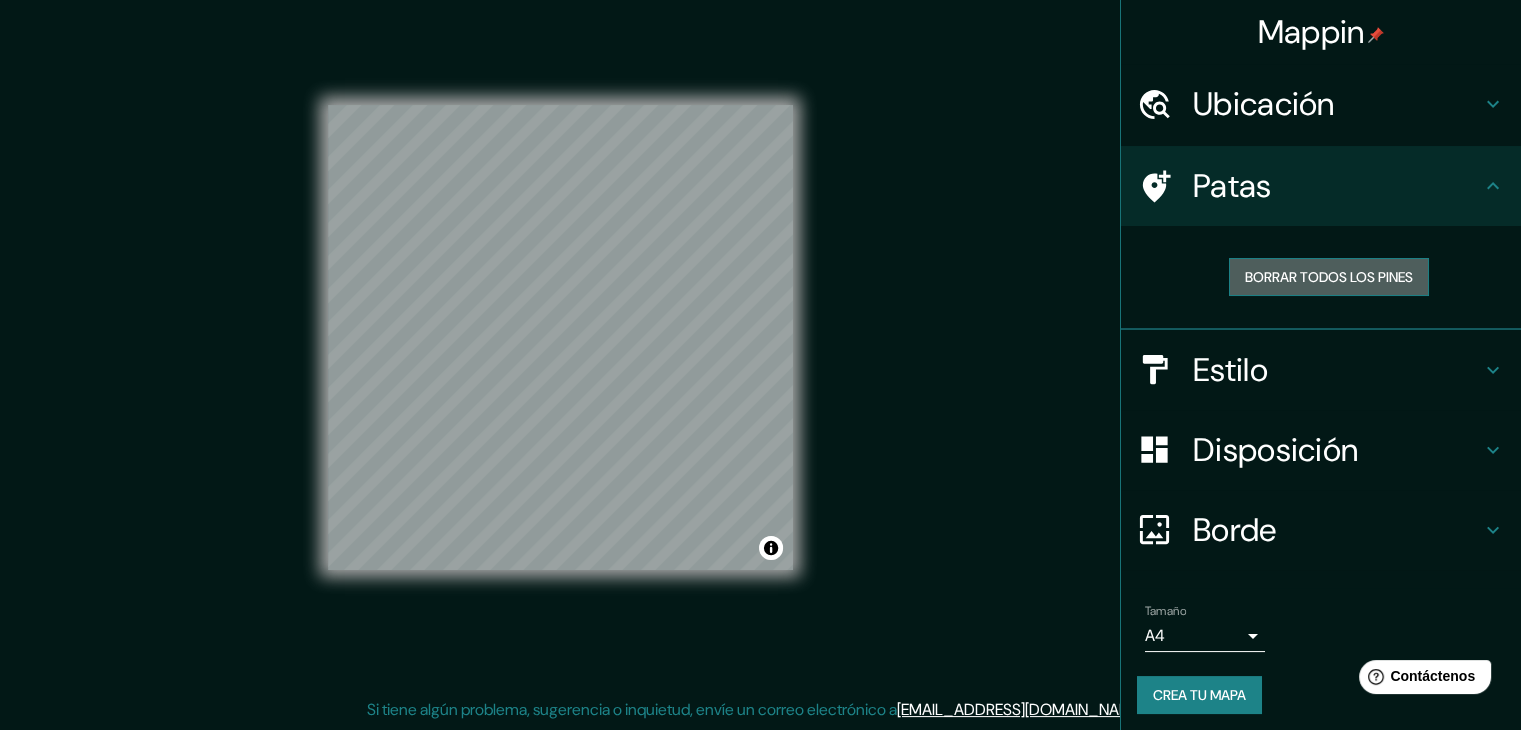 click on "Borrar todos los pines" at bounding box center (1329, 277) 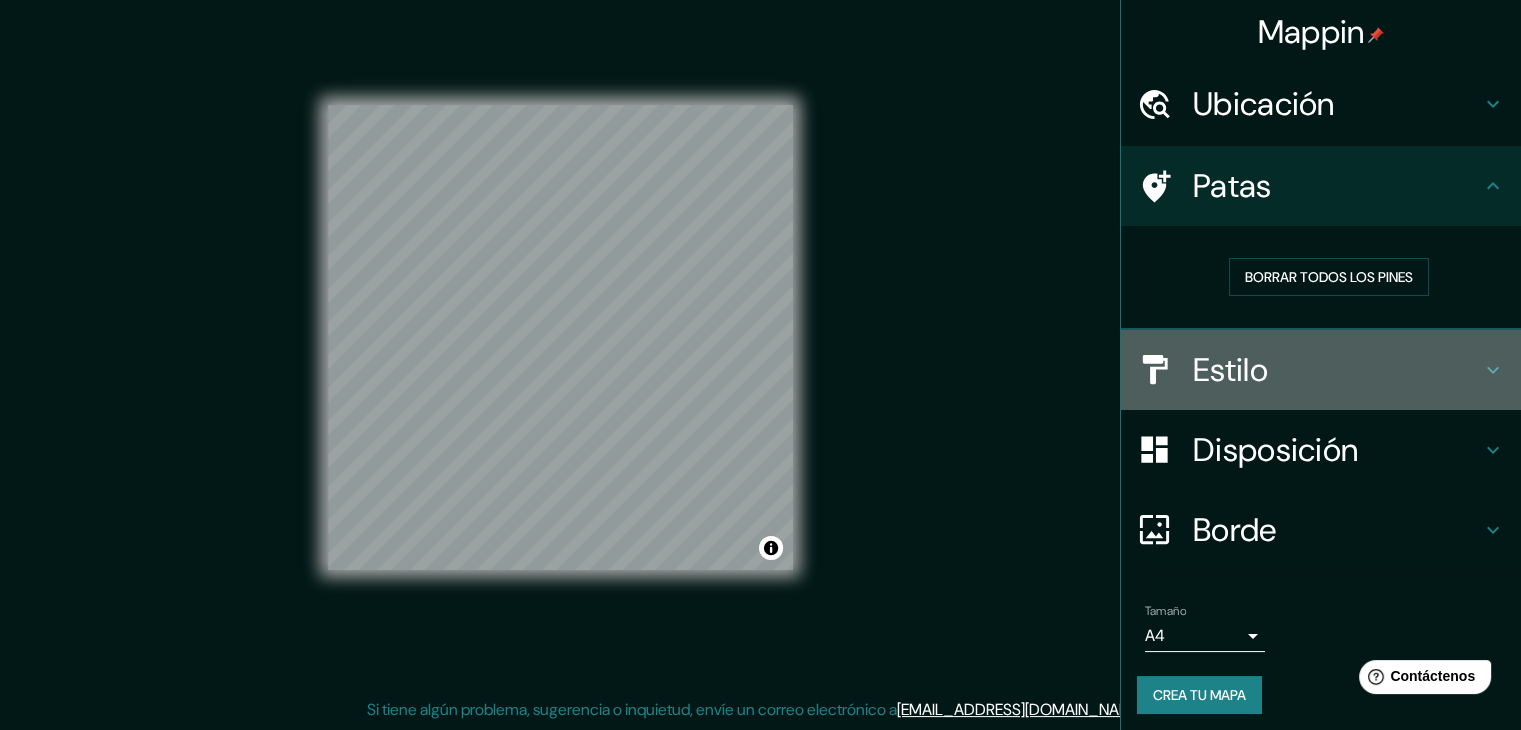 click on "Estilo" at bounding box center (1230, 370) 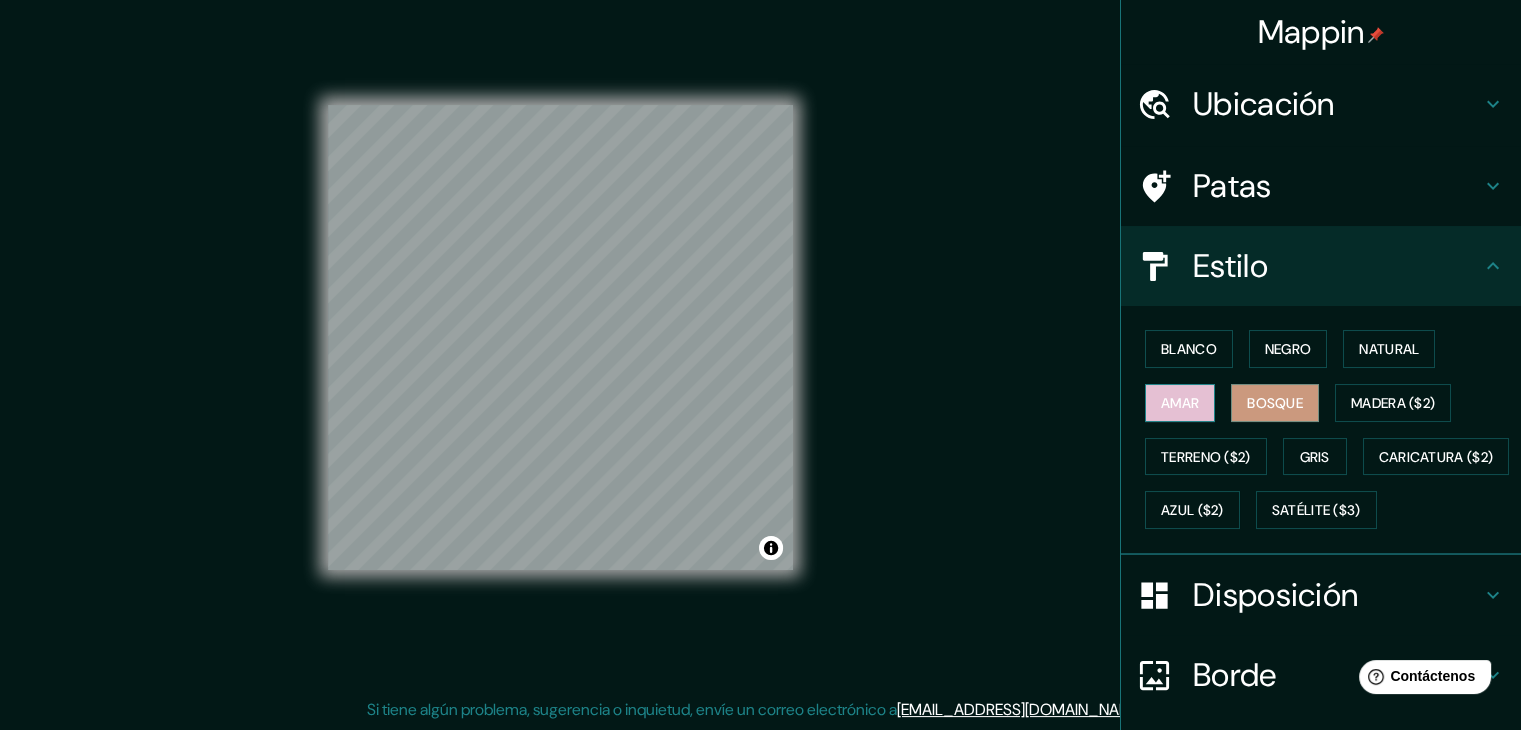 click on "Amar" at bounding box center [1180, 403] 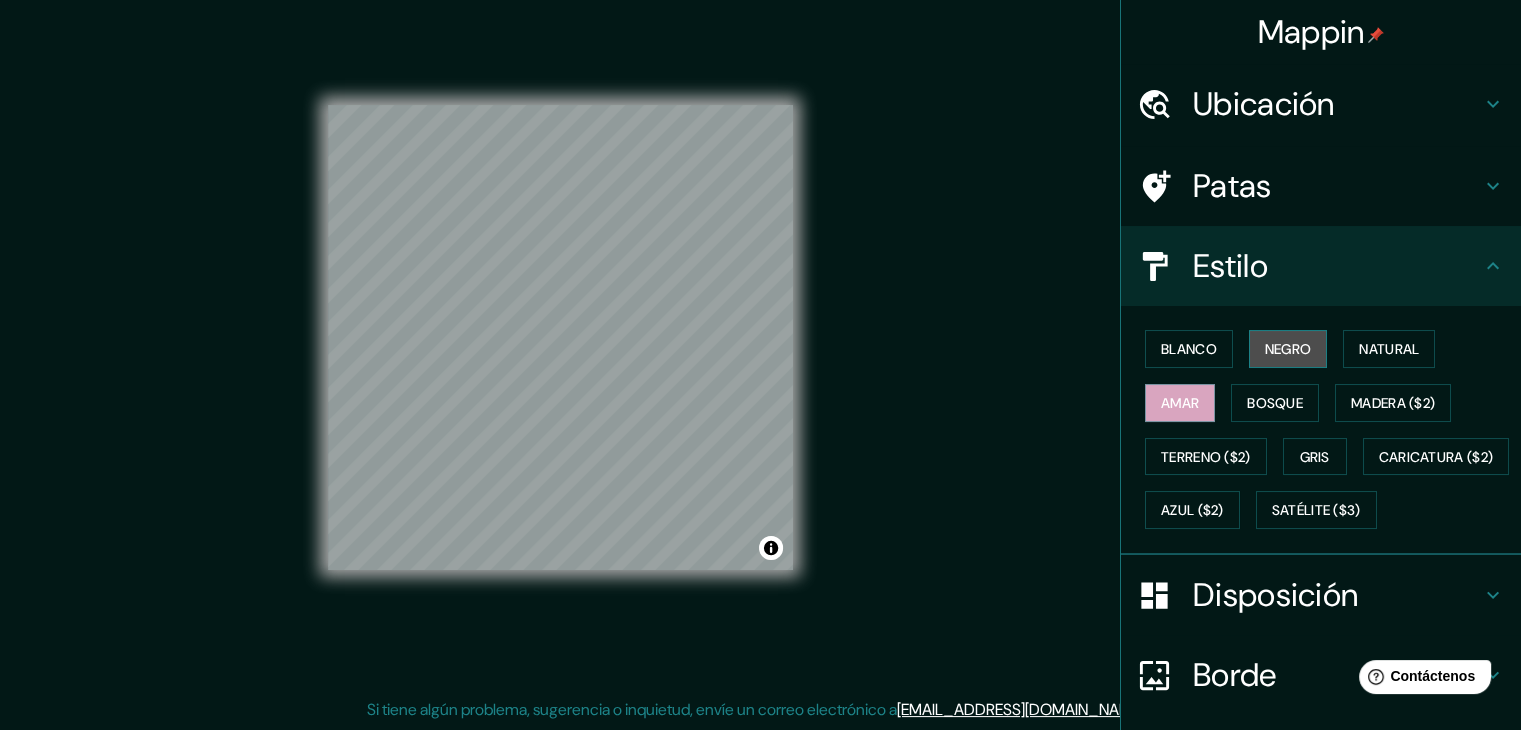 click on "Negro" at bounding box center (1288, 349) 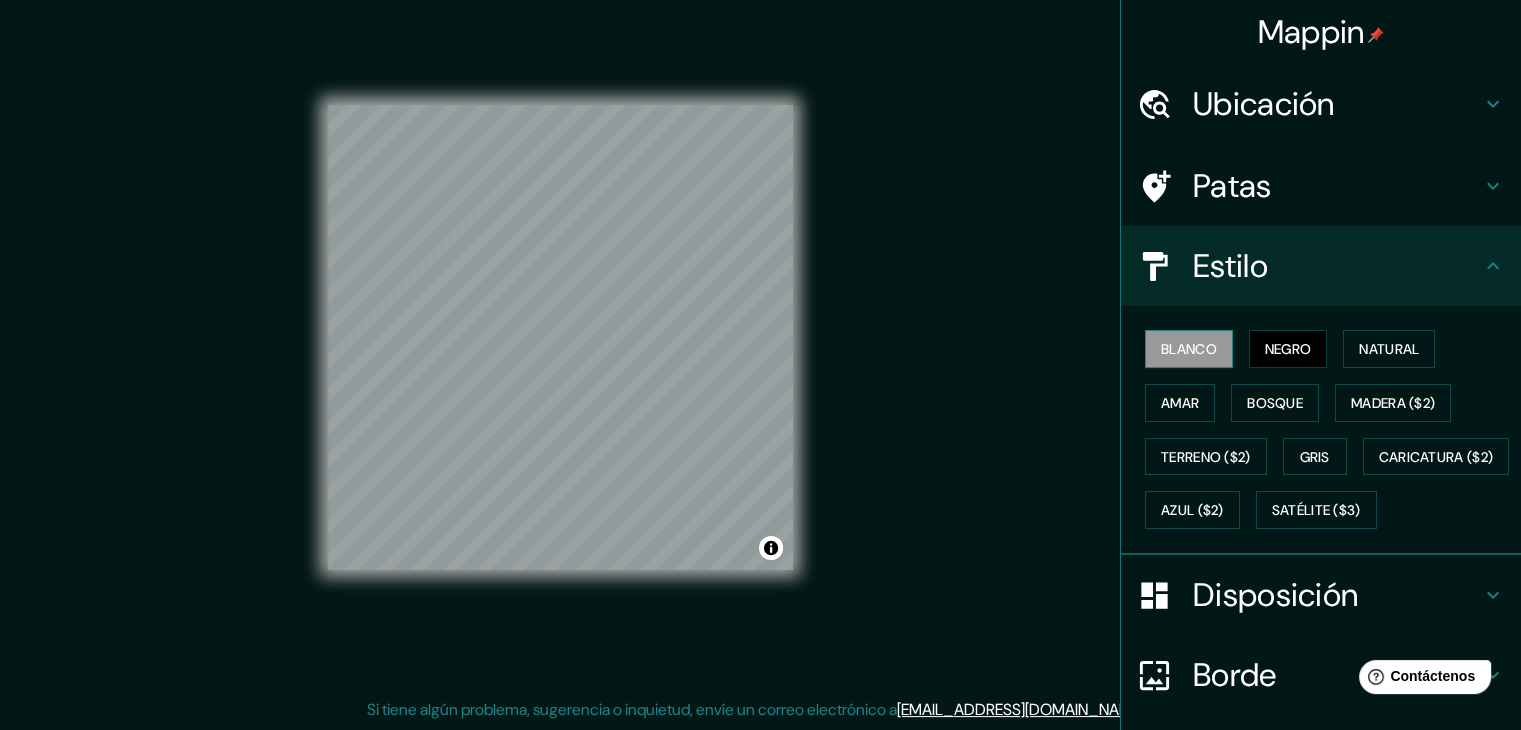 click on "Blanco" at bounding box center (1189, 349) 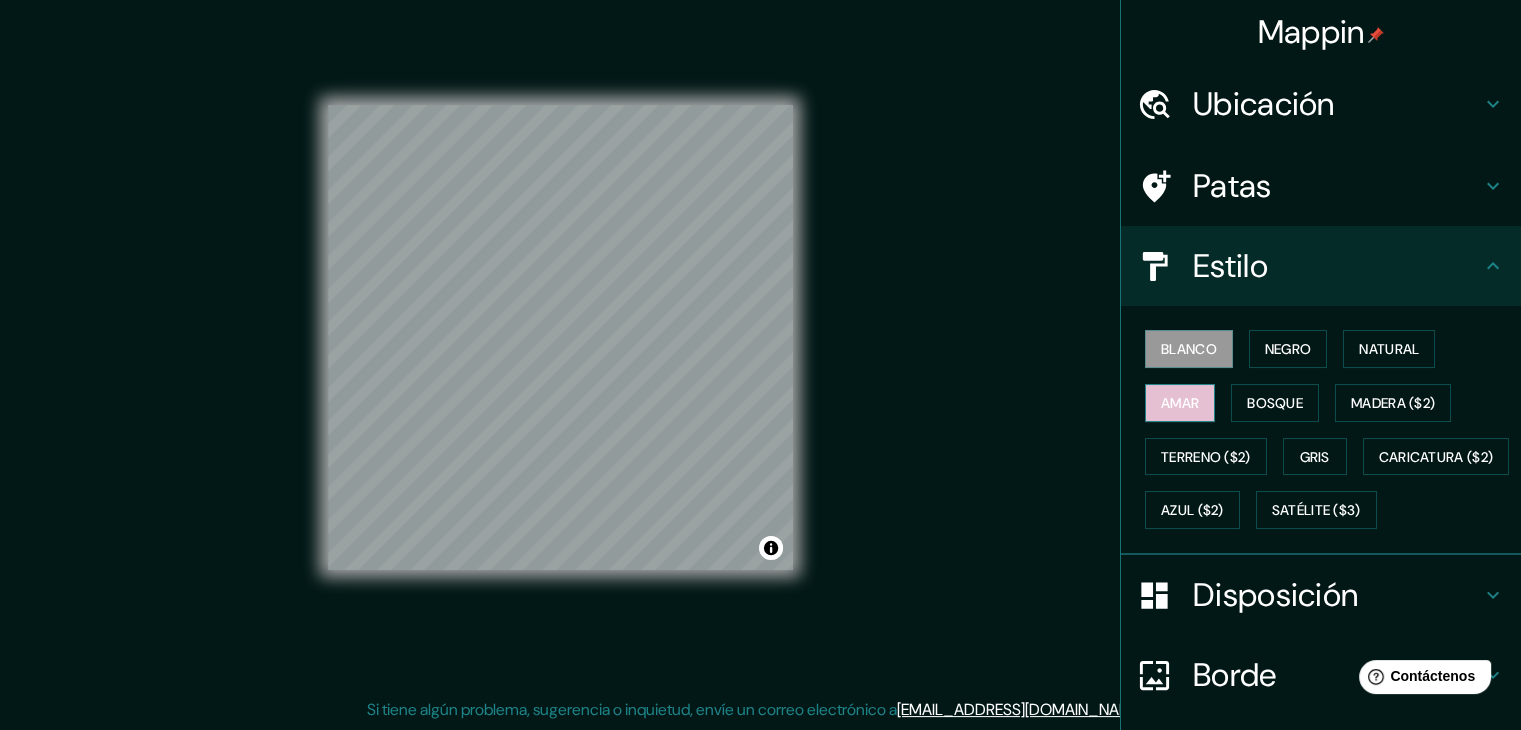 click on "Amar" at bounding box center (1180, 403) 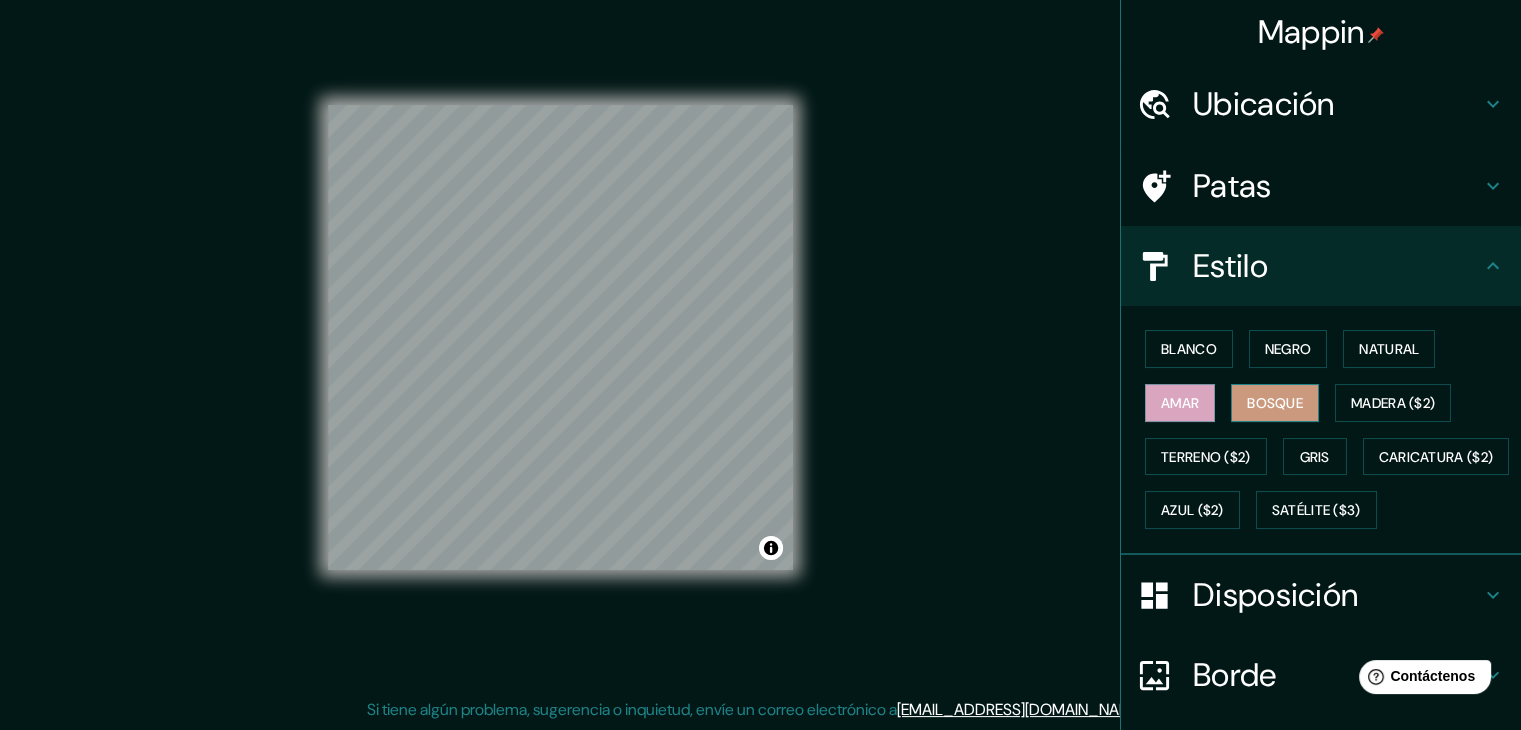 click on "Bosque" at bounding box center (1275, 403) 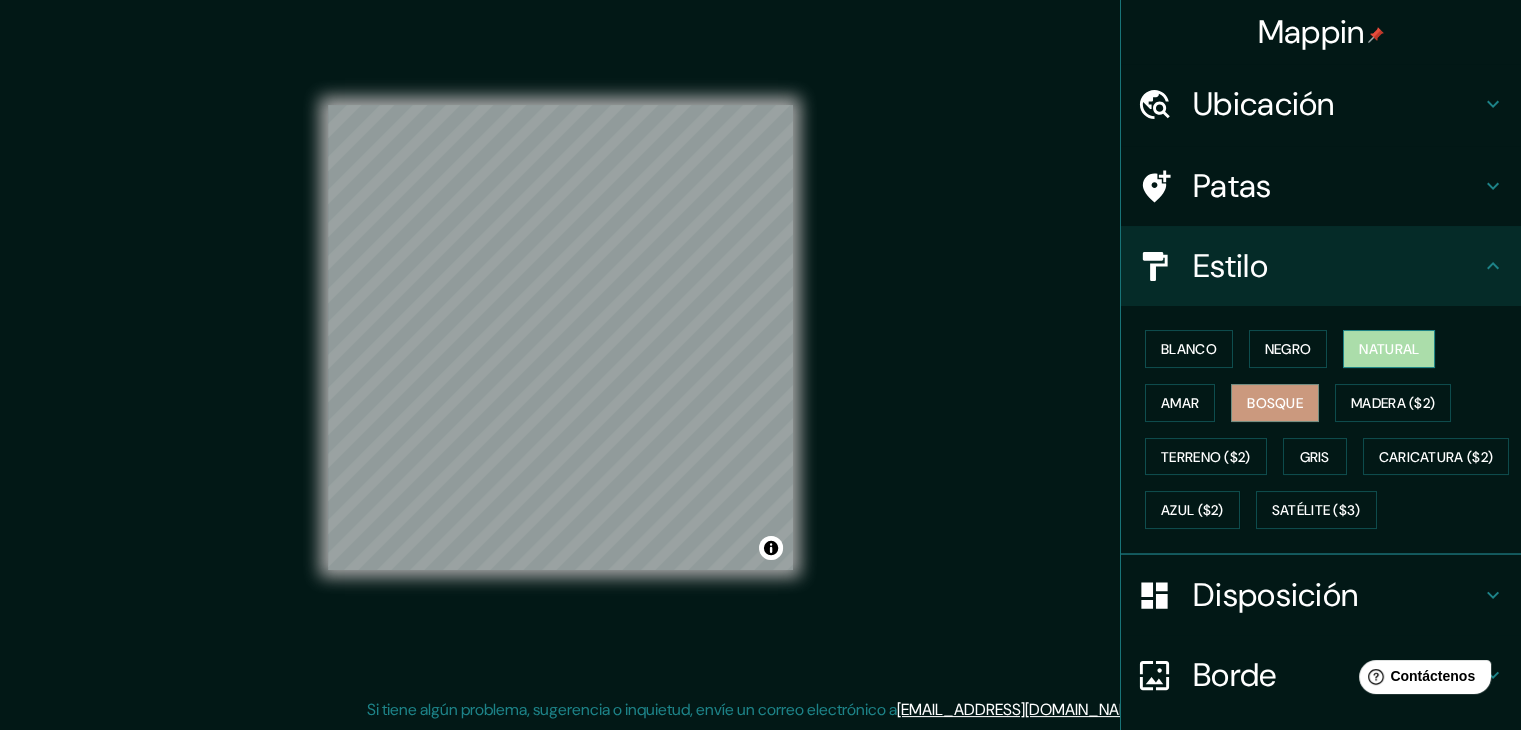 click on "Natural" at bounding box center [1389, 349] 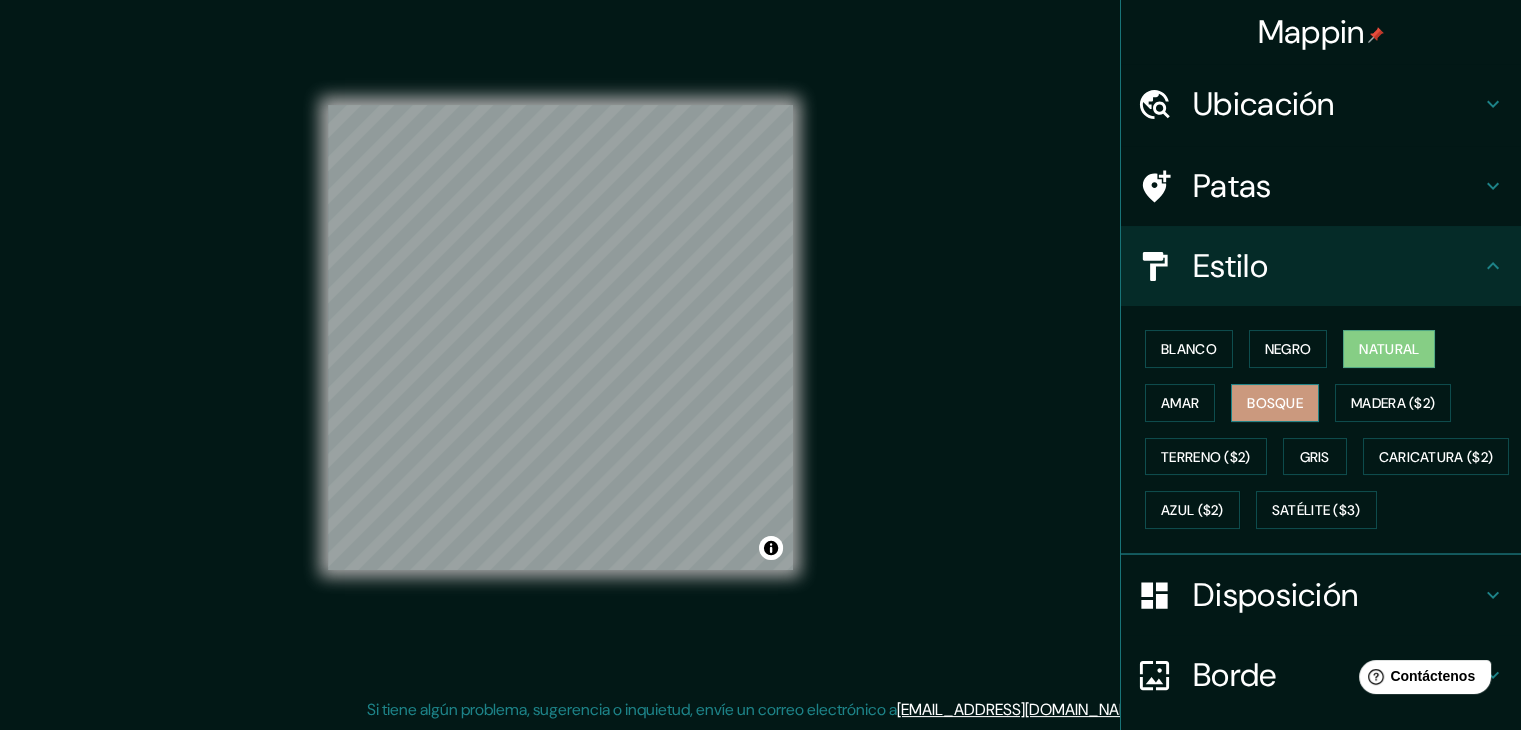 click on "Bosque" at bounding box center (1275, 403) 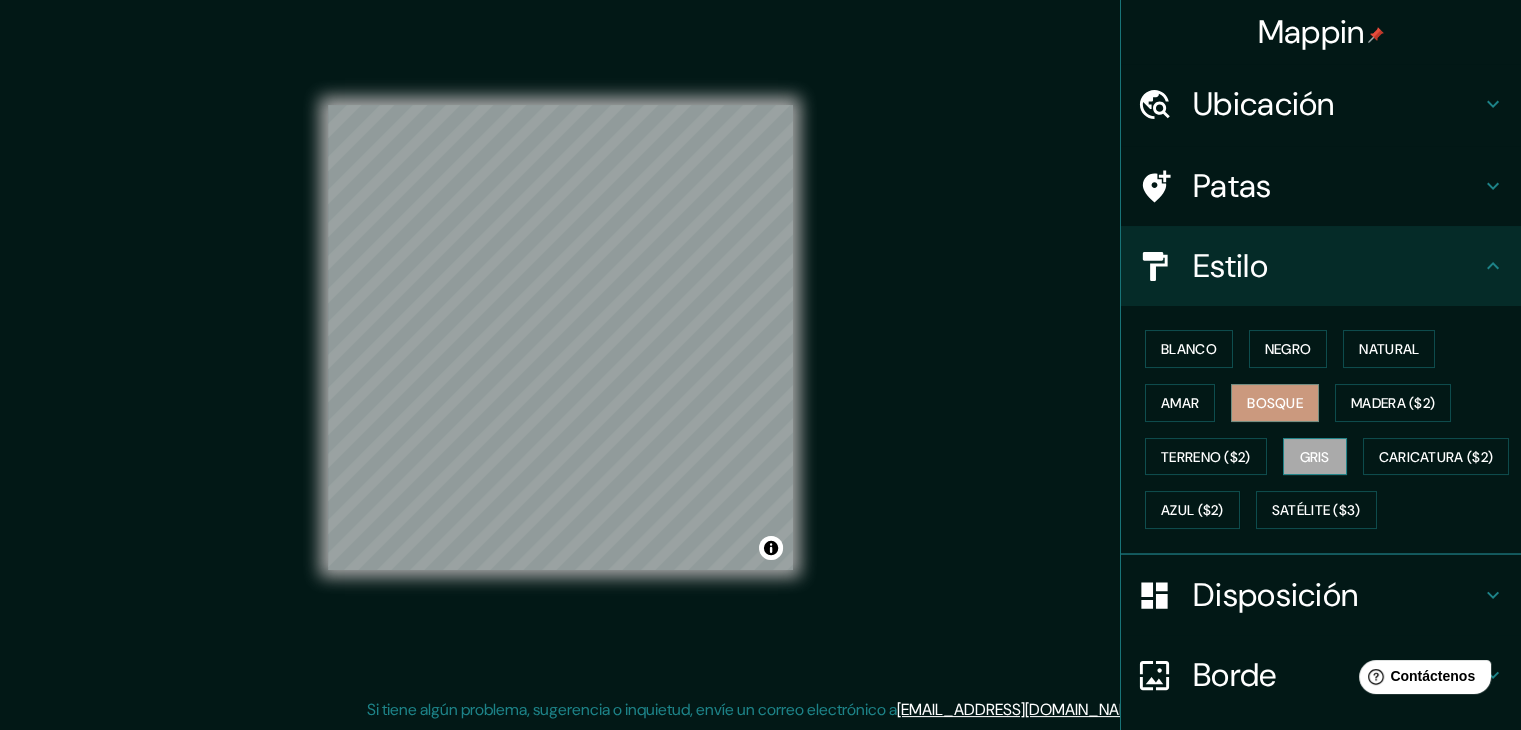 click on "Gris" at bounding box center (1315, 457) 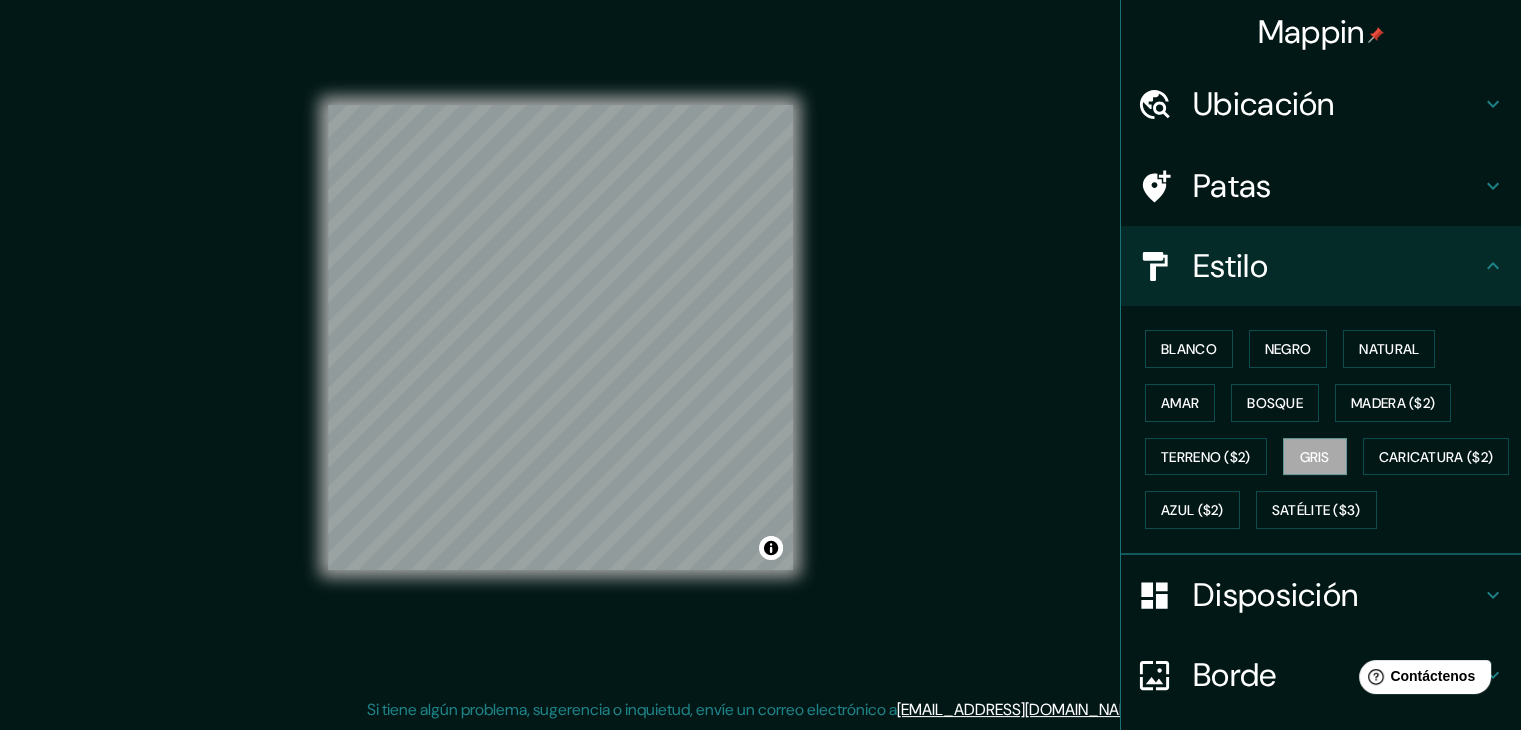 click on "Patas" at bounding box center [1337, 186] 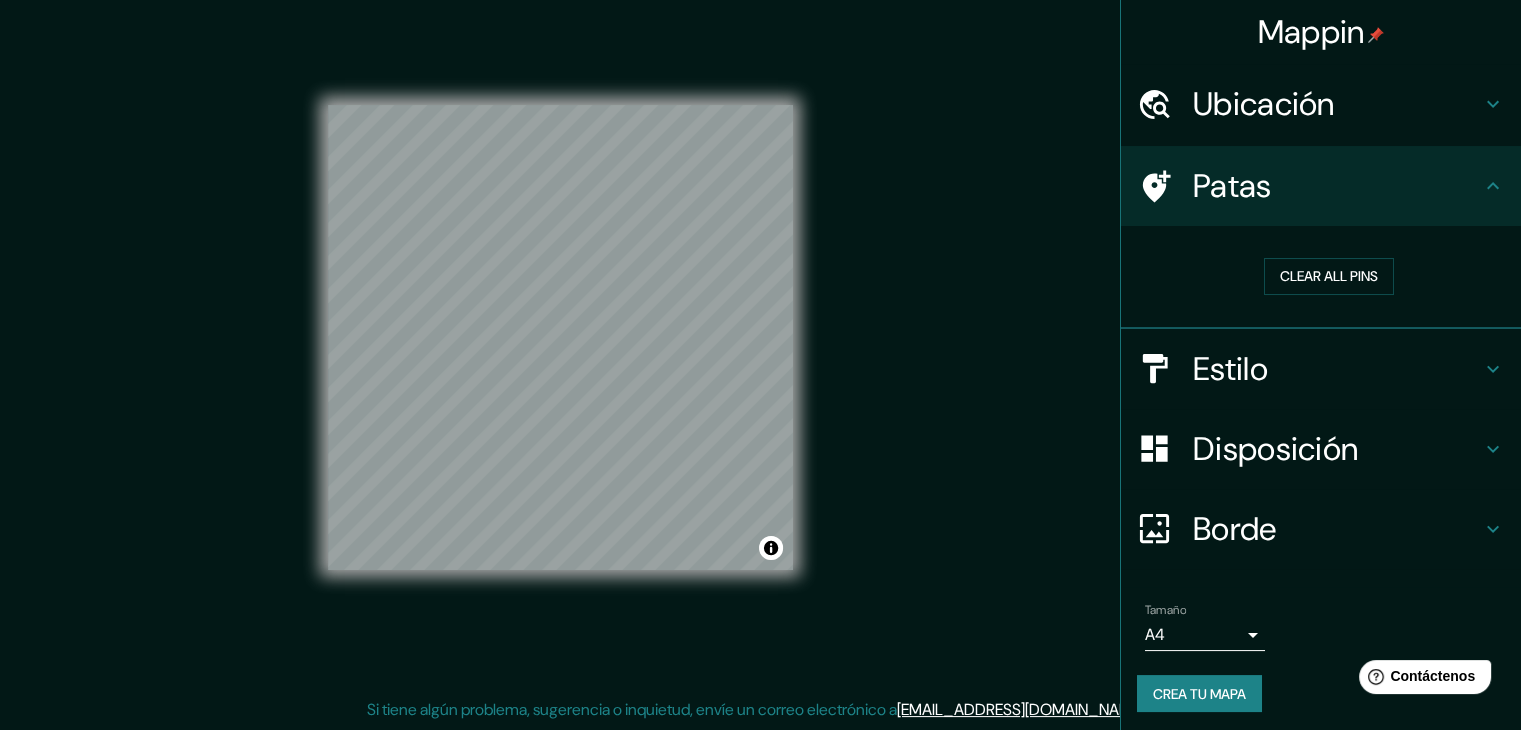 click on "Patas" at bounding box center [1337, 186] 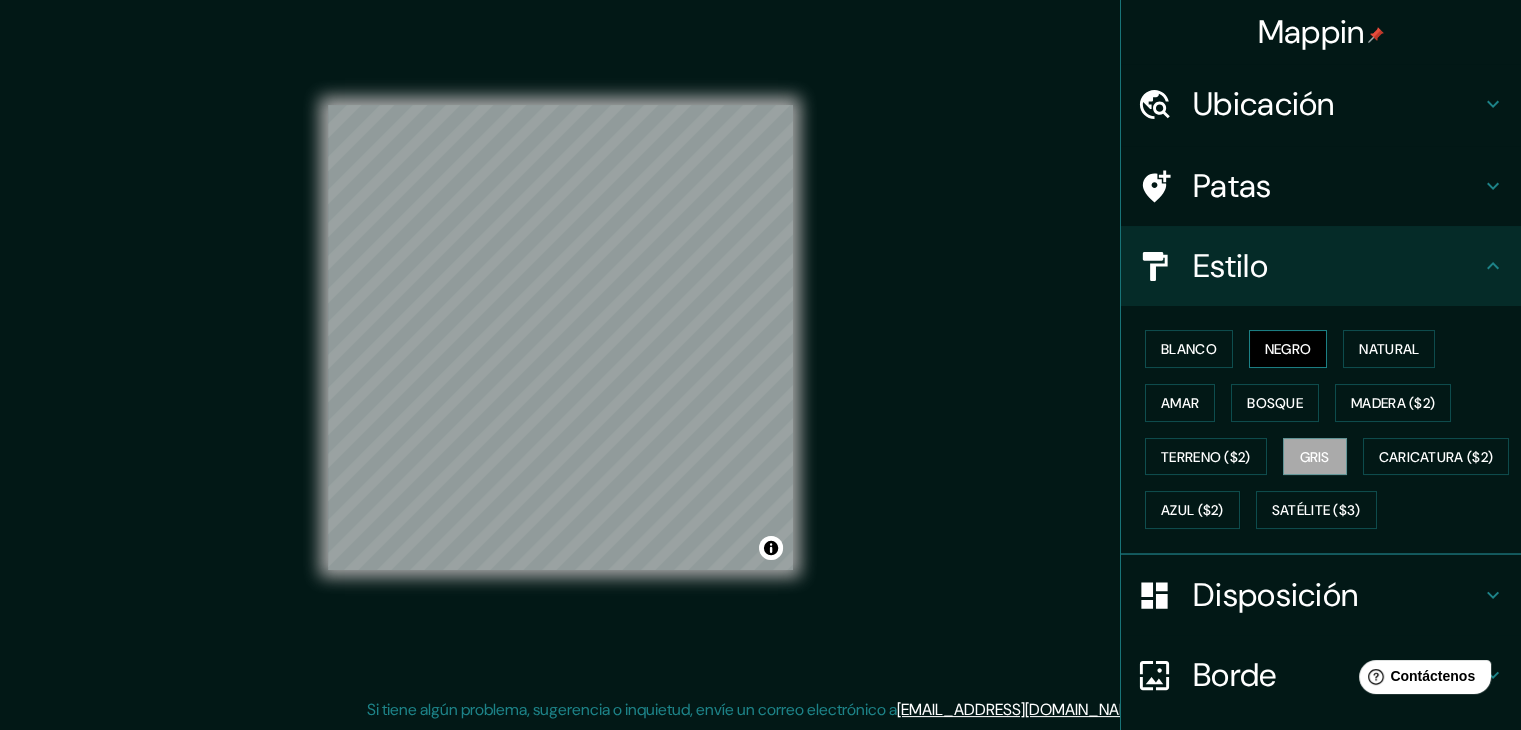 click on "Negro" at bounding box center [1288, 349] 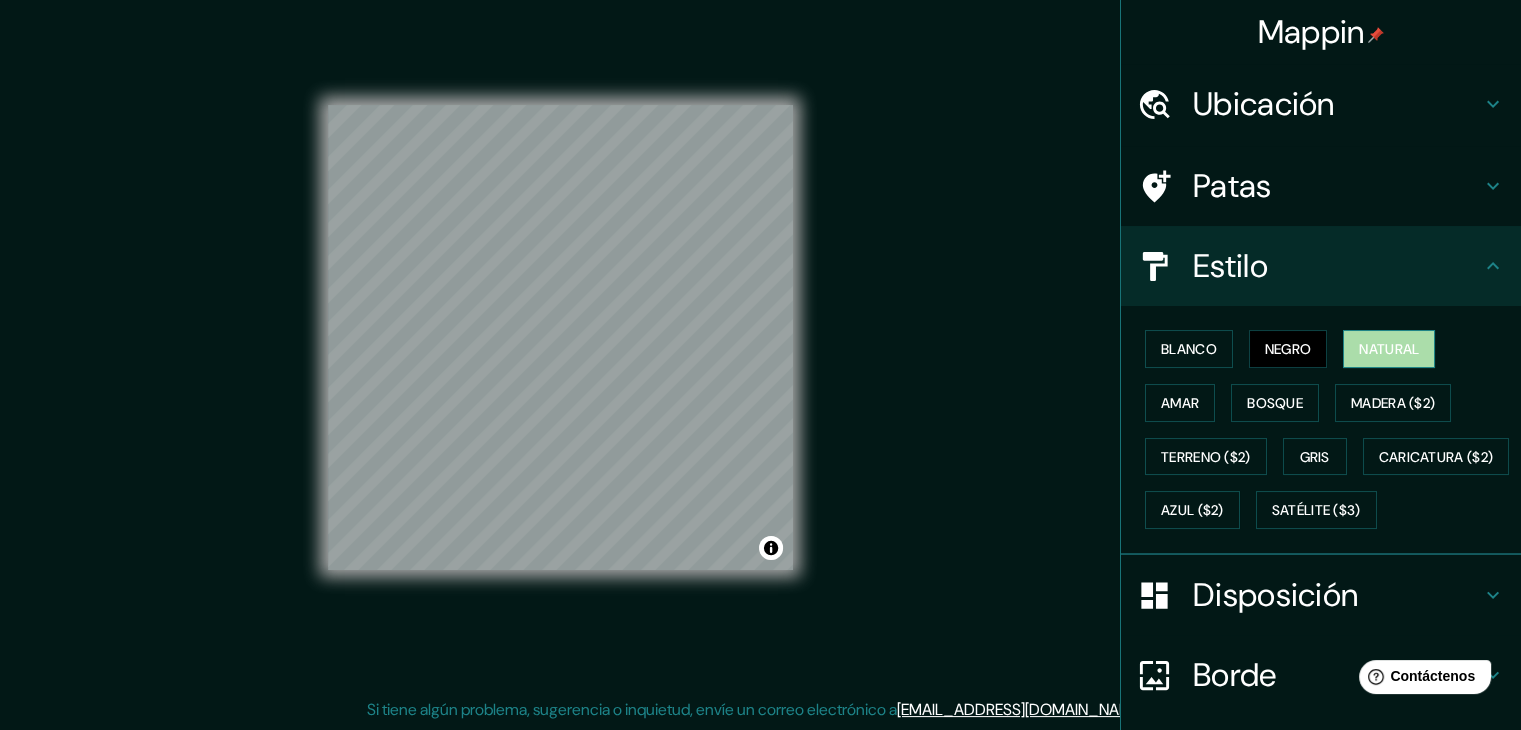 click on "Natural" at bounding box center [1389, 349] 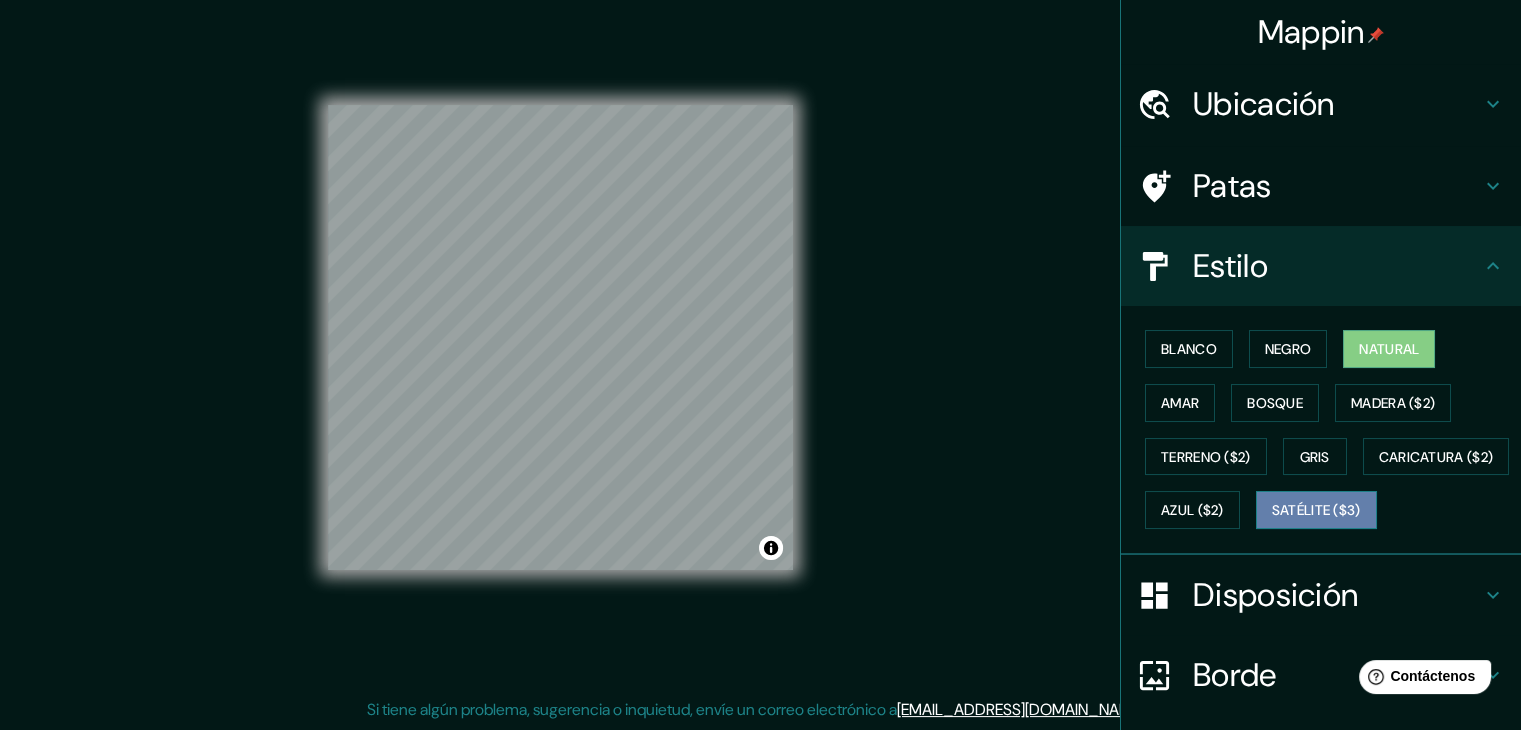 click on "Satélite ($3)" at bounding box center [1316, 511] 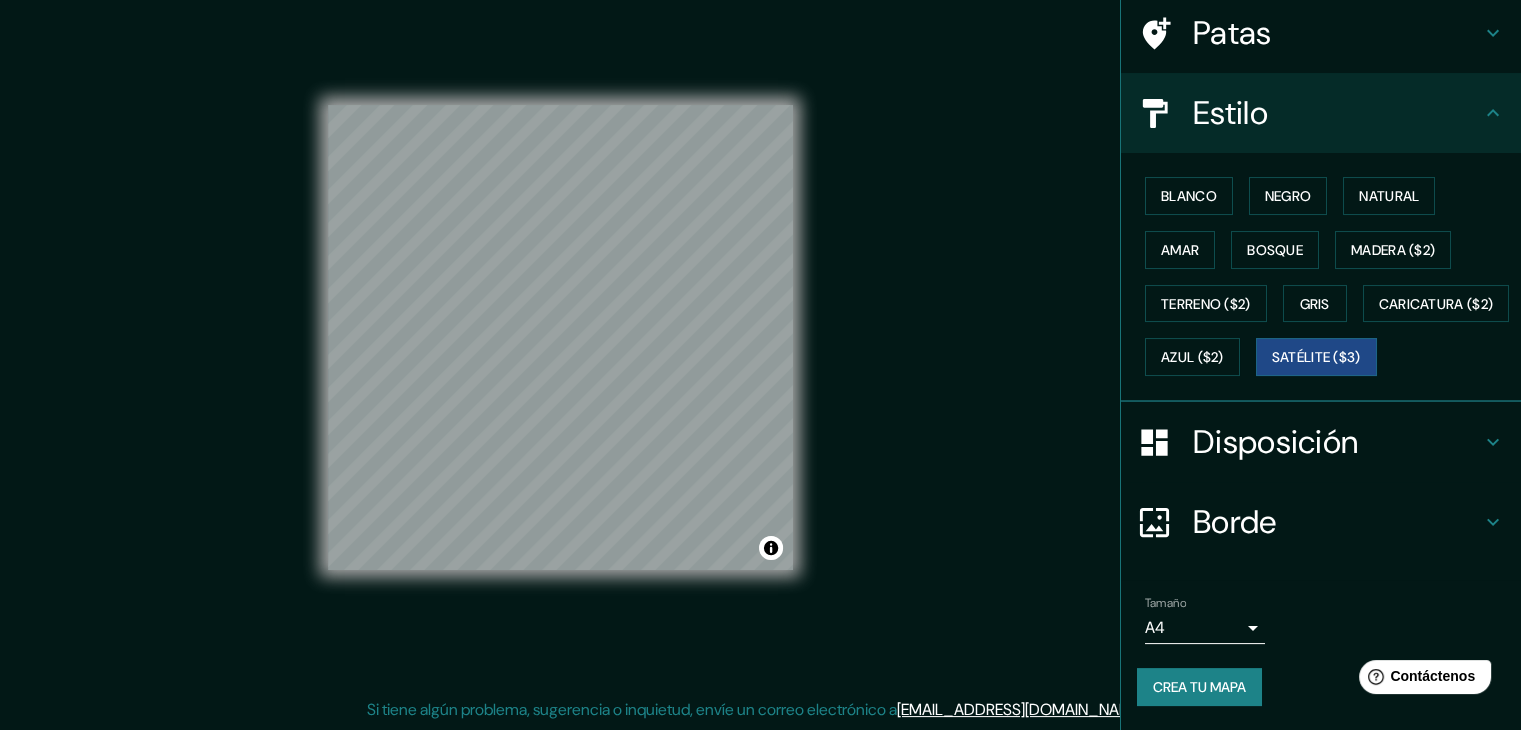 click on "Borde" at bounding box center [1235, 522] 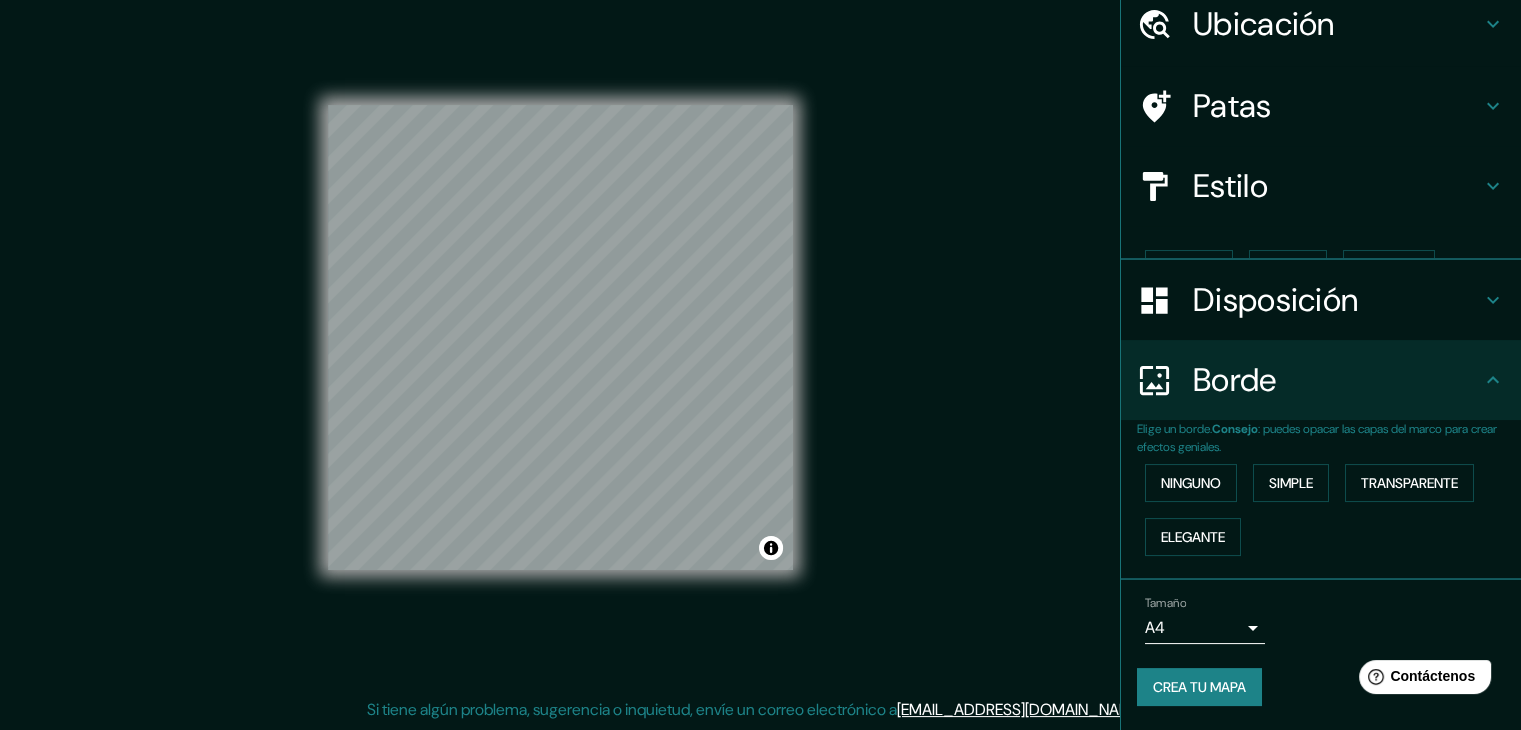 scroll, scrollTop: 45, scrollLeft: 0, axis: vertical 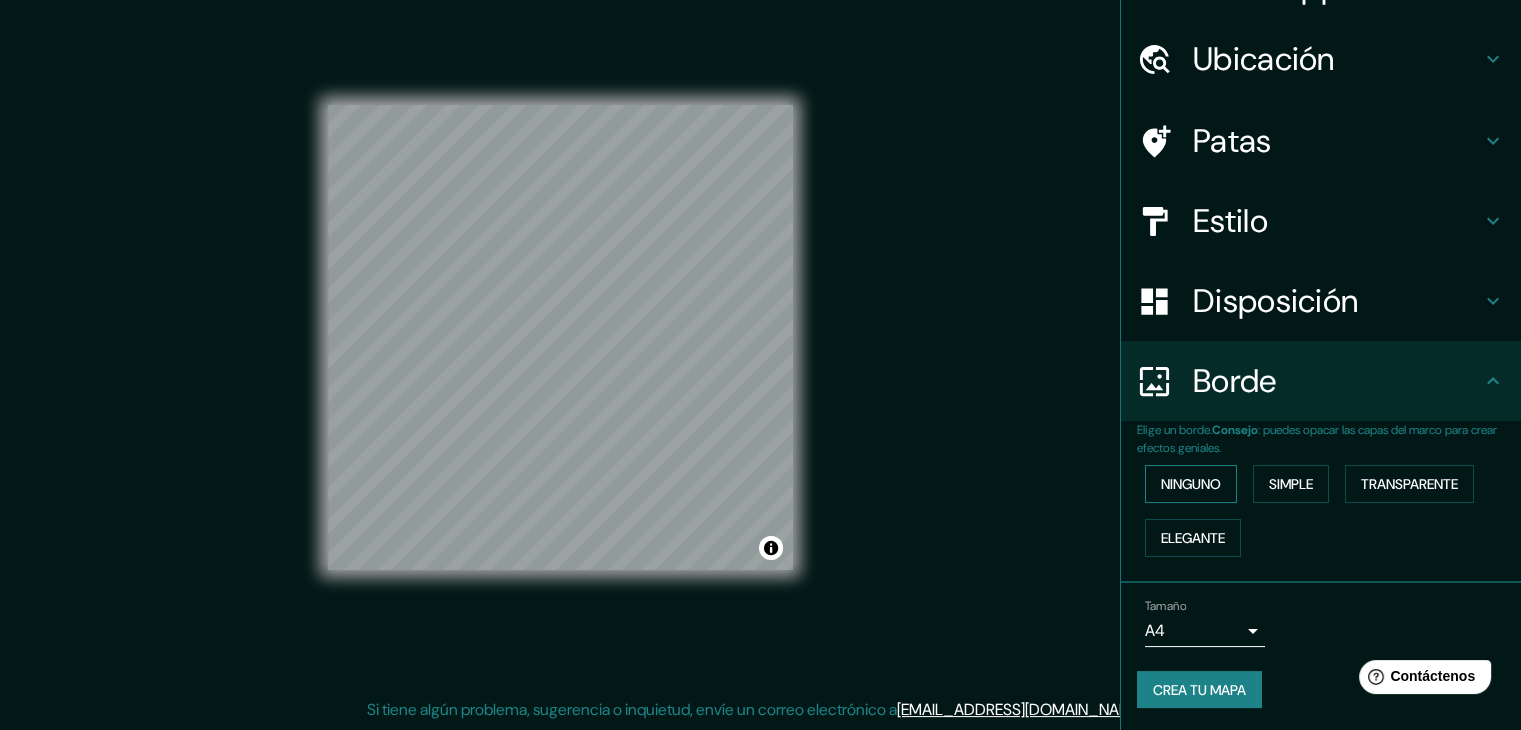 click on "Ninguno" at bounding box center [1191, 484] 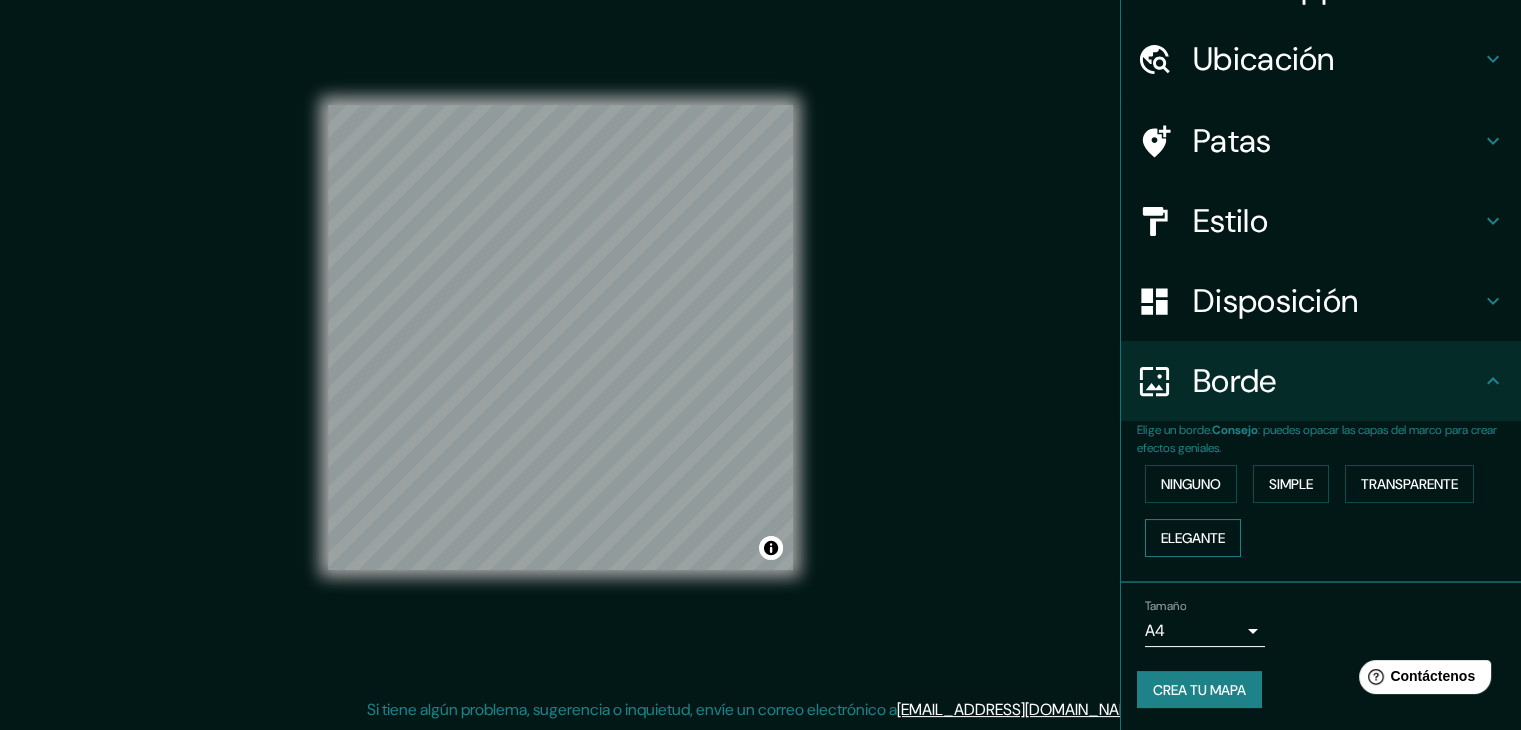 click on "Elegante" at bounding box center [1193, 538] 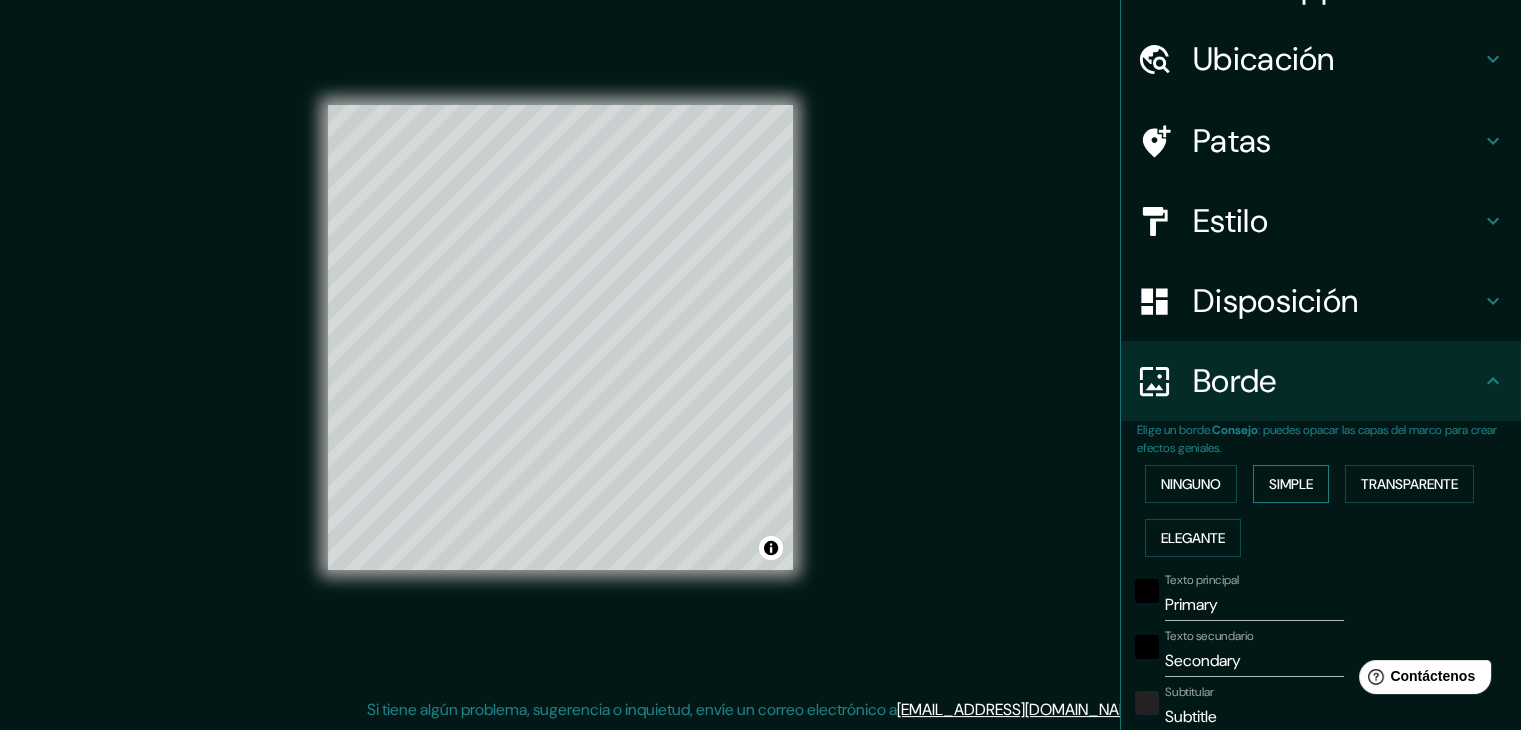 click on "Simple" at bounding box center [1291, 484] 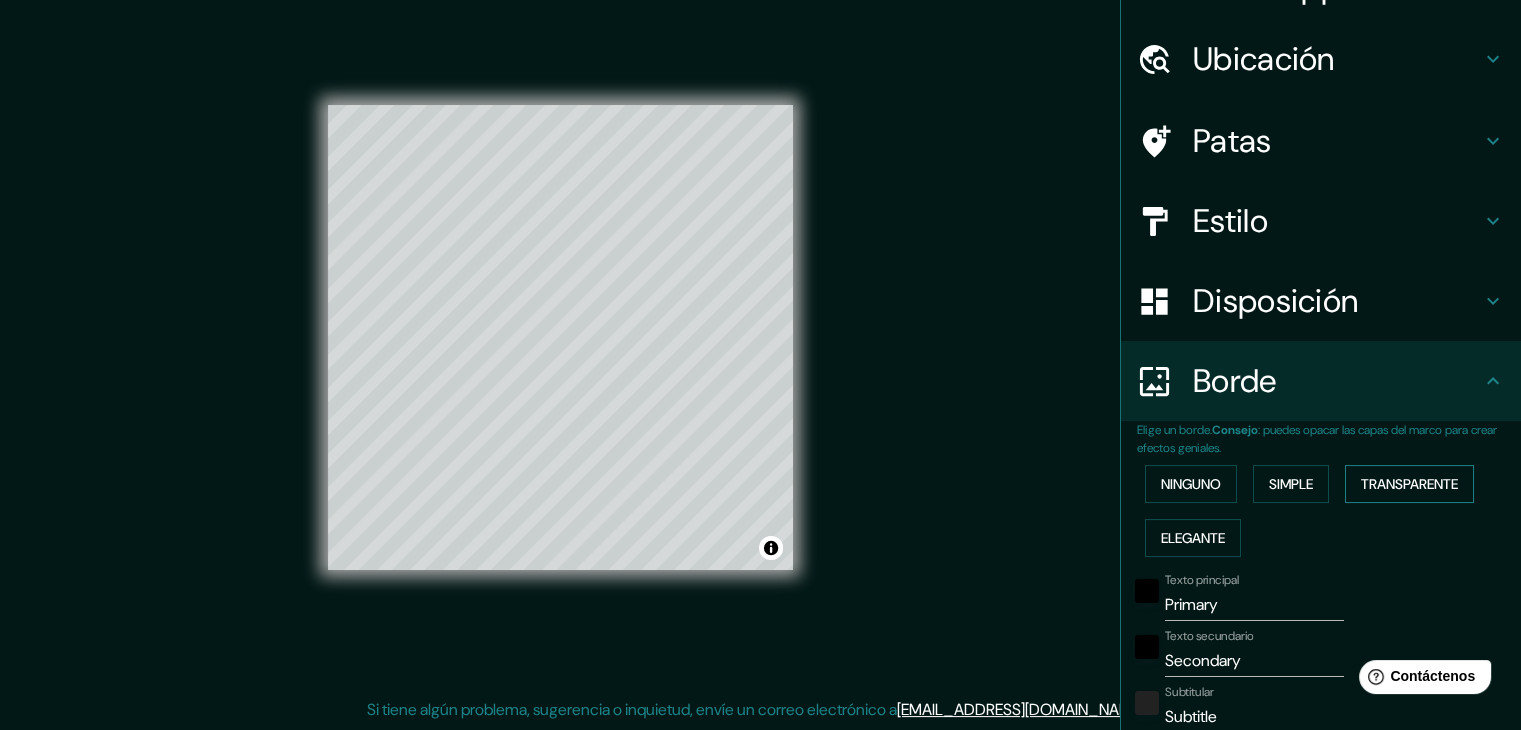click on "Transparente" at bounding box center (1409, 484) 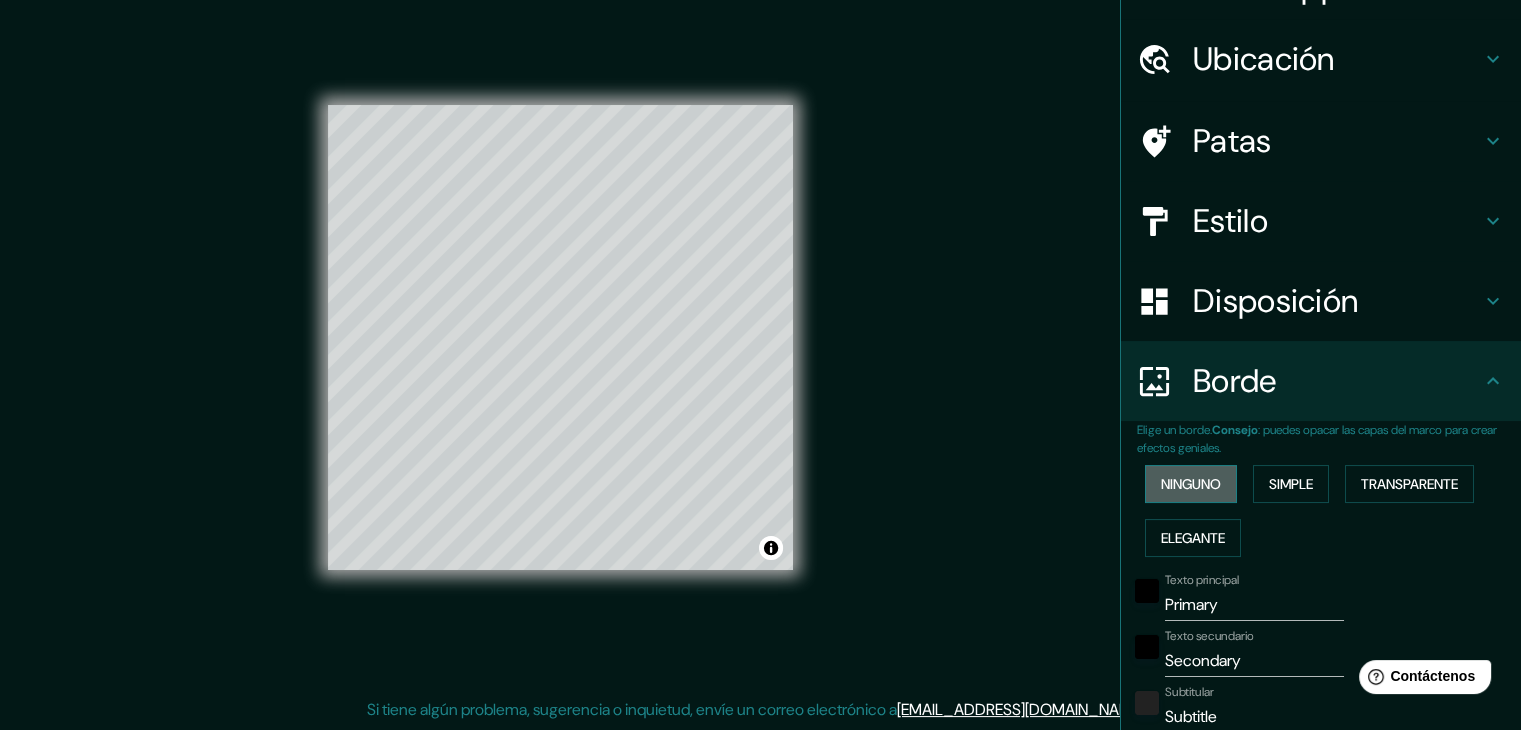 click on "Ninguno" at bounding box center (1191, 484) 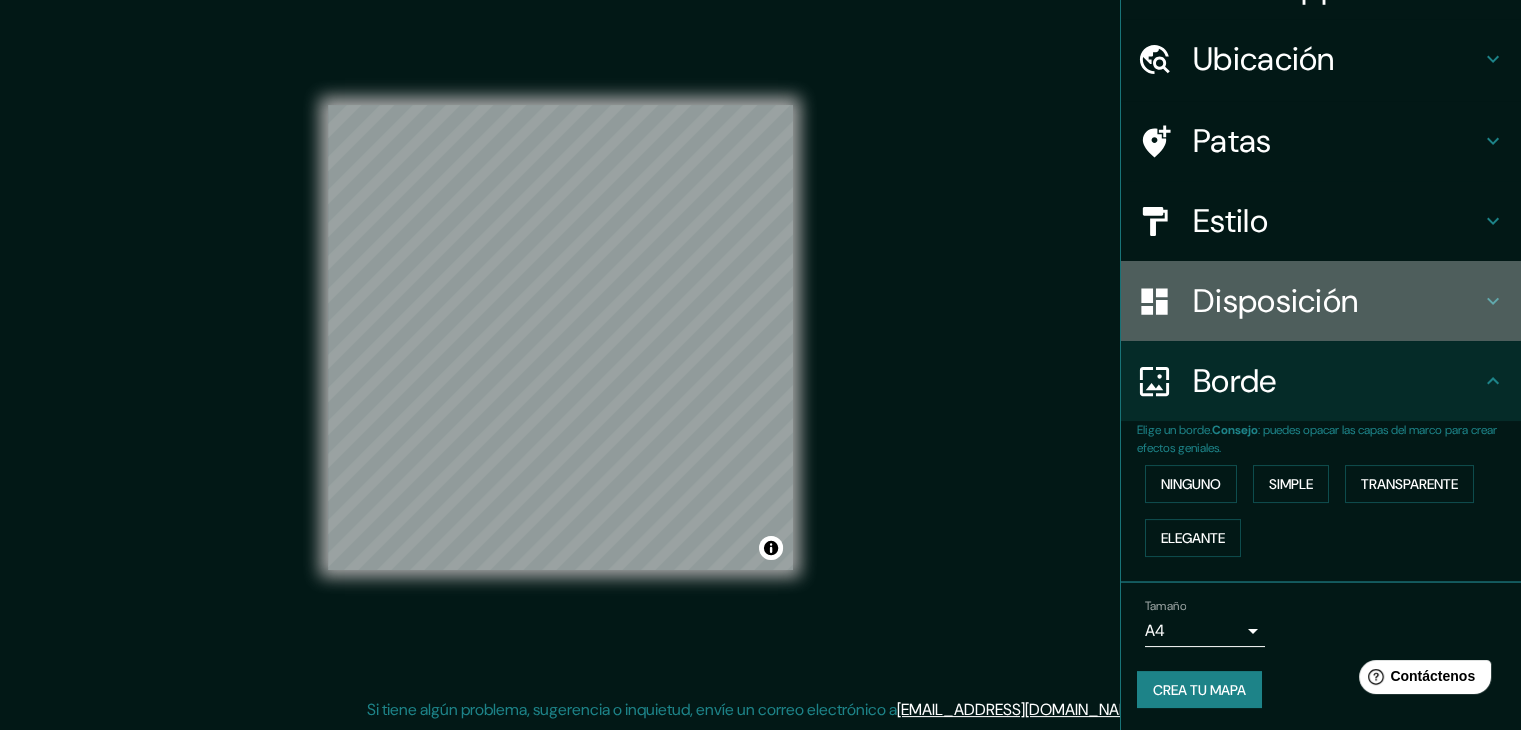 click on "Disposición" at bounding box center [1275, 301] 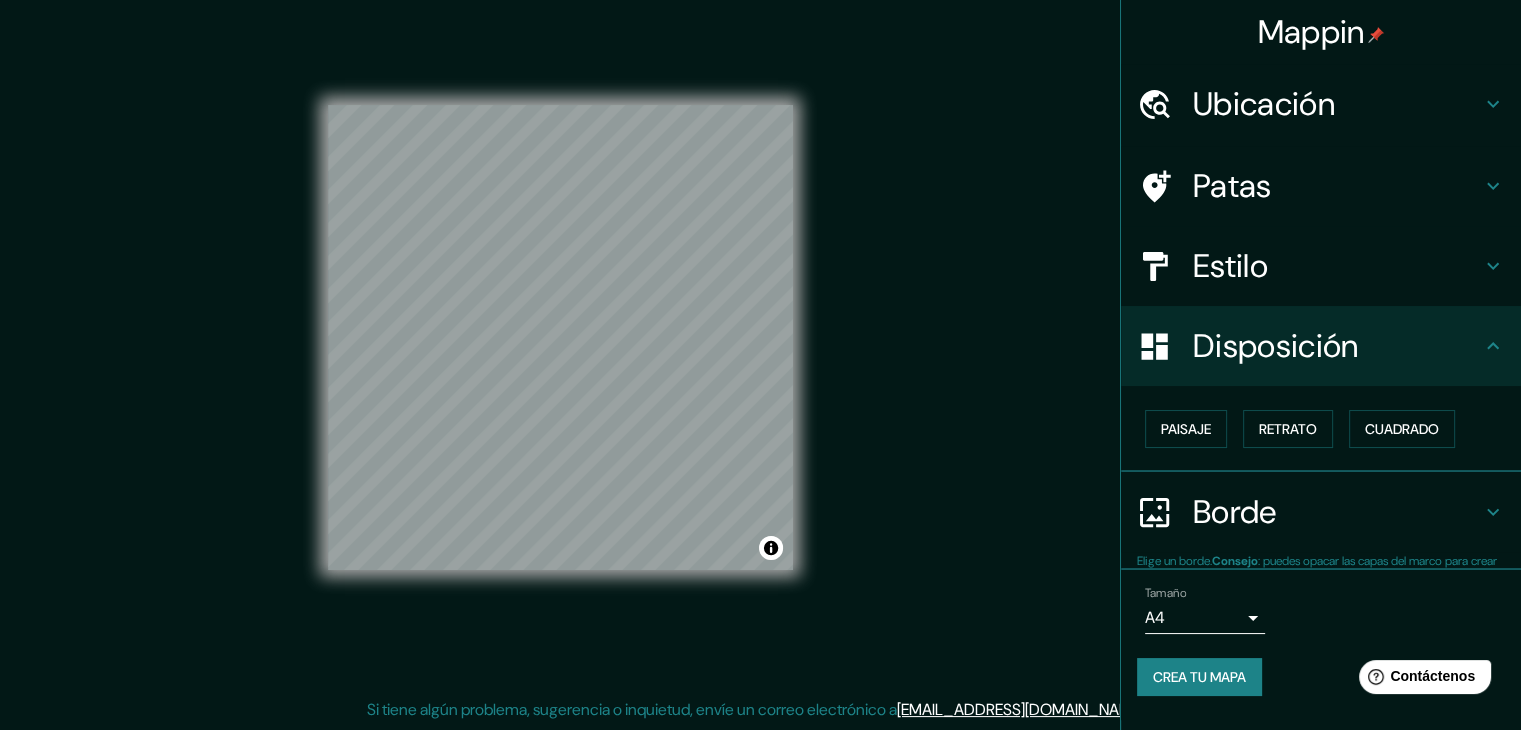 scroll, scrollTop: 0, scrollLeft: 0, axis: both 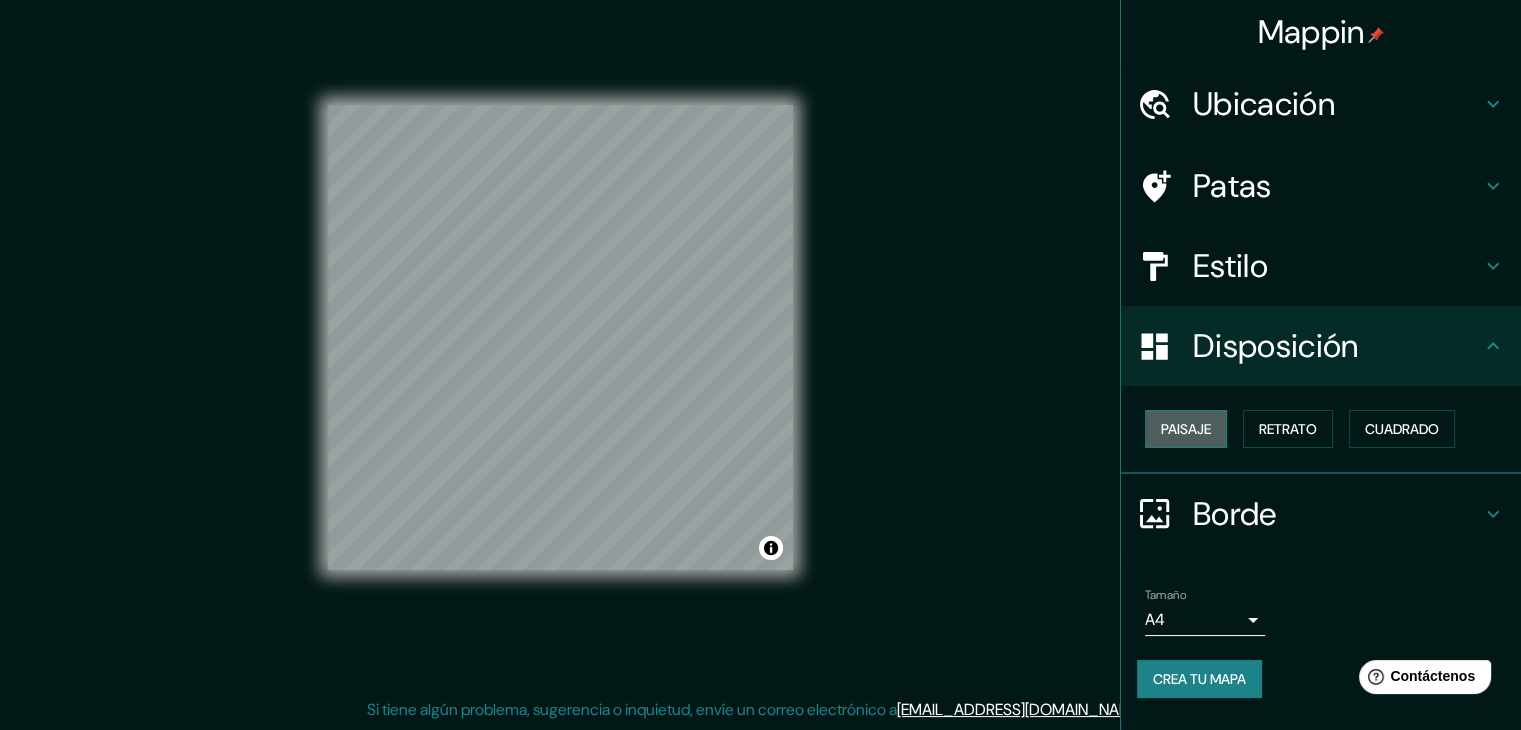 click on "Paisaje" at bounding box center [1186, 429] 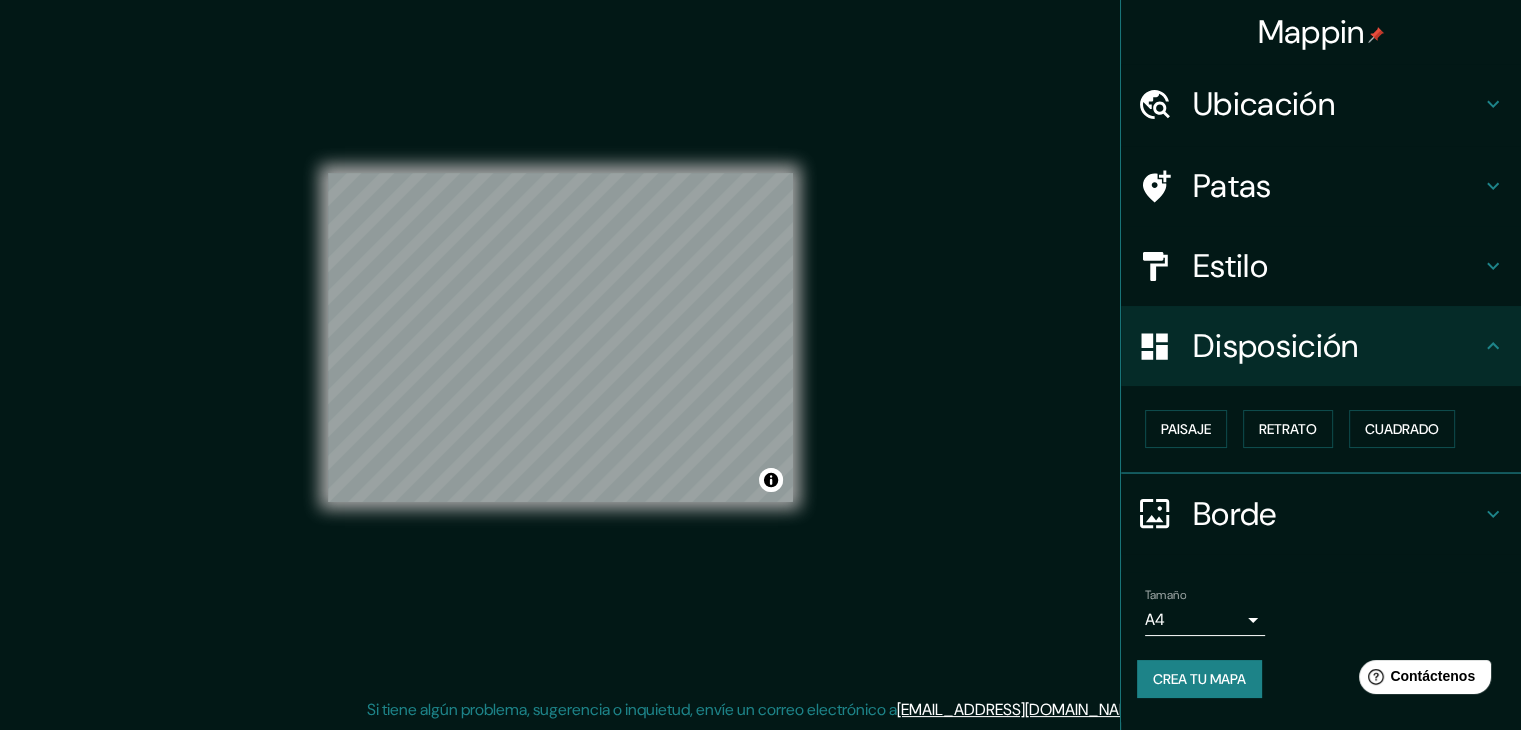 drag, startPoint x: 1289, startPoint y: 419, endPoint x: 1349, endPoint y: 419, distance: 60 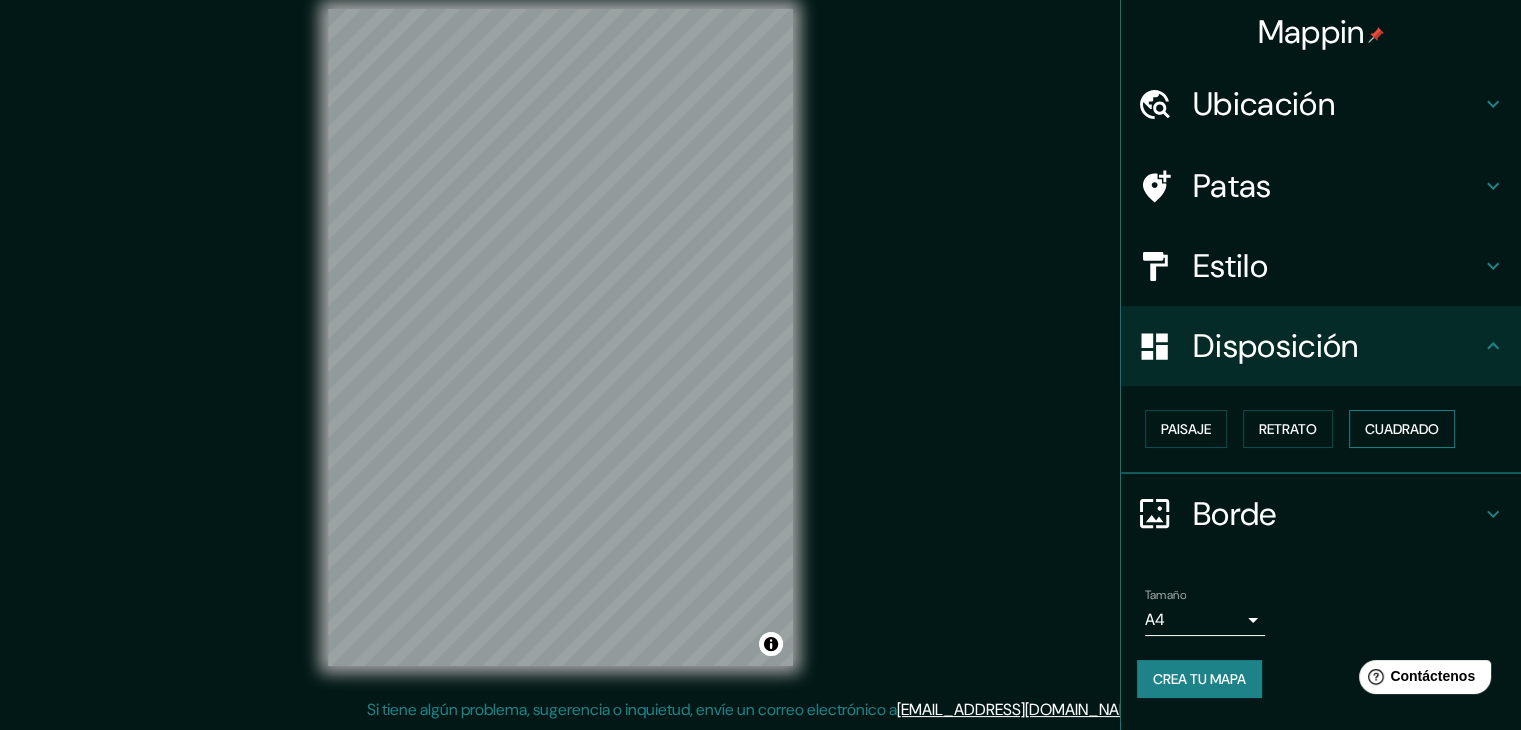 click on "Cuadrado" at bounding box center (1402, 429) 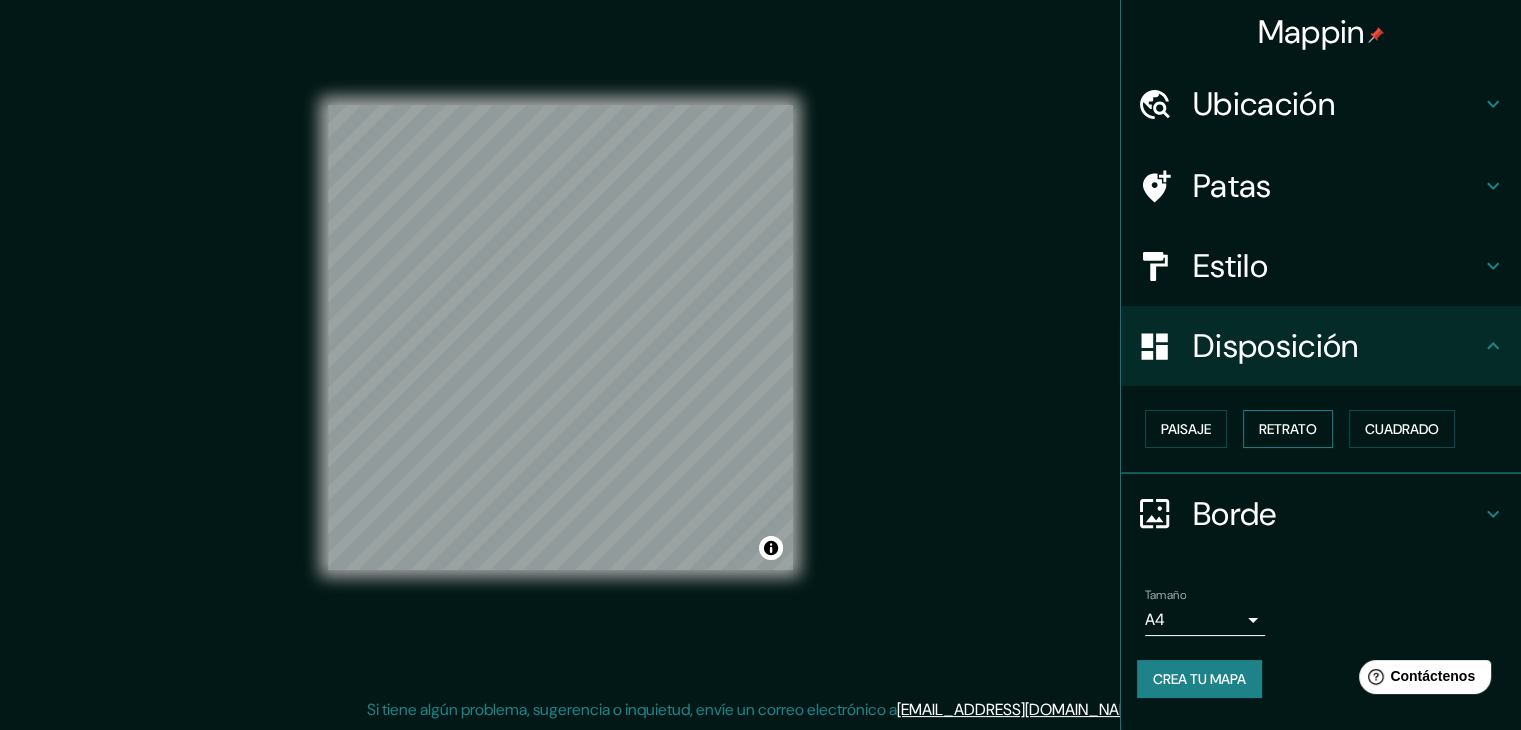click on "Retrato" at bounding box center [1288, 429] 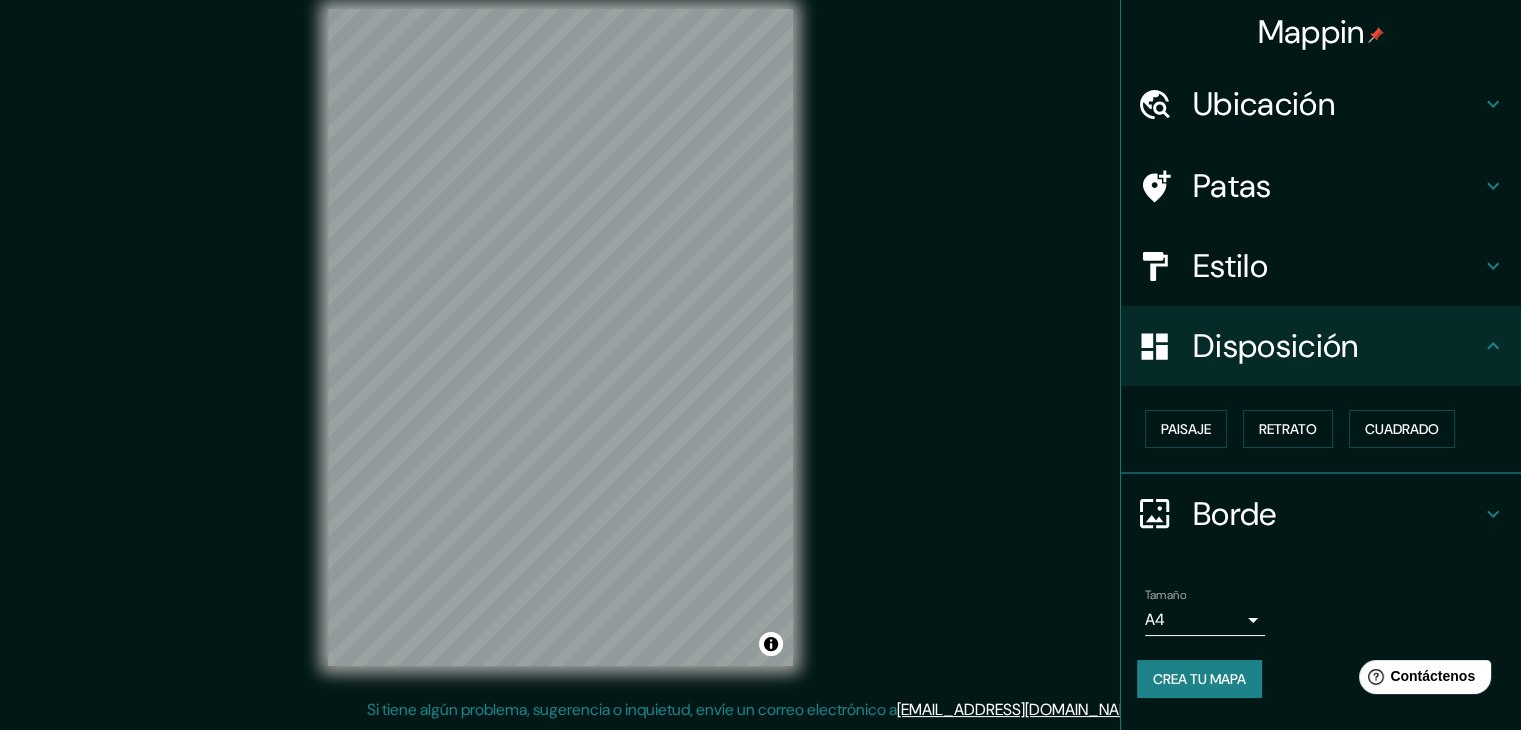 click on "Estilo" at bounding box center [1337, 266] 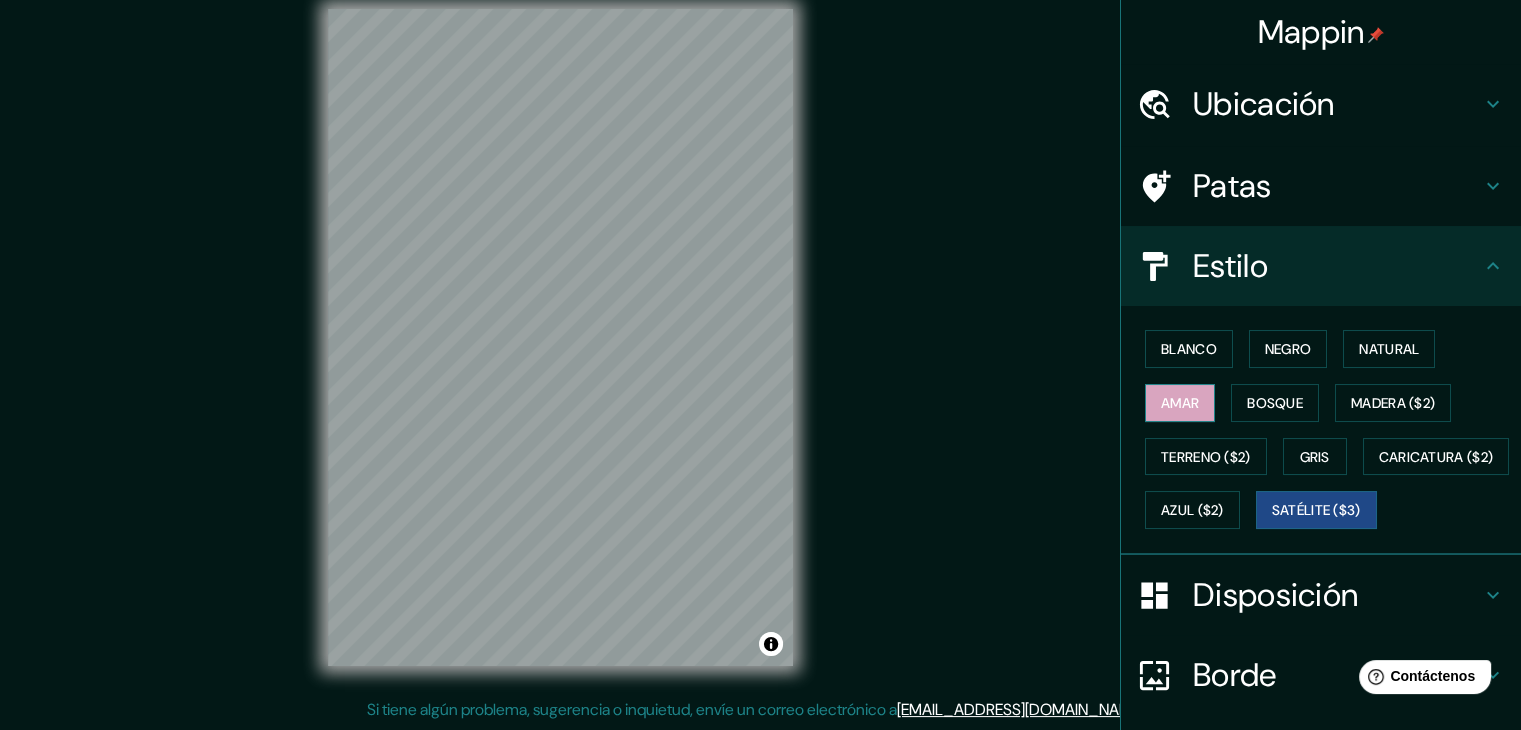 click on "Amar" at bounding box center (1180, 403) 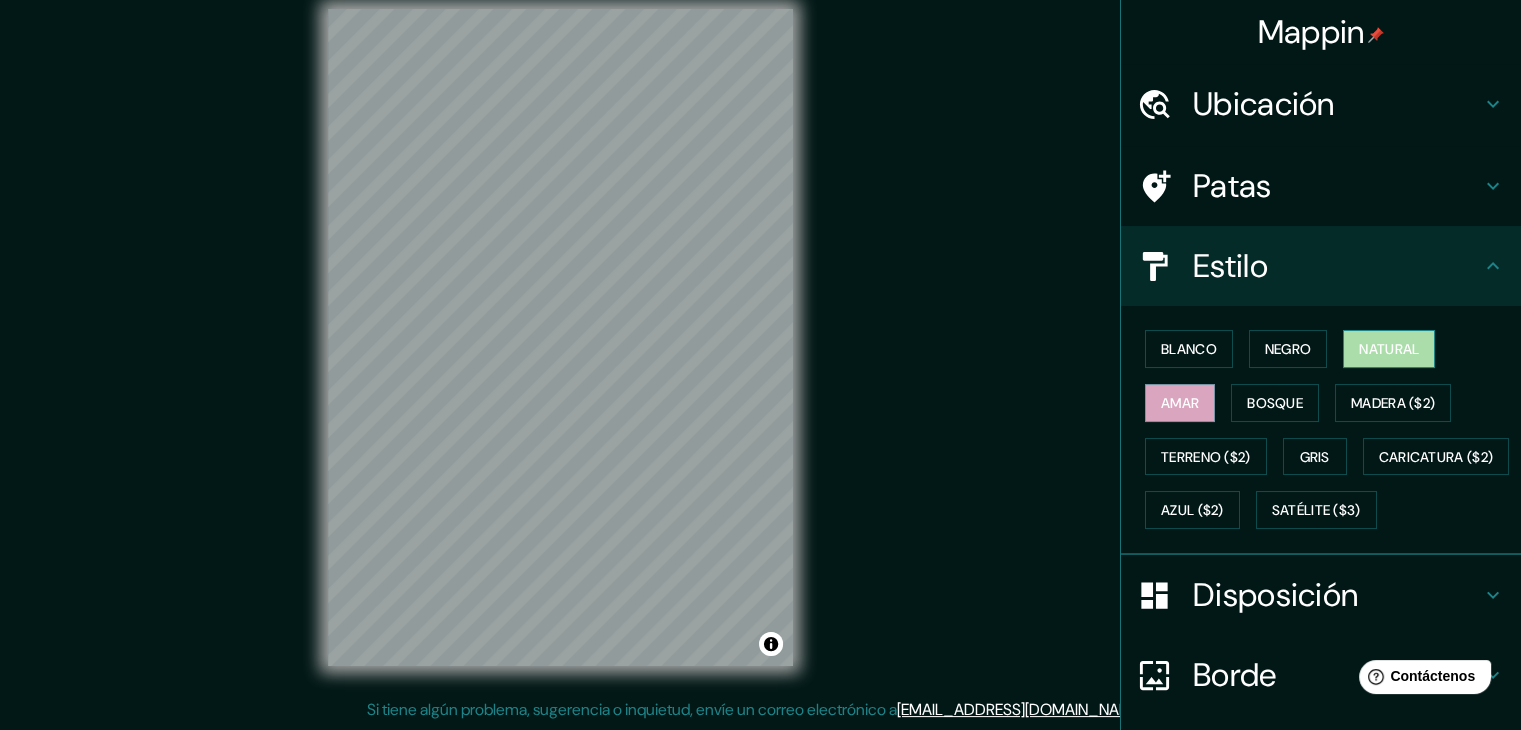 click on "Natural" at bounding box center [1389, 349] 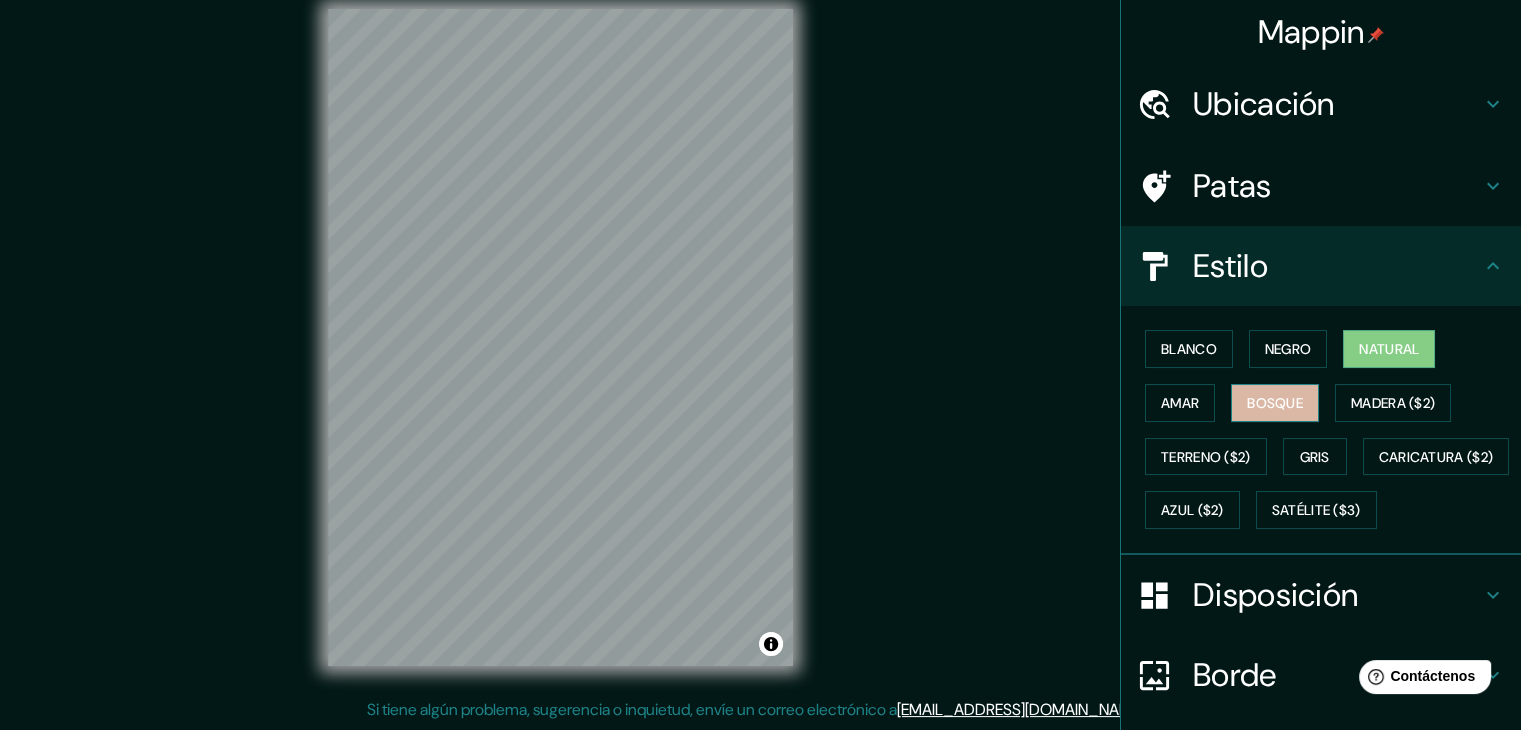 click on "Bosque" at bounding box center (1275, 403) 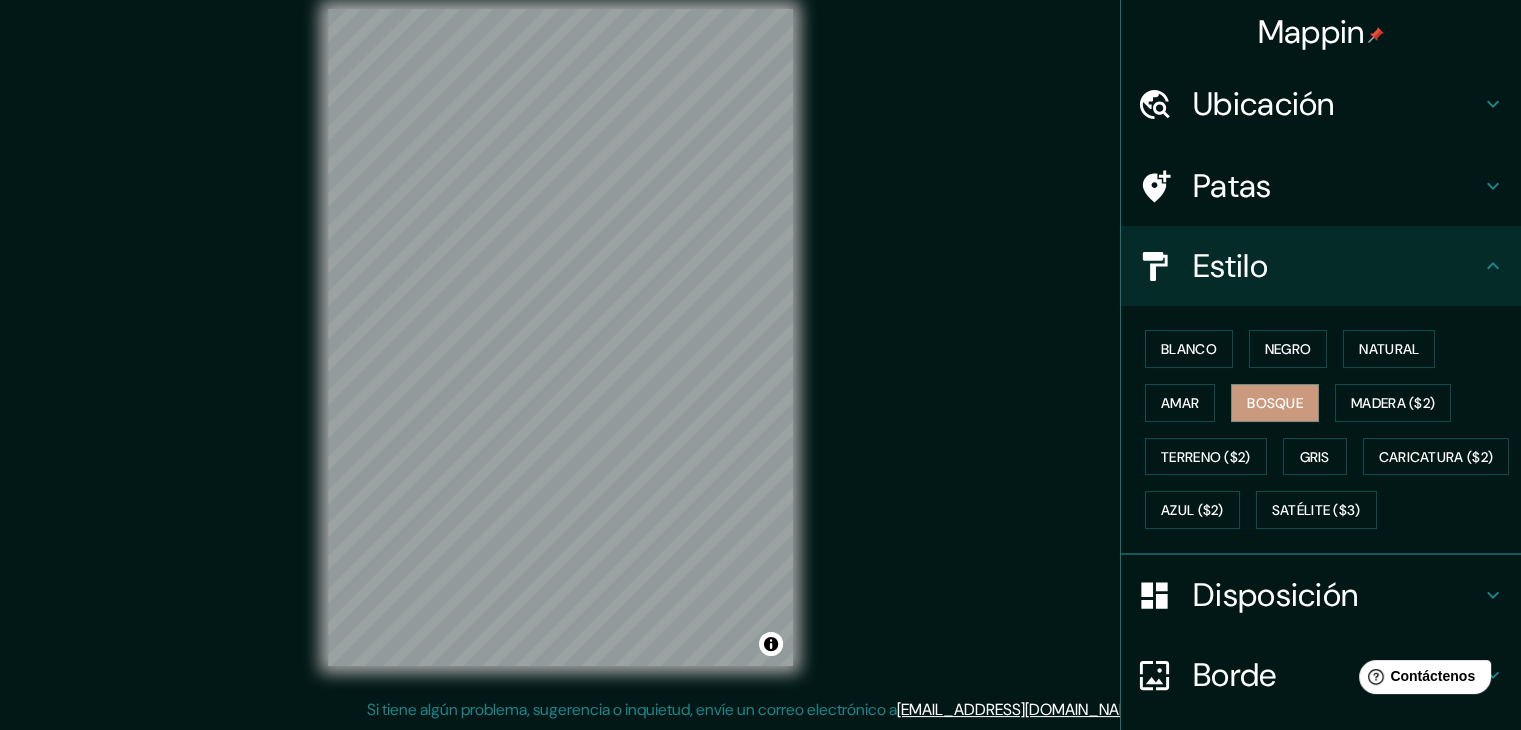 click on "Patas" at bounding box center (1337, 186) 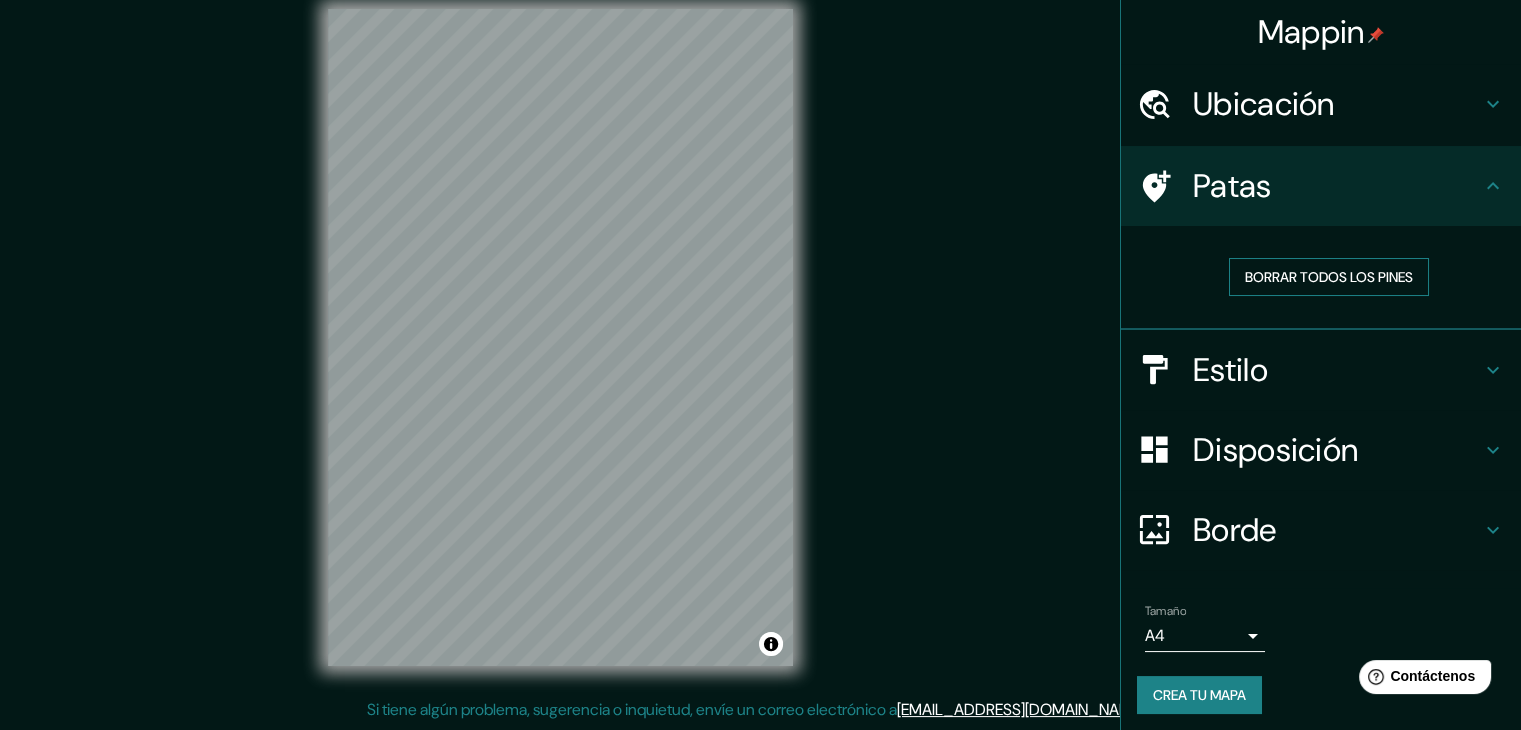 click on "Borrar todos los pines" at bounding box center (1329, 277) 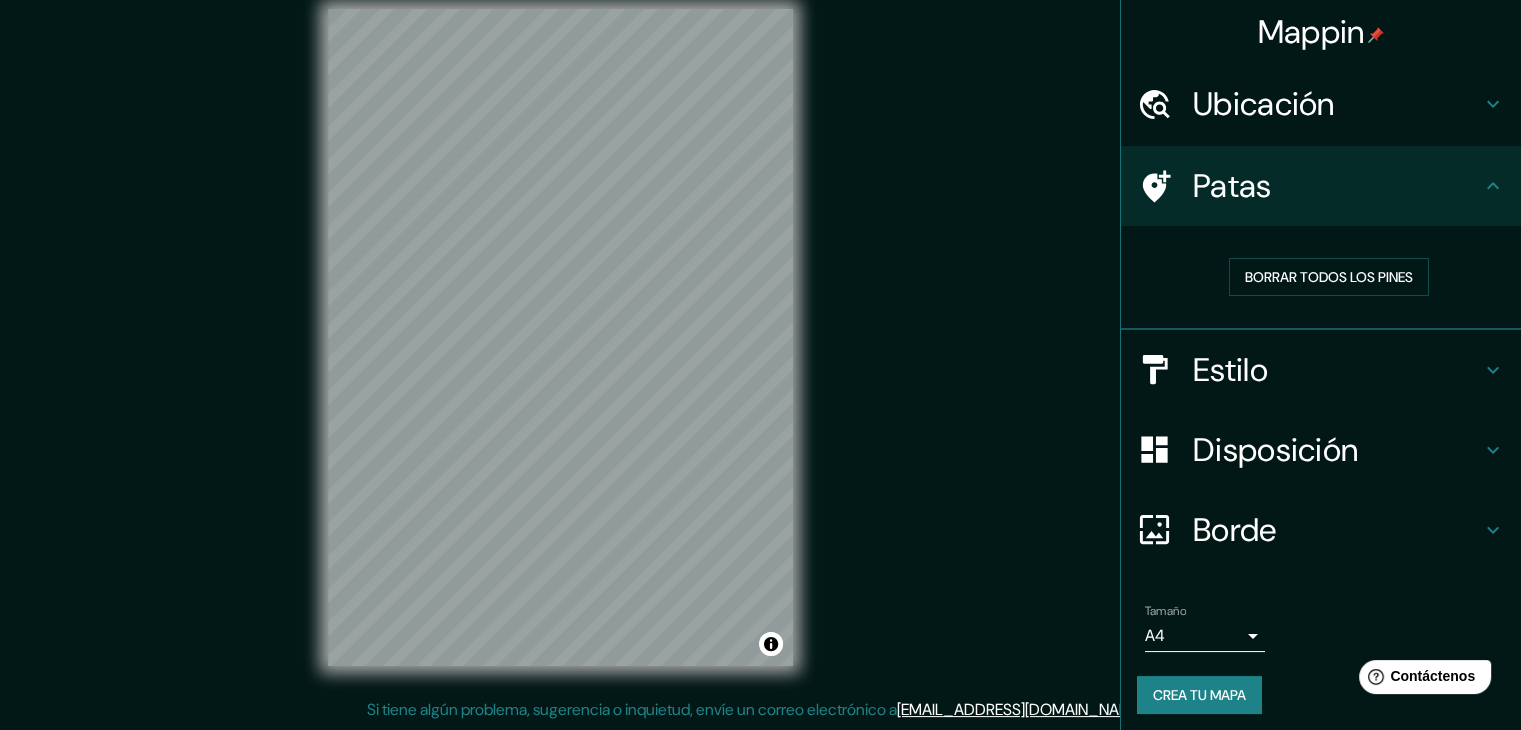 click on "Patas" at bounding box center (1232, 186) 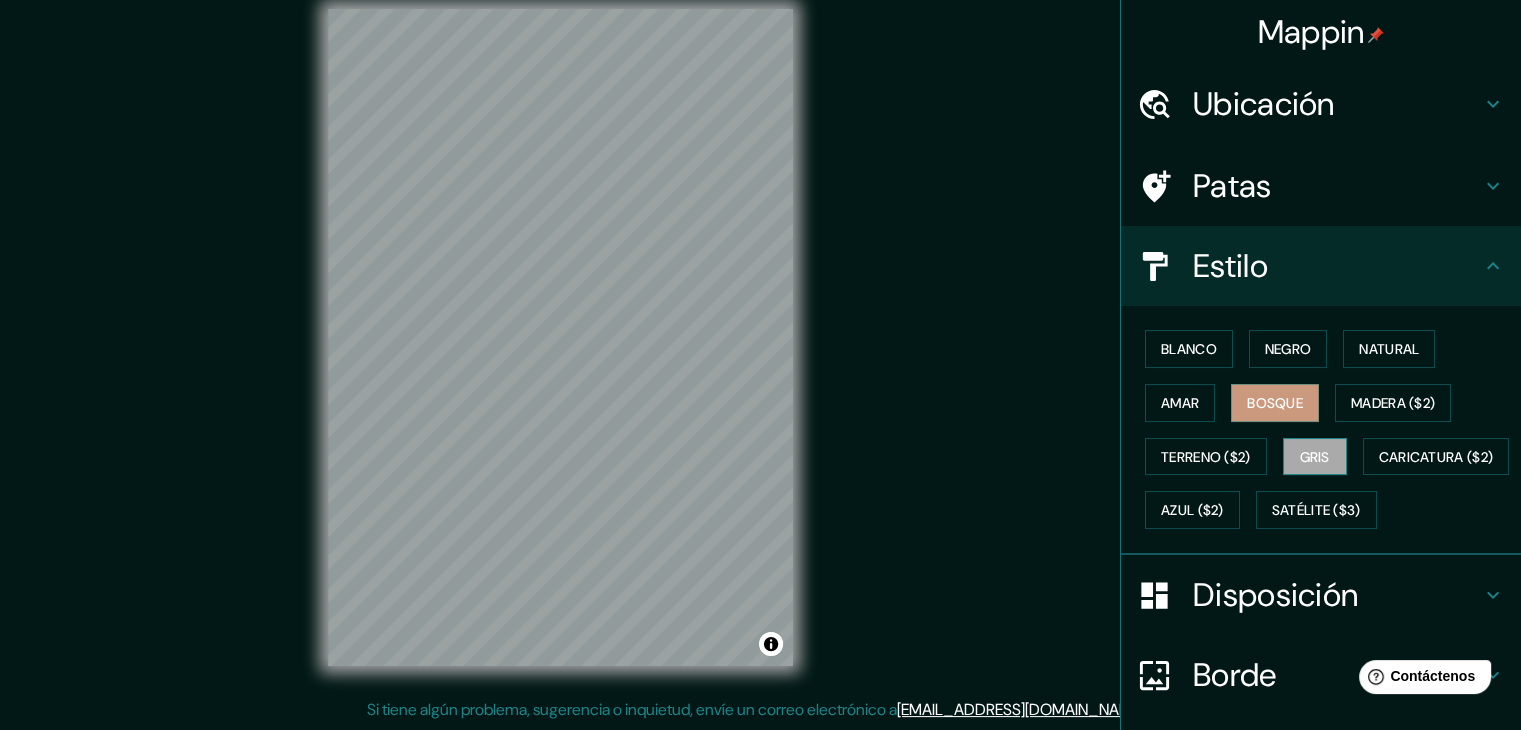 click on "Gris" at bounding box center [1315, 457] 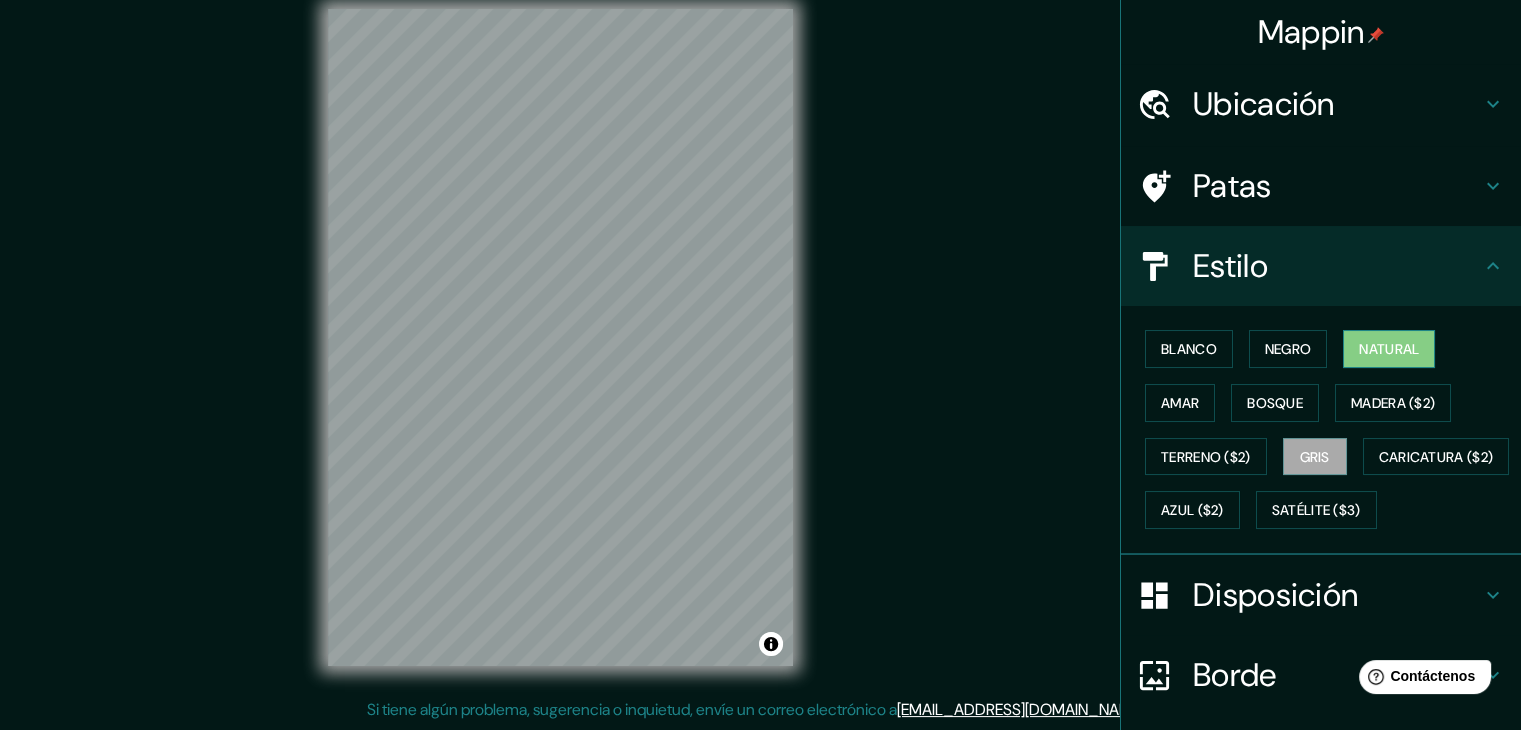 click on "Natural" at bounding box center [1389, 349] 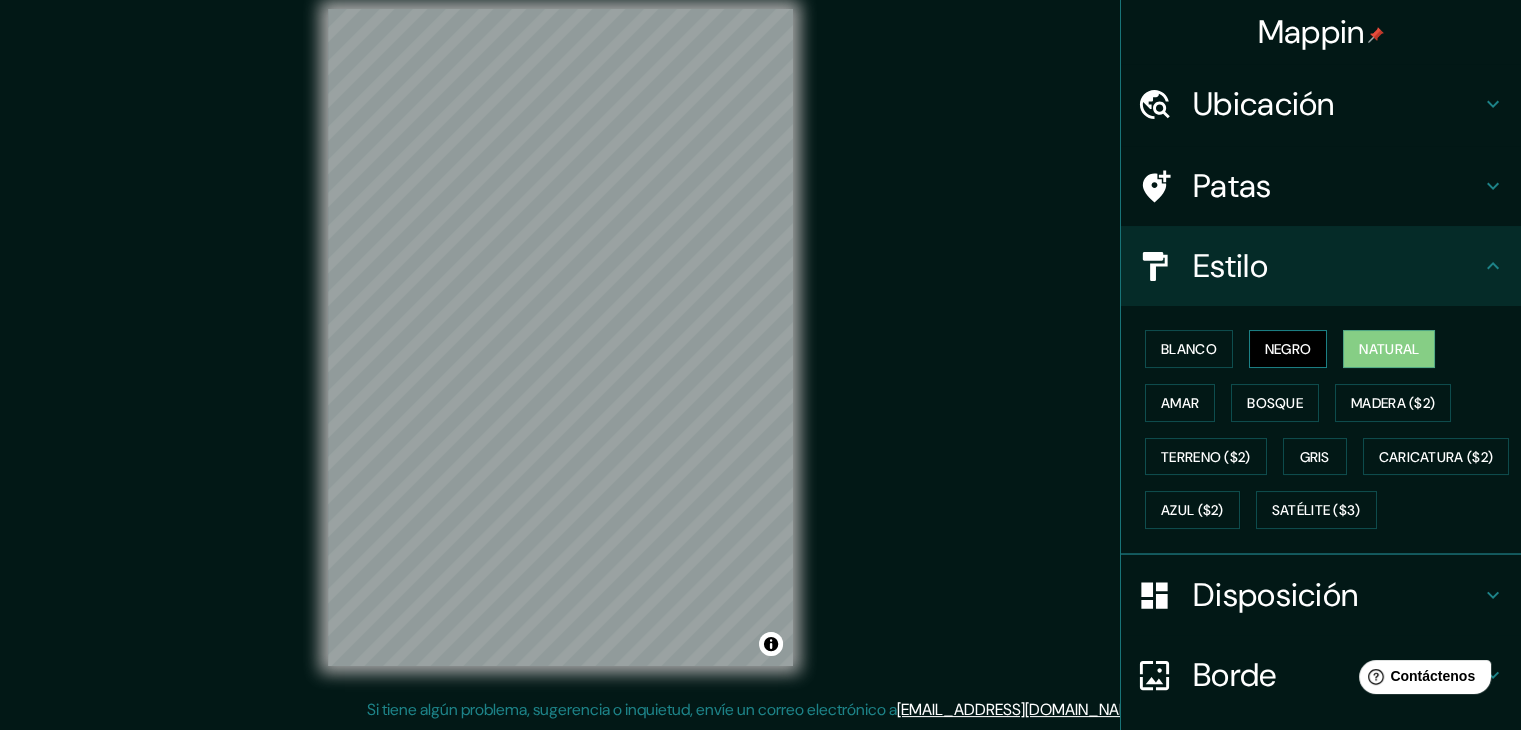 click on "Negro" at bounding box center (1288, 349) 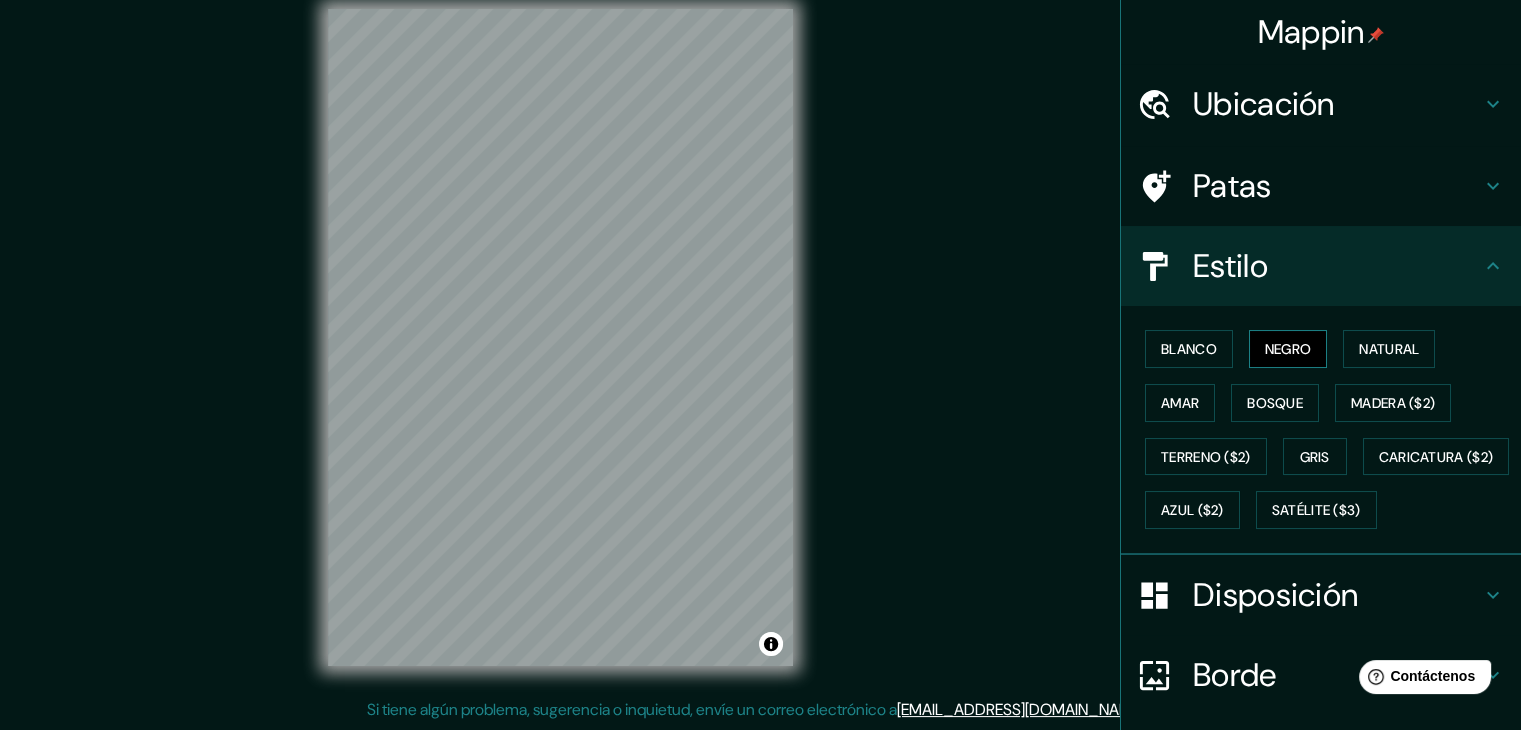 click on "Negro" at bounding box center (1288, 349) 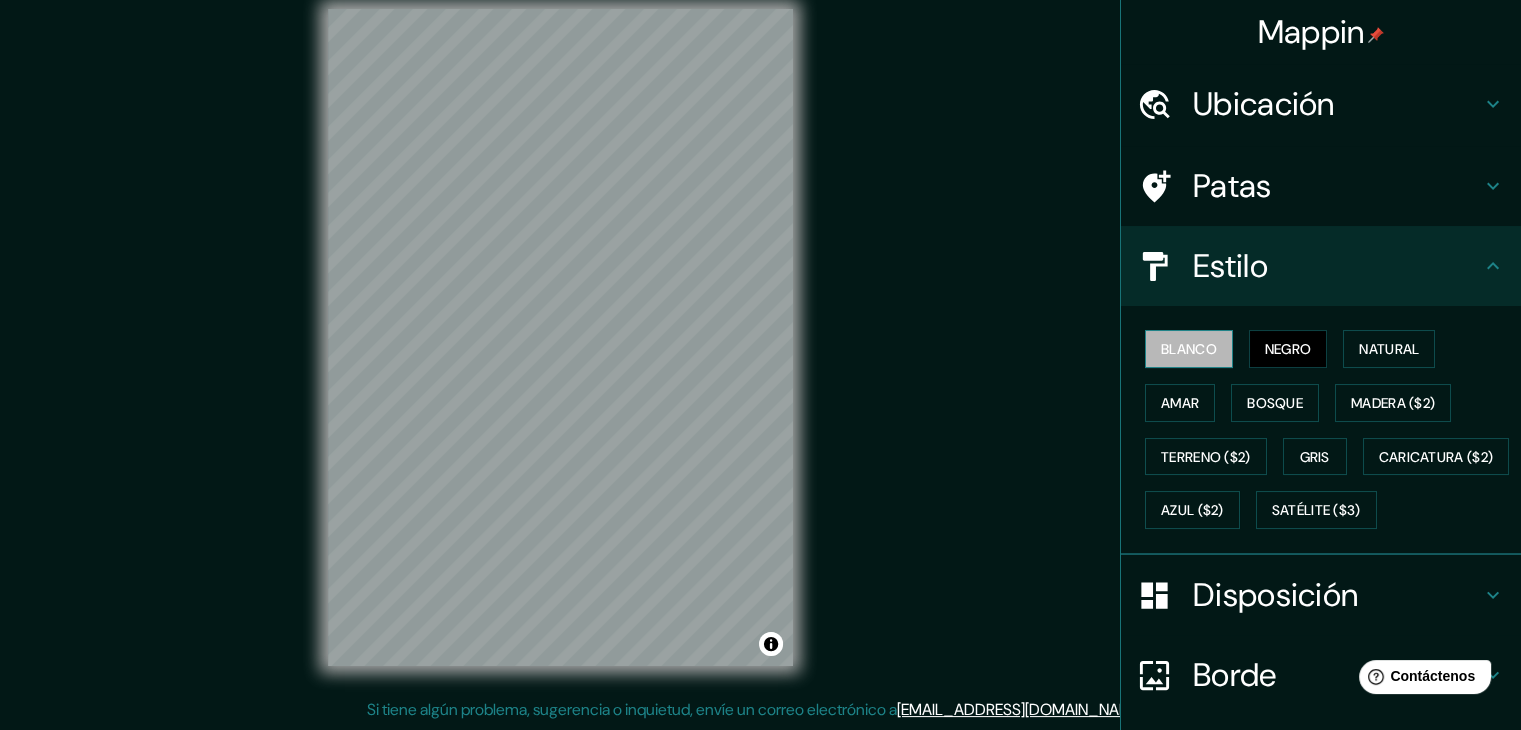 click on "Blanco" at bounding box center (1189, 349) 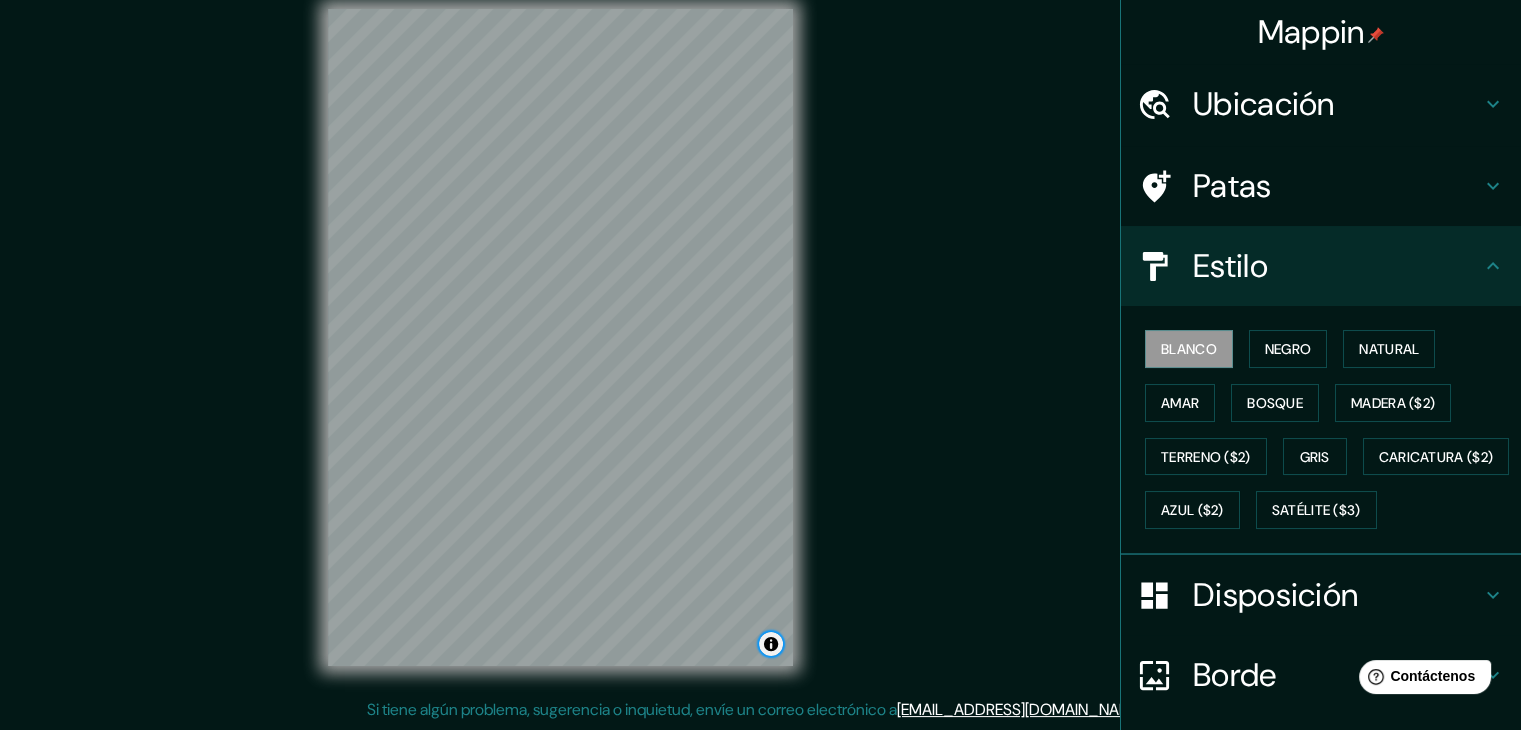 click at bounding box center [771, 644] 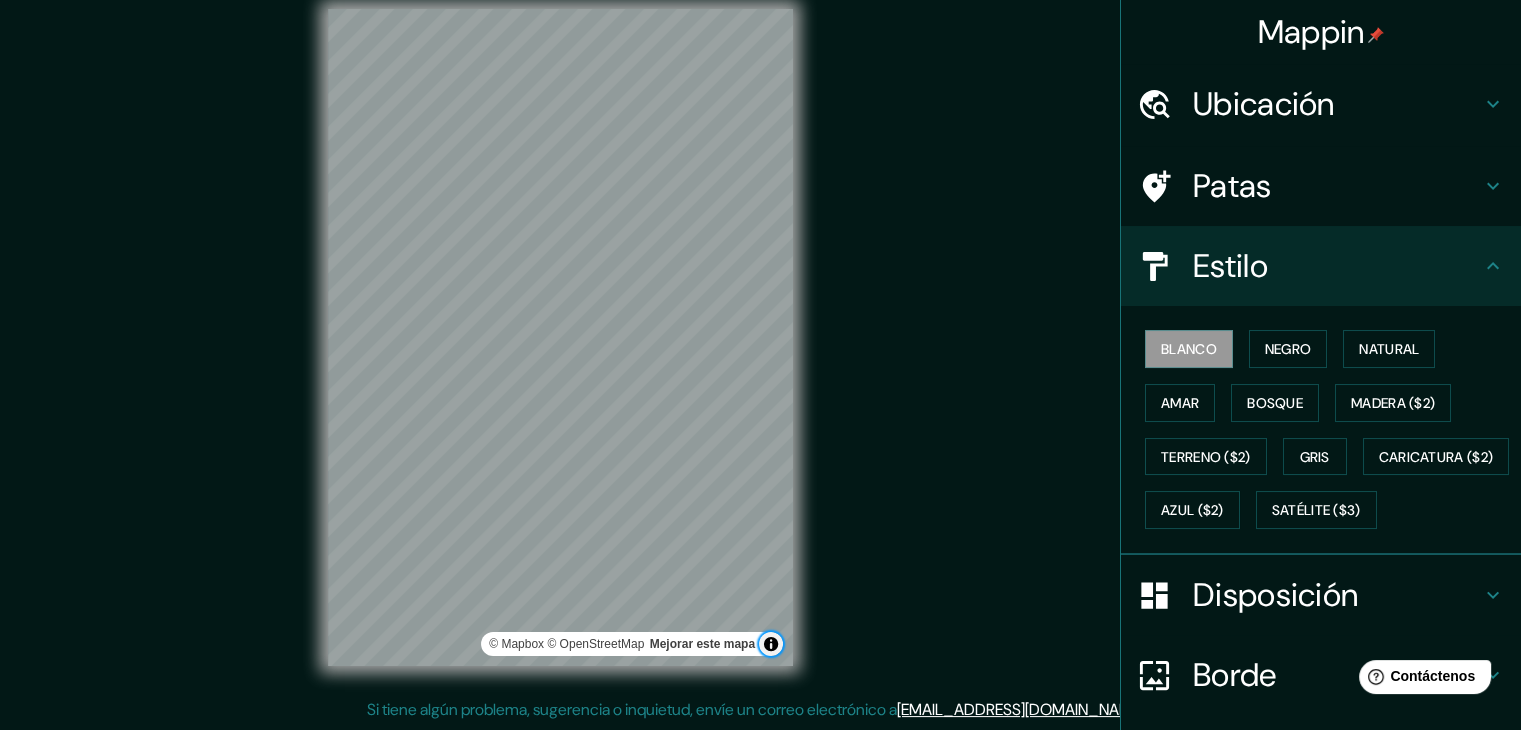 click at bounding box center [771, 644] 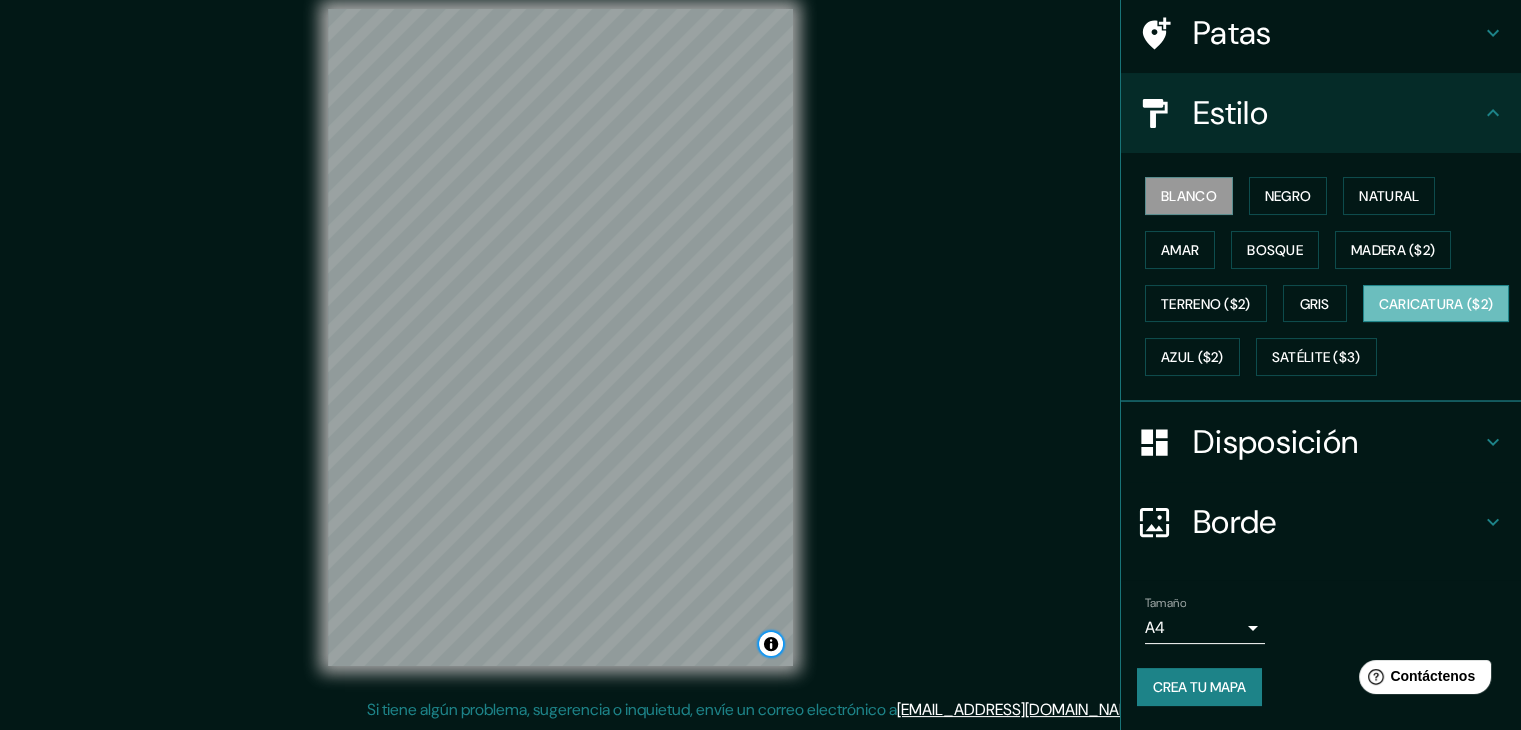 scroll, scrollTop: 202, scrollLeft: 0, axis: vertical 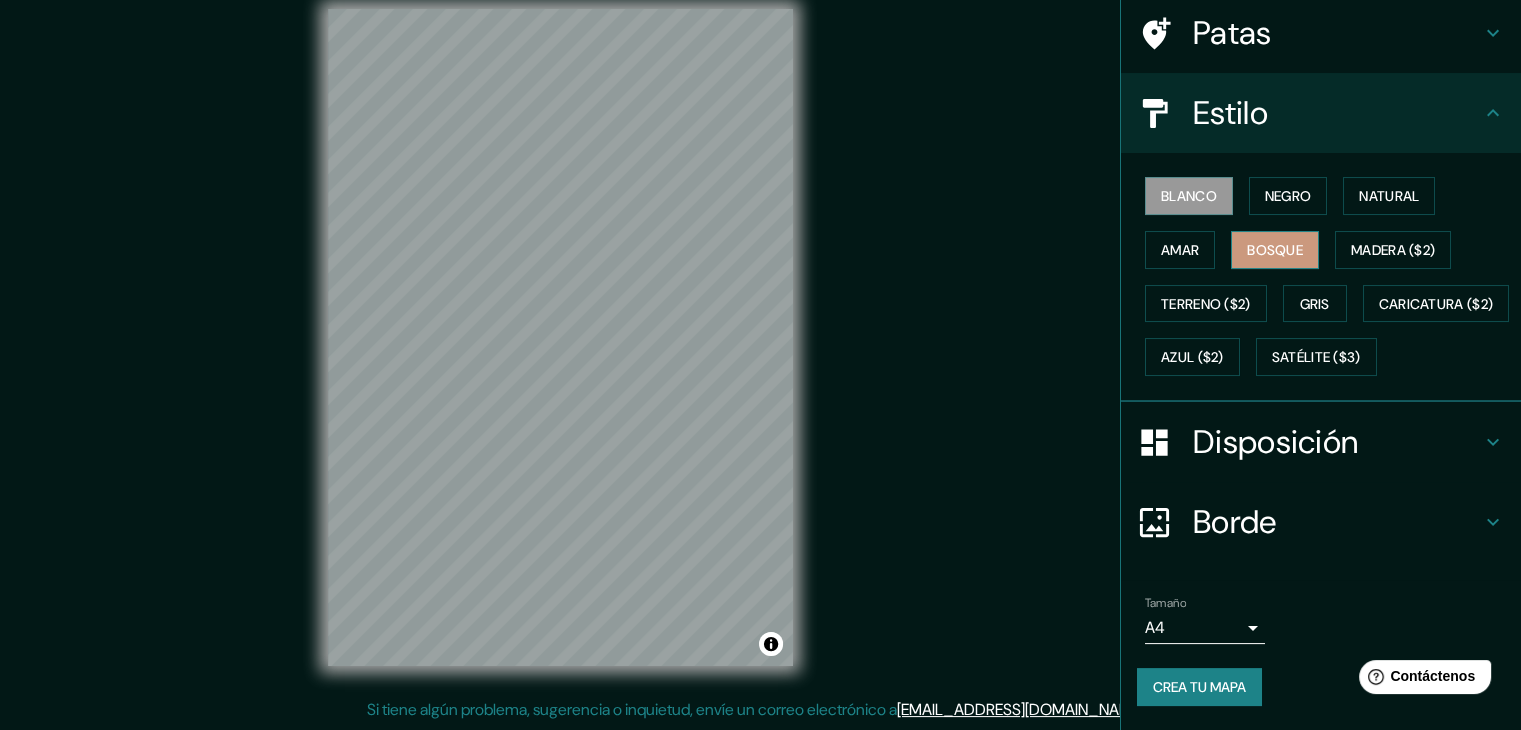 click on "Bosque" at bounding box center (1275, 250) 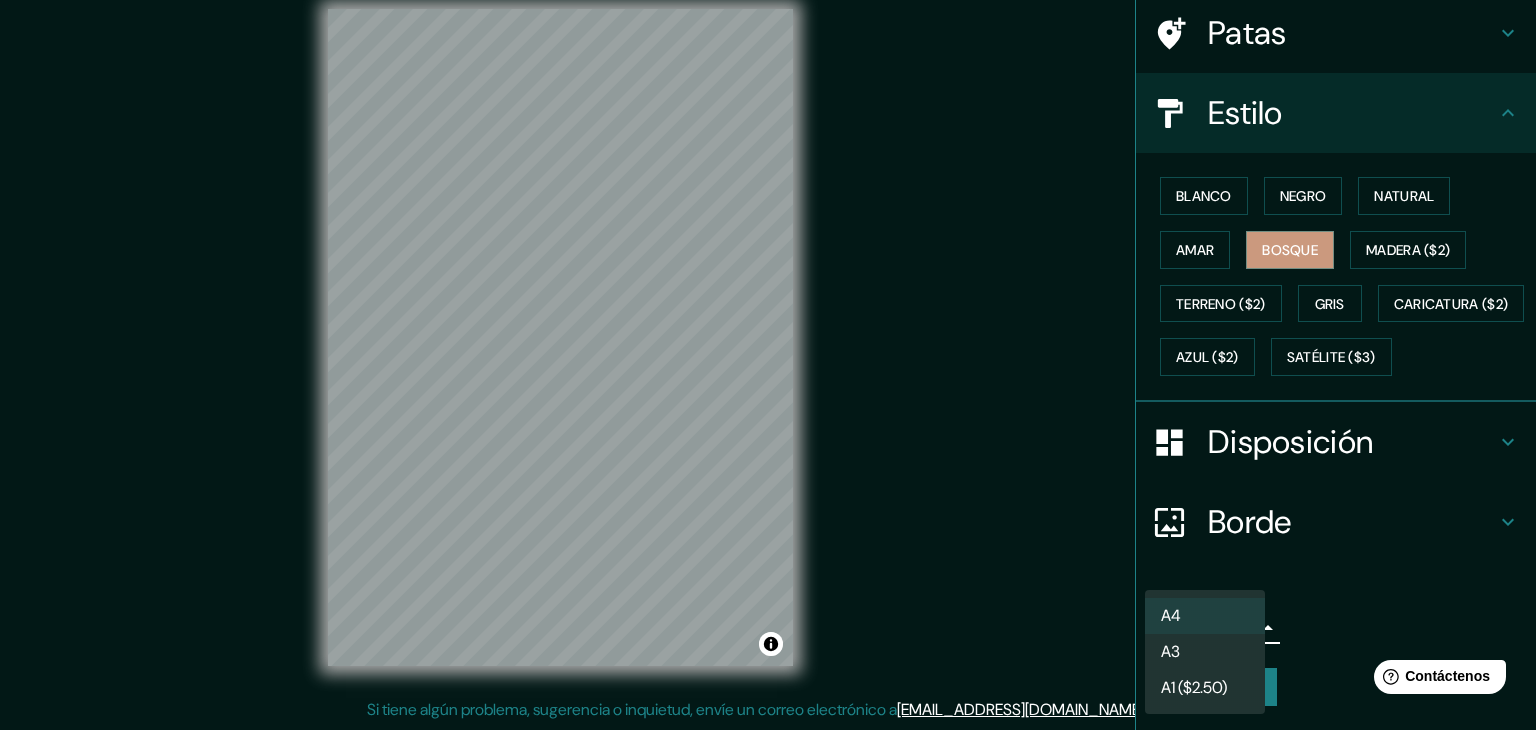 click on "Mappin Ubicación Sucre, Departamento de Chuquisaca, Bolivia Sucre Bolívar, Venezuela Sucre Departamento de Chuquisaca, Bolivia Bolívar Sucre, Venezuela Sucre Miranda, Venezuela Sucre Venezuela Patas Estilo Blanco Negro Natural Amar Bosque Madera ($2) Terreno ($2) Gris Caricatura ($2) Azul ($2) Satélite ($3) Disposición Borde Elige un borde.  Consejo  : puedes opacar las capas del marco para crear efectos geniales. Ninguno Simple Transparente Elegante Tamaño A4 single Crea tu mapa © Mapbox   © OpenStreetMap   Improve this map Si tiene algún problema, sugerencia o inquietud, envíe un correo electrónico a  help@mappin.pro  .   . . Texto original Valora esta traducción Tu opinión servirá para ayudar a mejorar el Traductor de Google A4 A3 A1 ($2.50)" at bounding box center (768, 342) 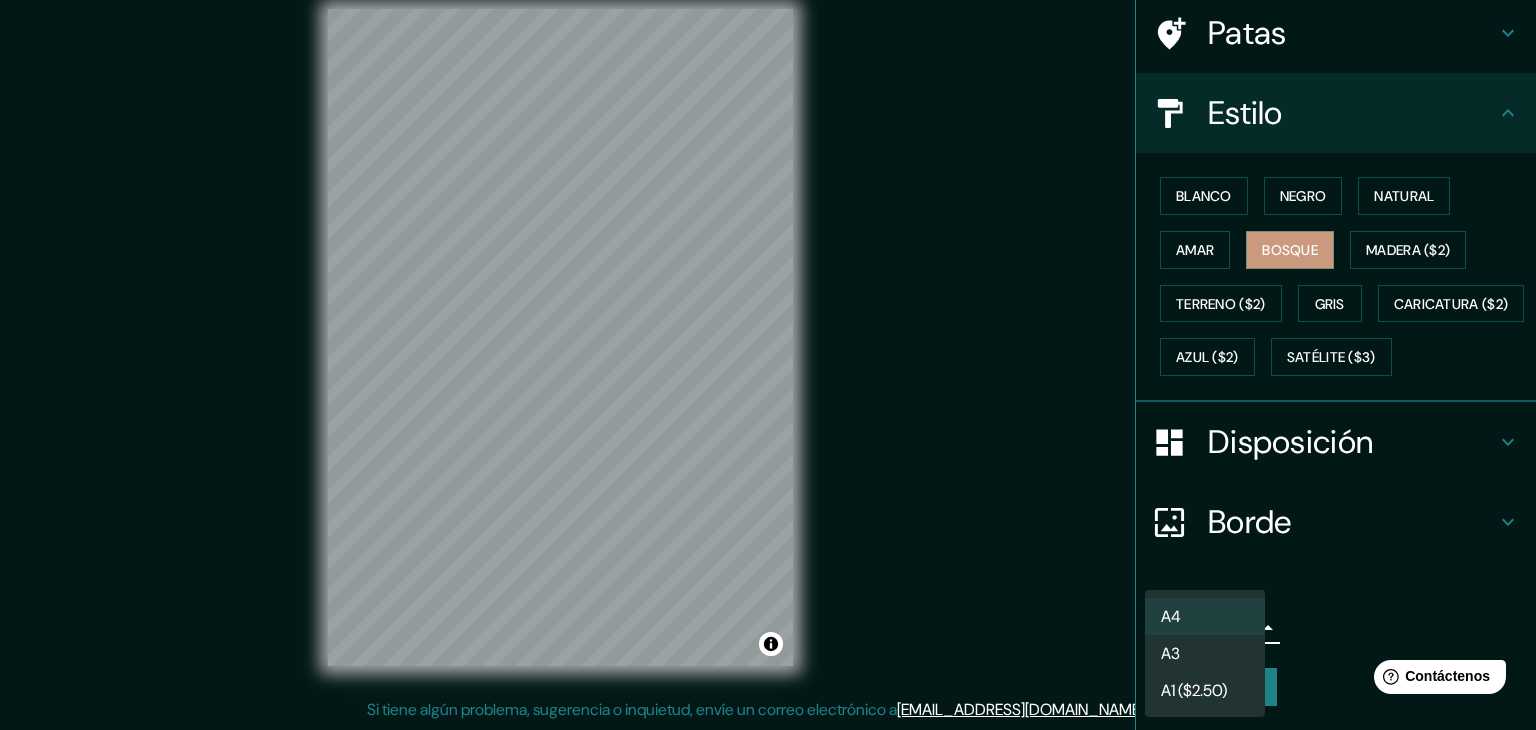 click on "A3" at bounding box center (1205, 653) 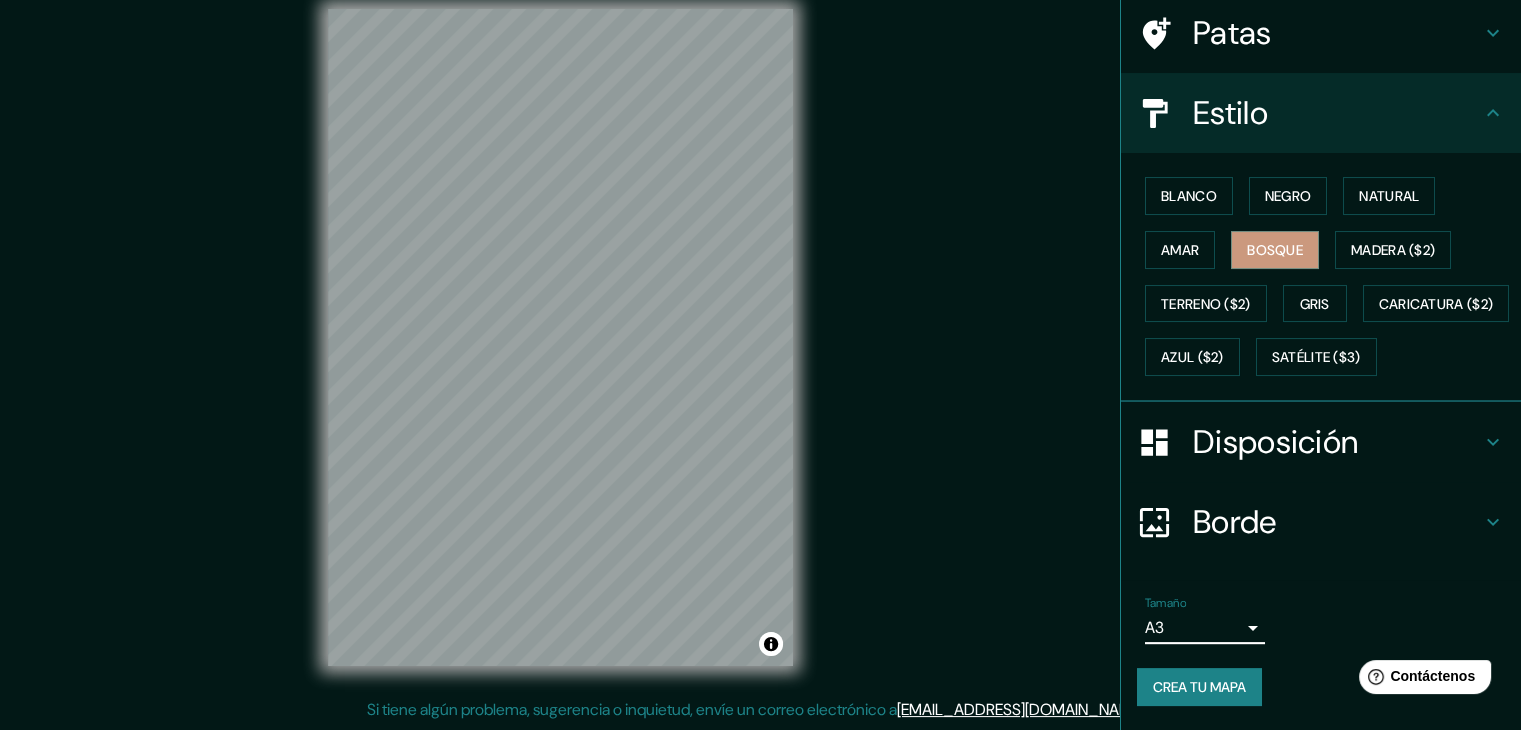click on "Crea tu mapa" at bounding box center [1199, 687] 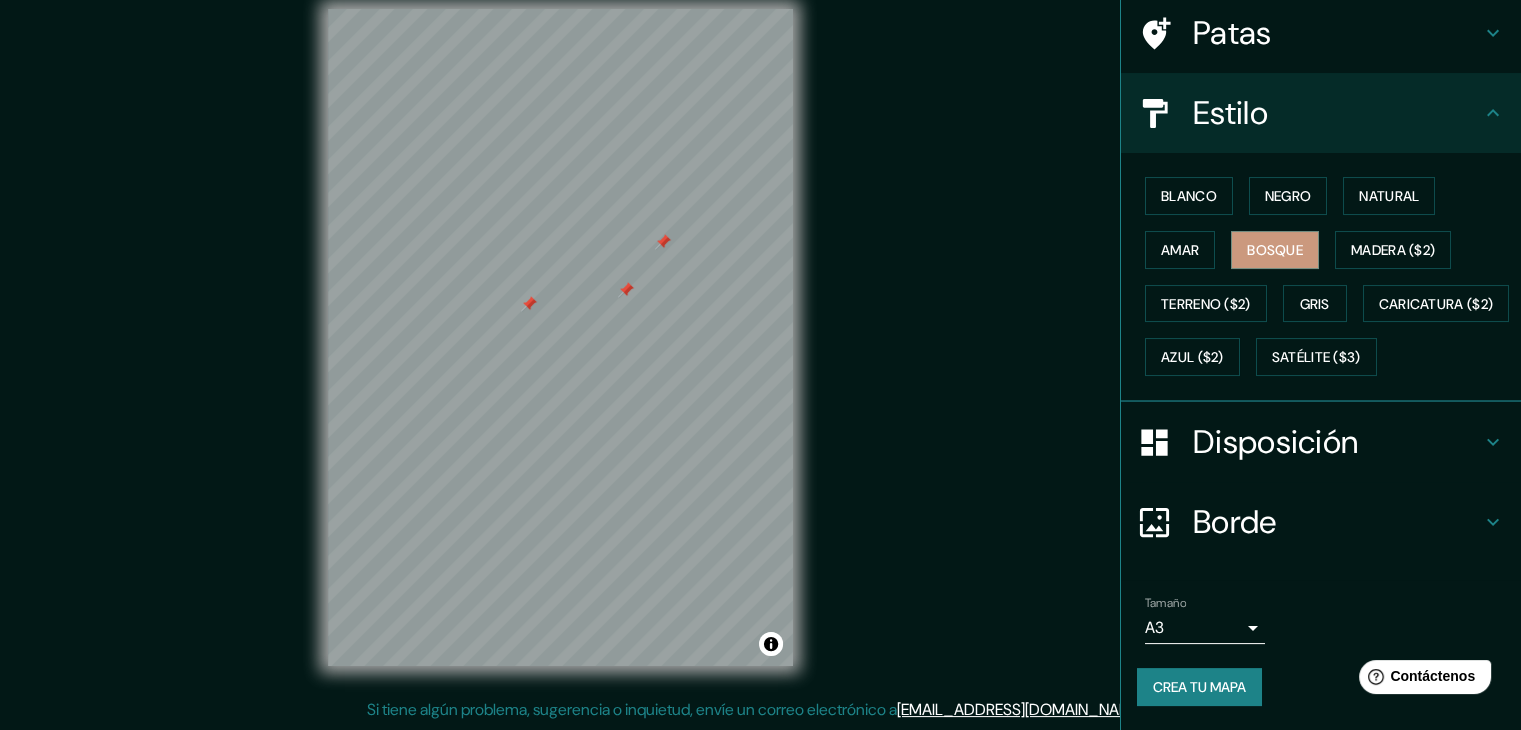 drag, startPoint x: 593, startPoint y: 288, endPoint x: 624, endPoint y: 291, distance: 31.144823 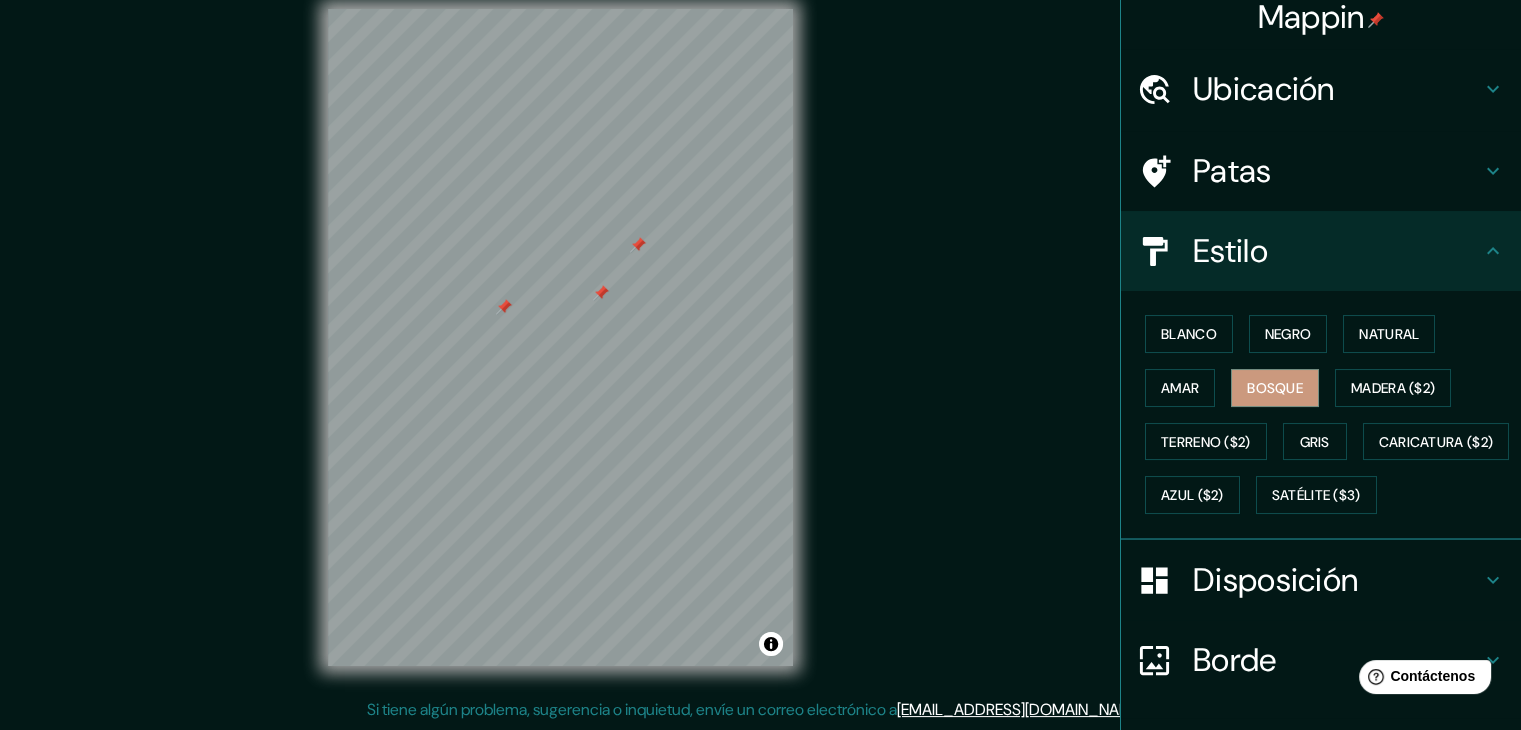 scroll, scrollTop: 2, scrollLeft: 0, axis: vertical 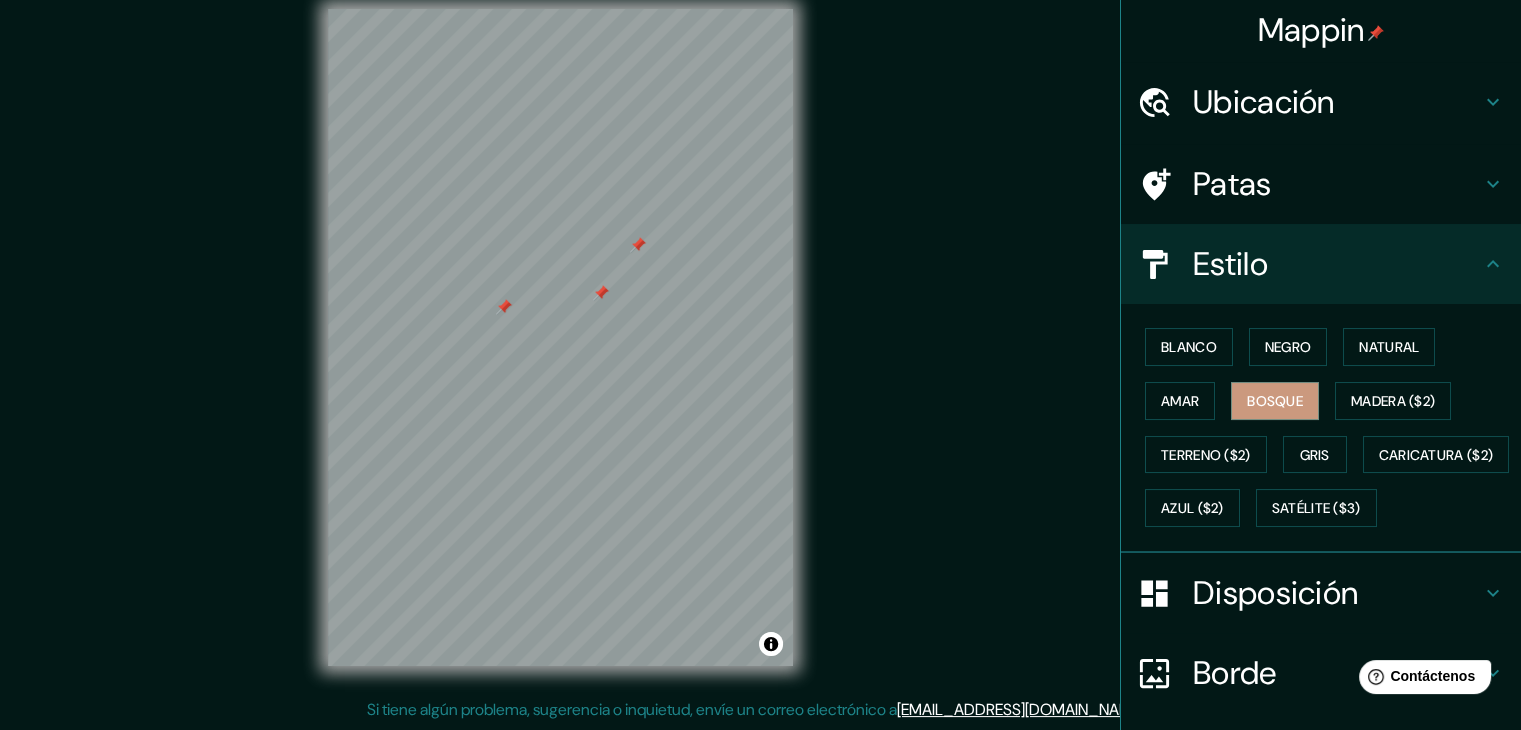 click on "Patas" at bounding box center (1232, 184) 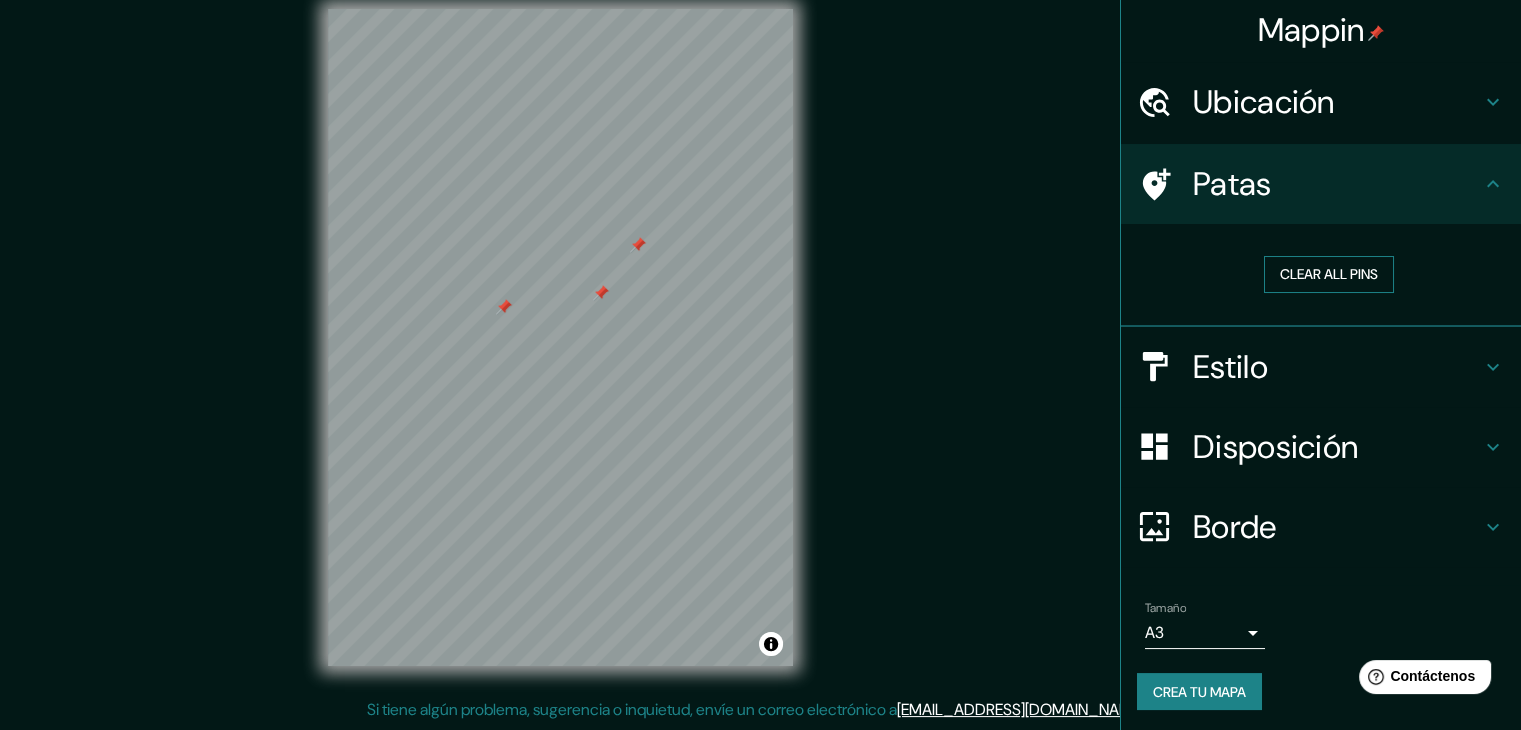 click on "Clear all pins" at bounding box center (1329, 274) 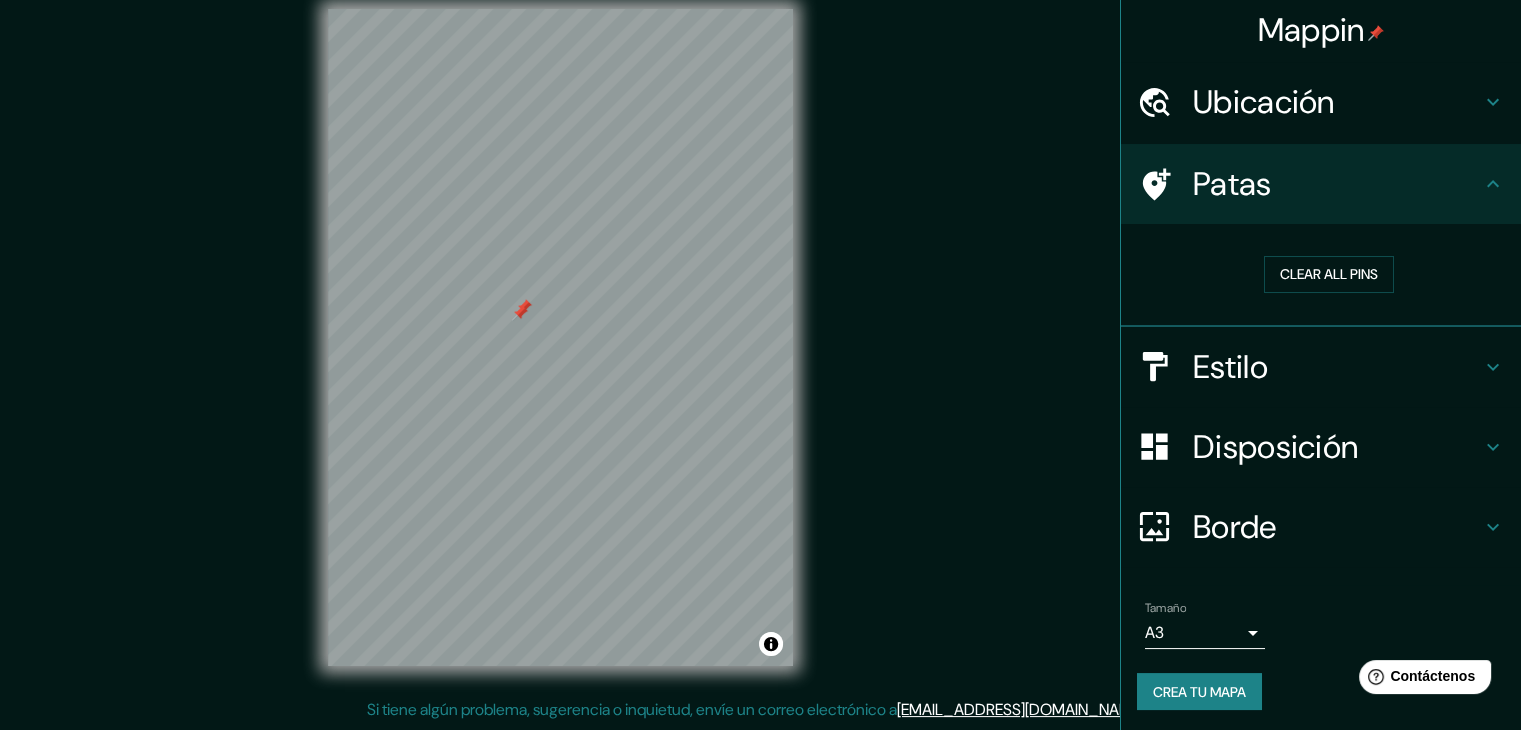 click at bounding box center [520, 313] 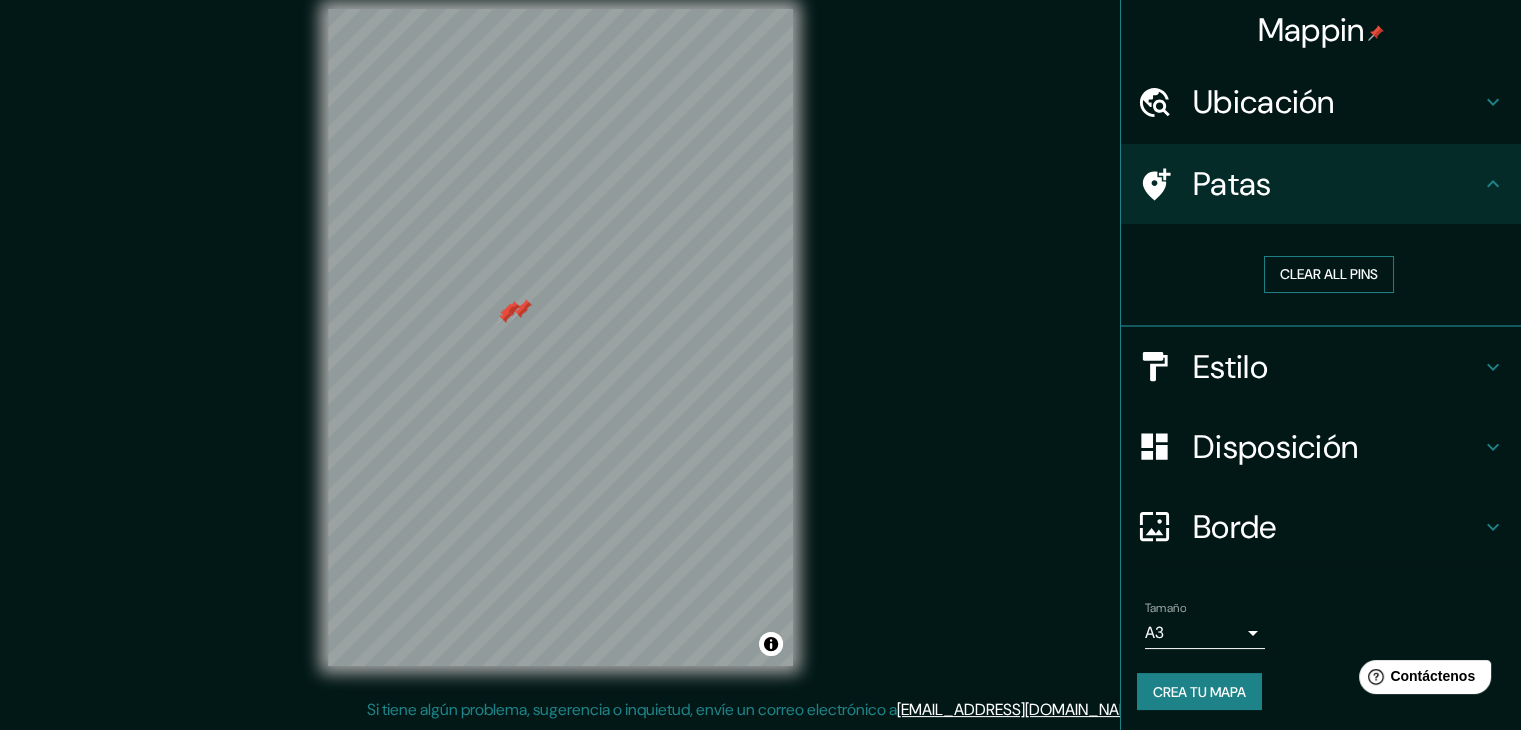 click on "Clear all pins" at bounding box center [1329, 274] 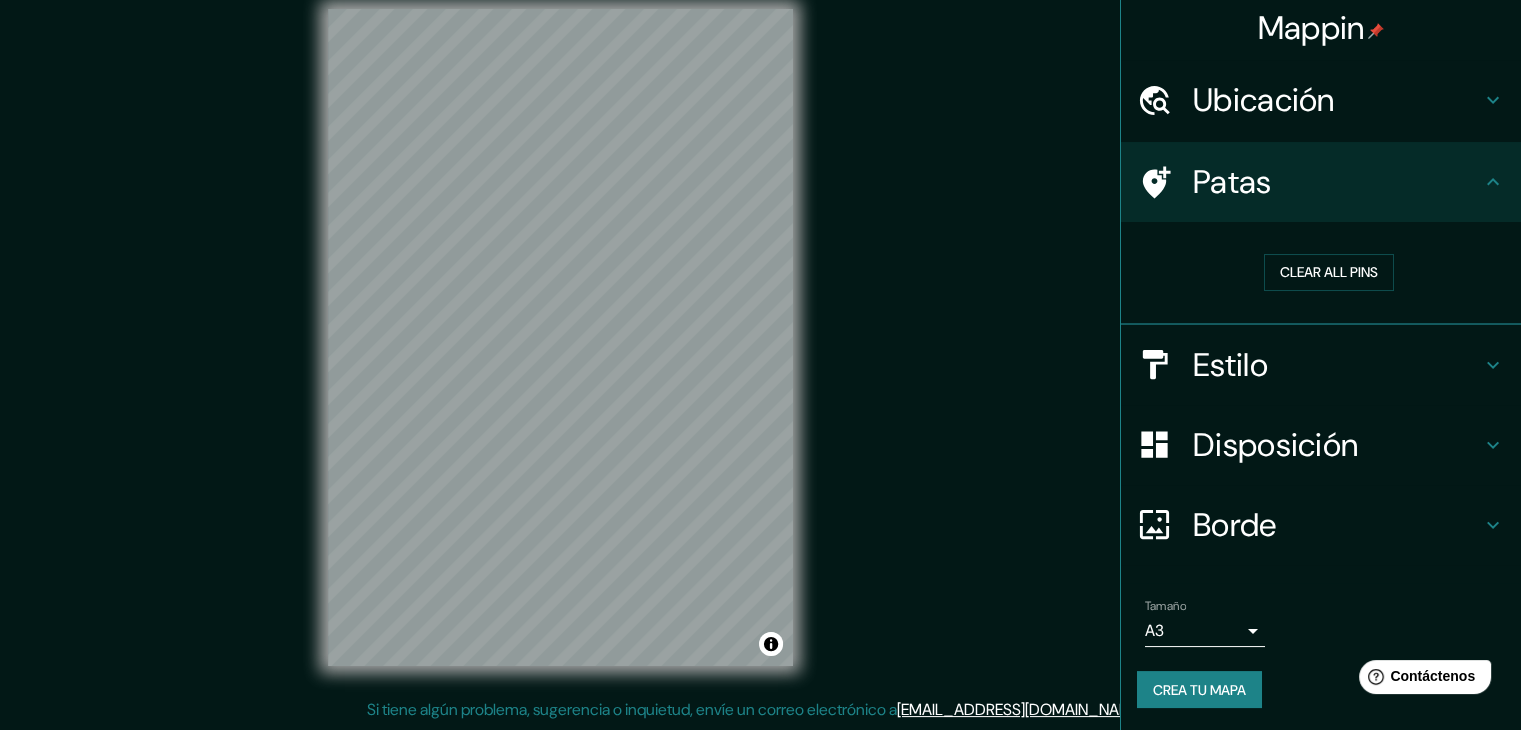 scroll, scrollTop: 4, scrollLeft: 0, axis: vertical 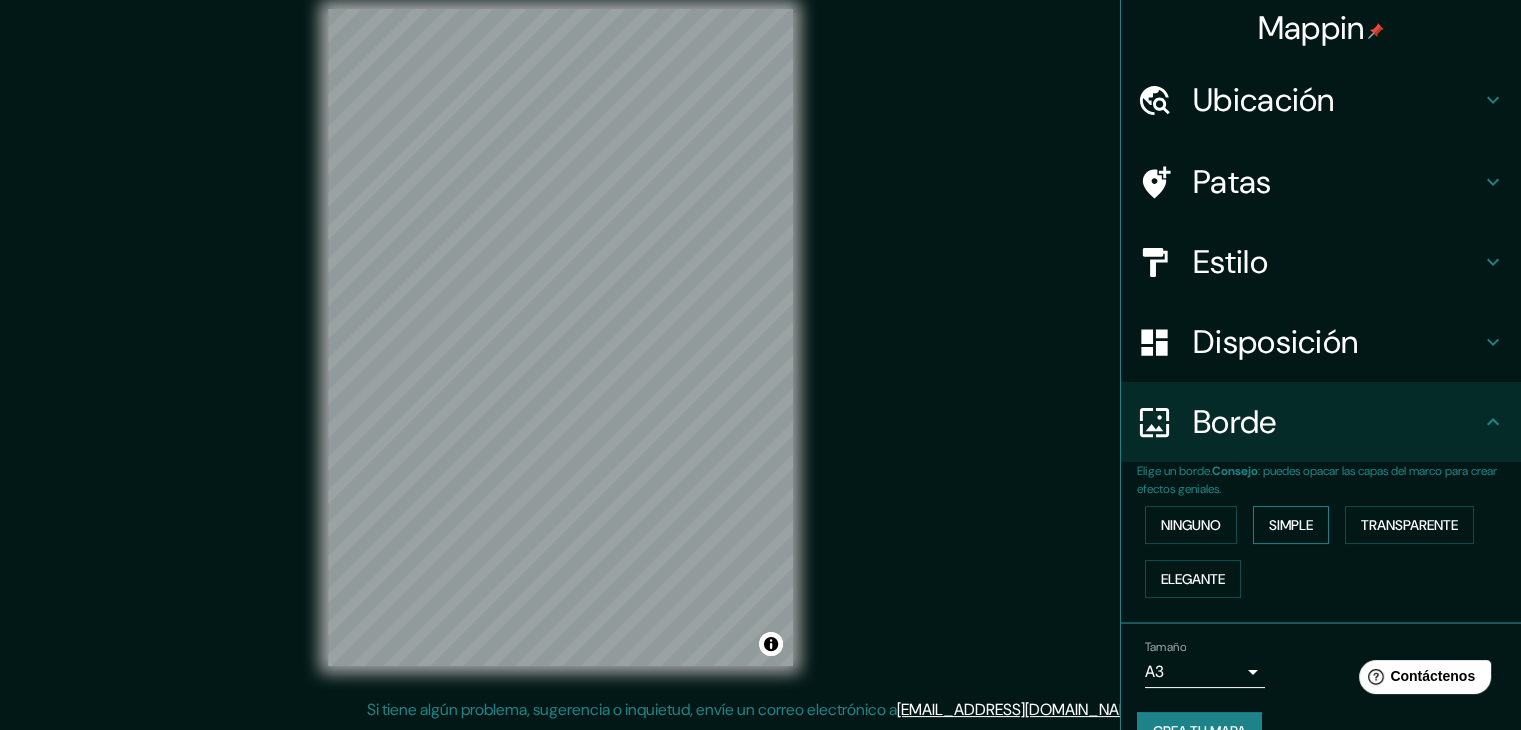 click on "Simple" at bounding box center (1291, 525) 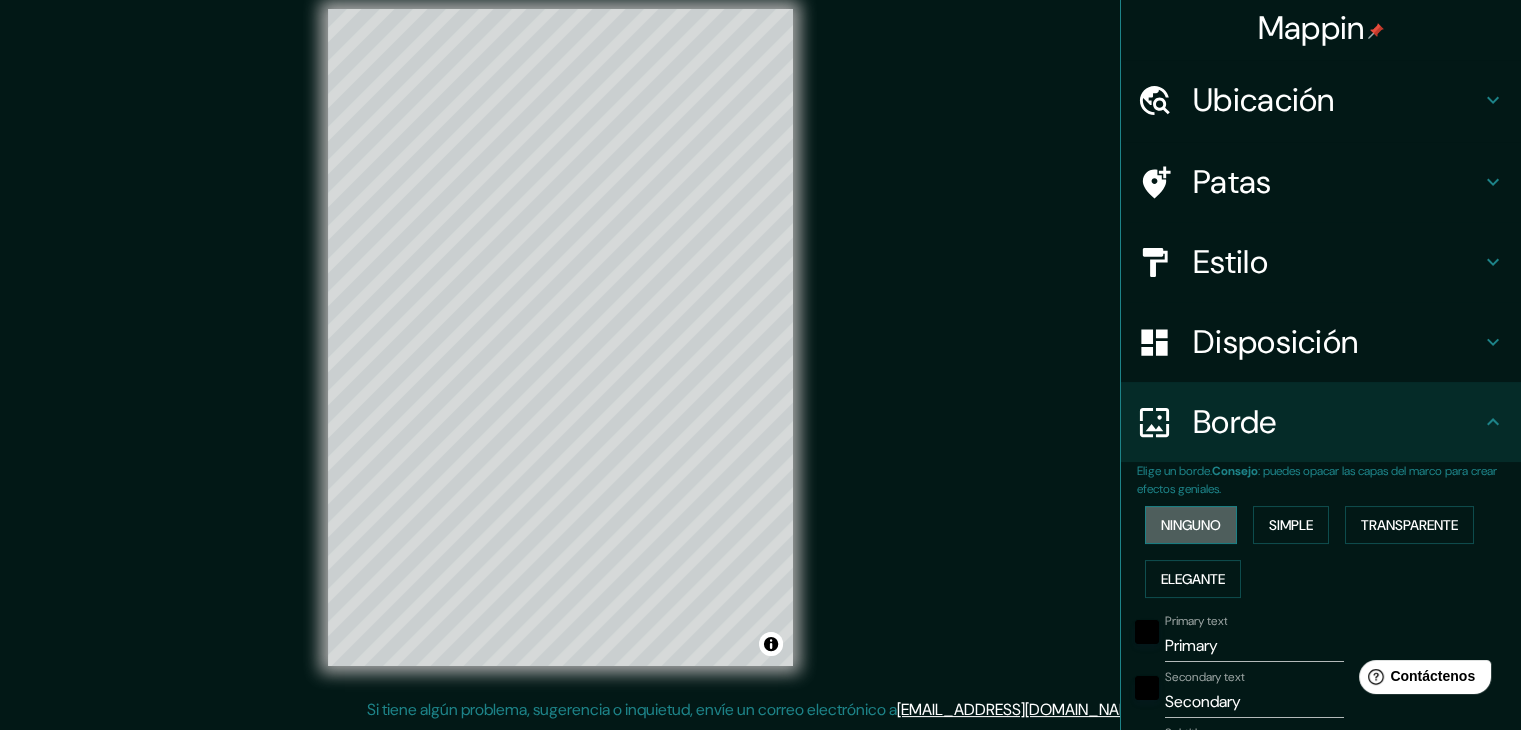 click on "Ninguno" at bounding box center [1191, 525] 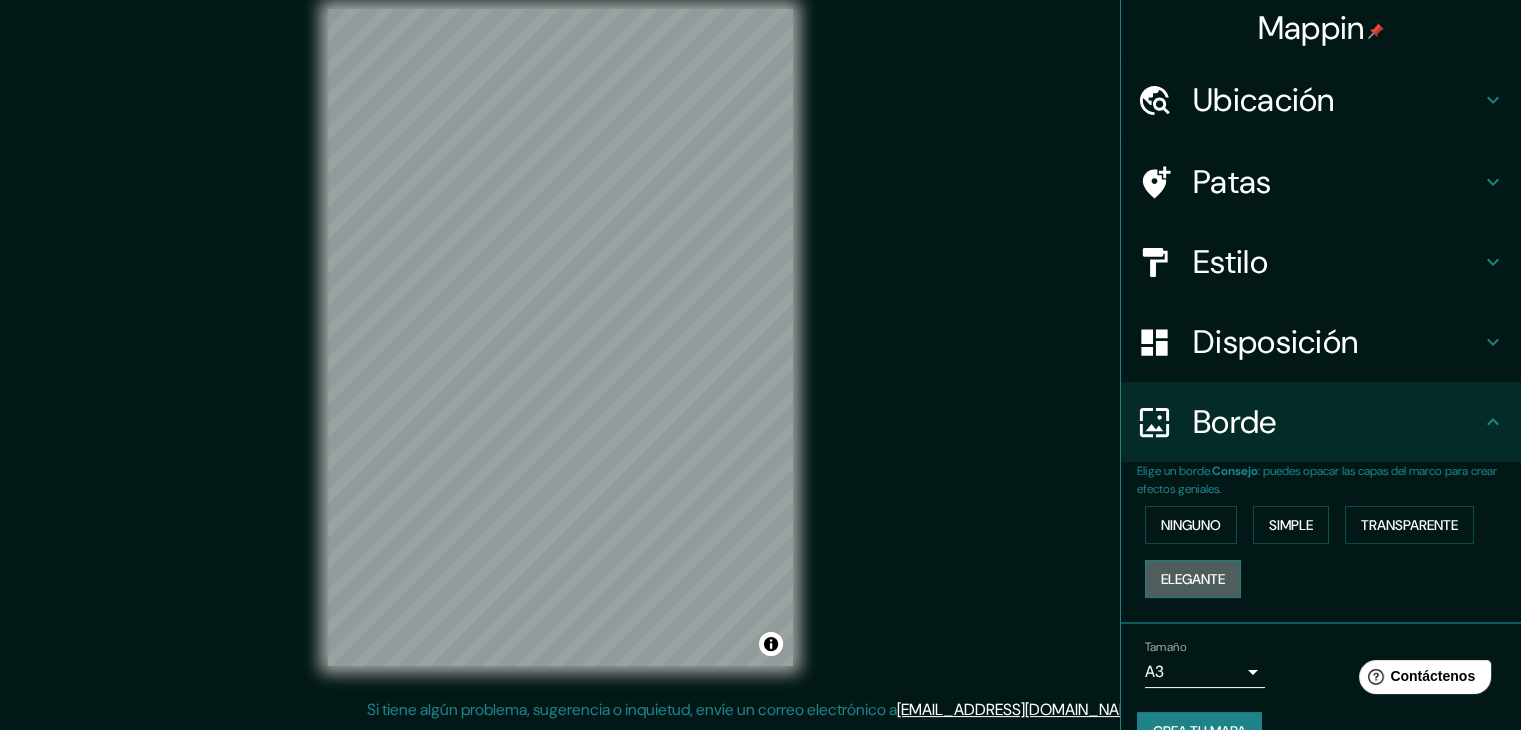 click on "Elegante" at bounding box center [1193, 579] 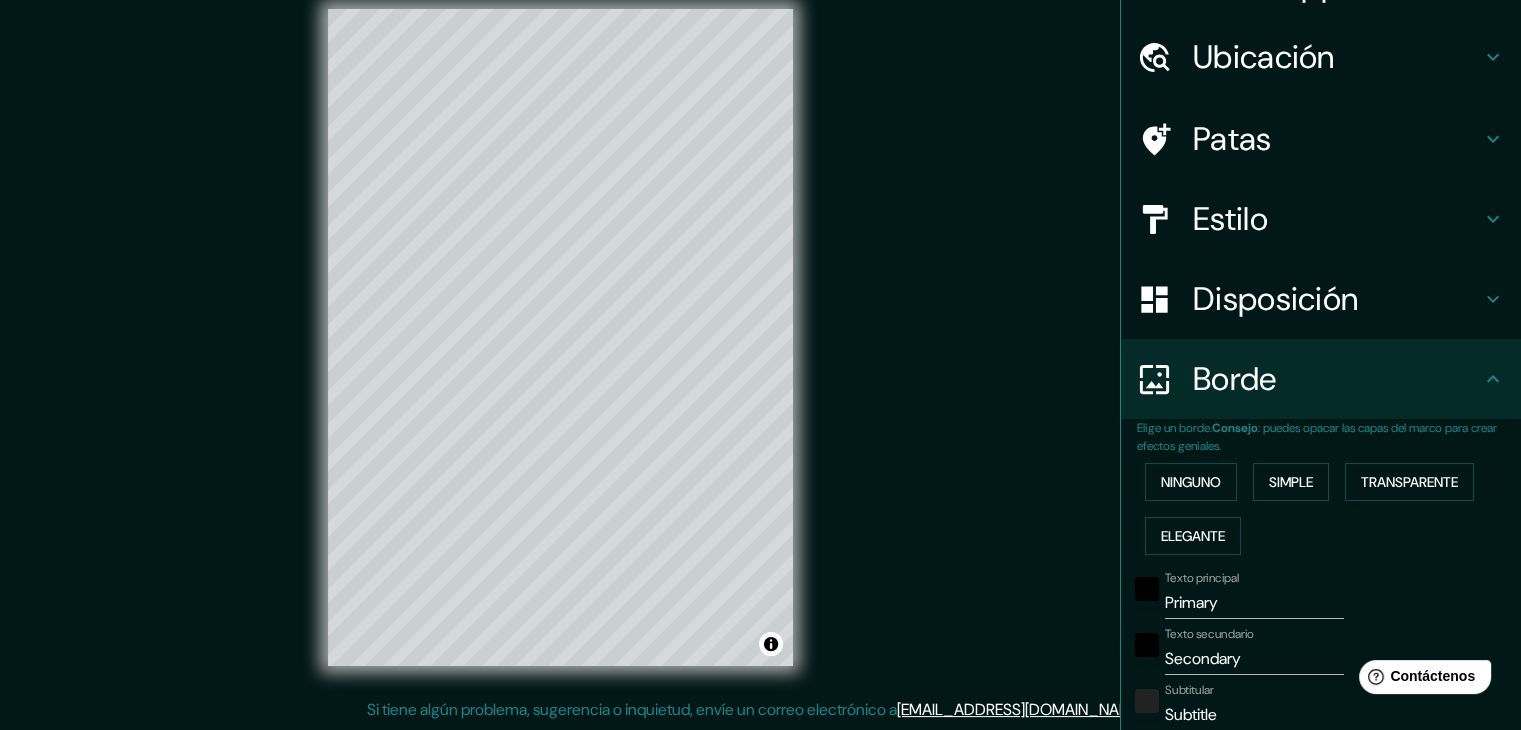 scroll, scrollTop: 104, scrollLeft: 0, axis: vertical 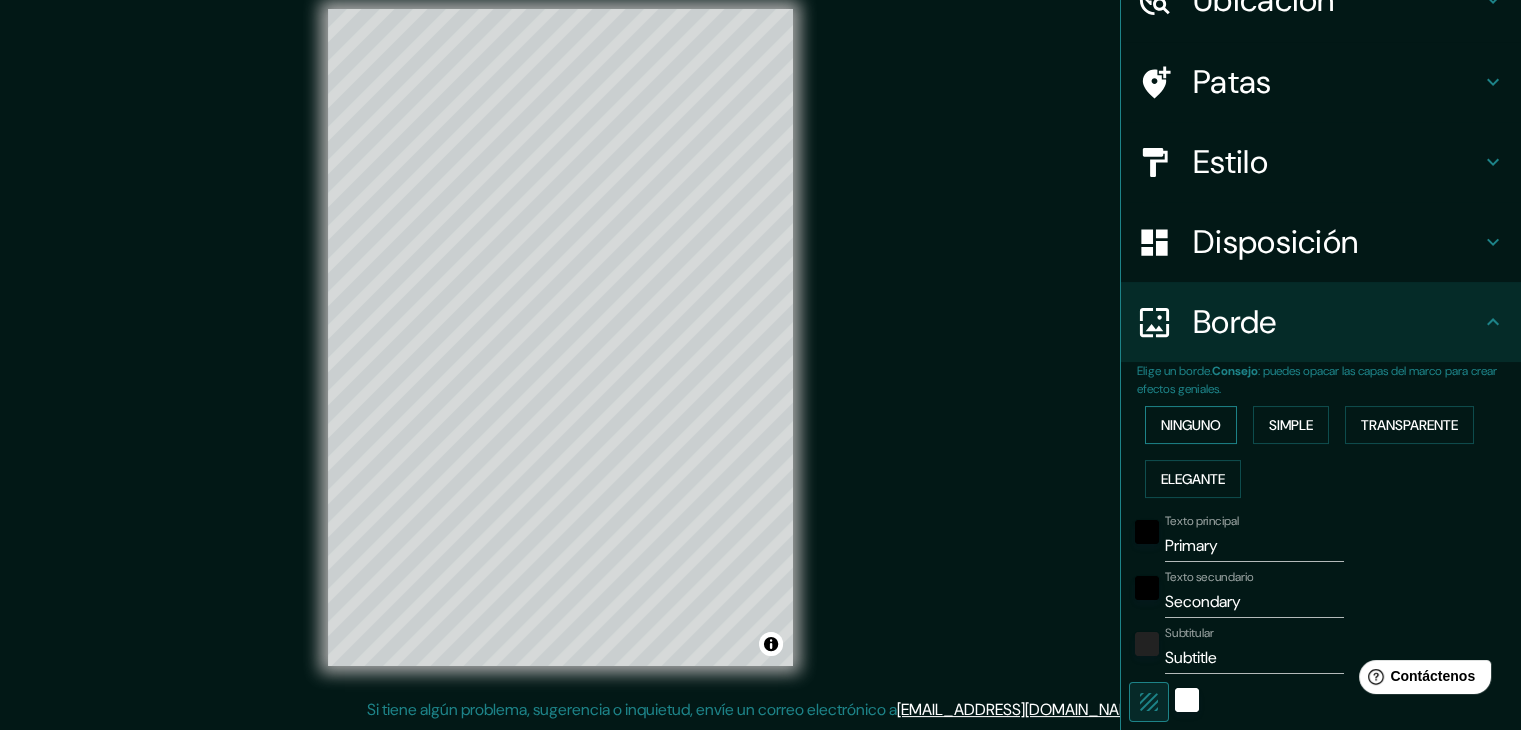 click on "Ninguno" at bounding box center (1191, 425) 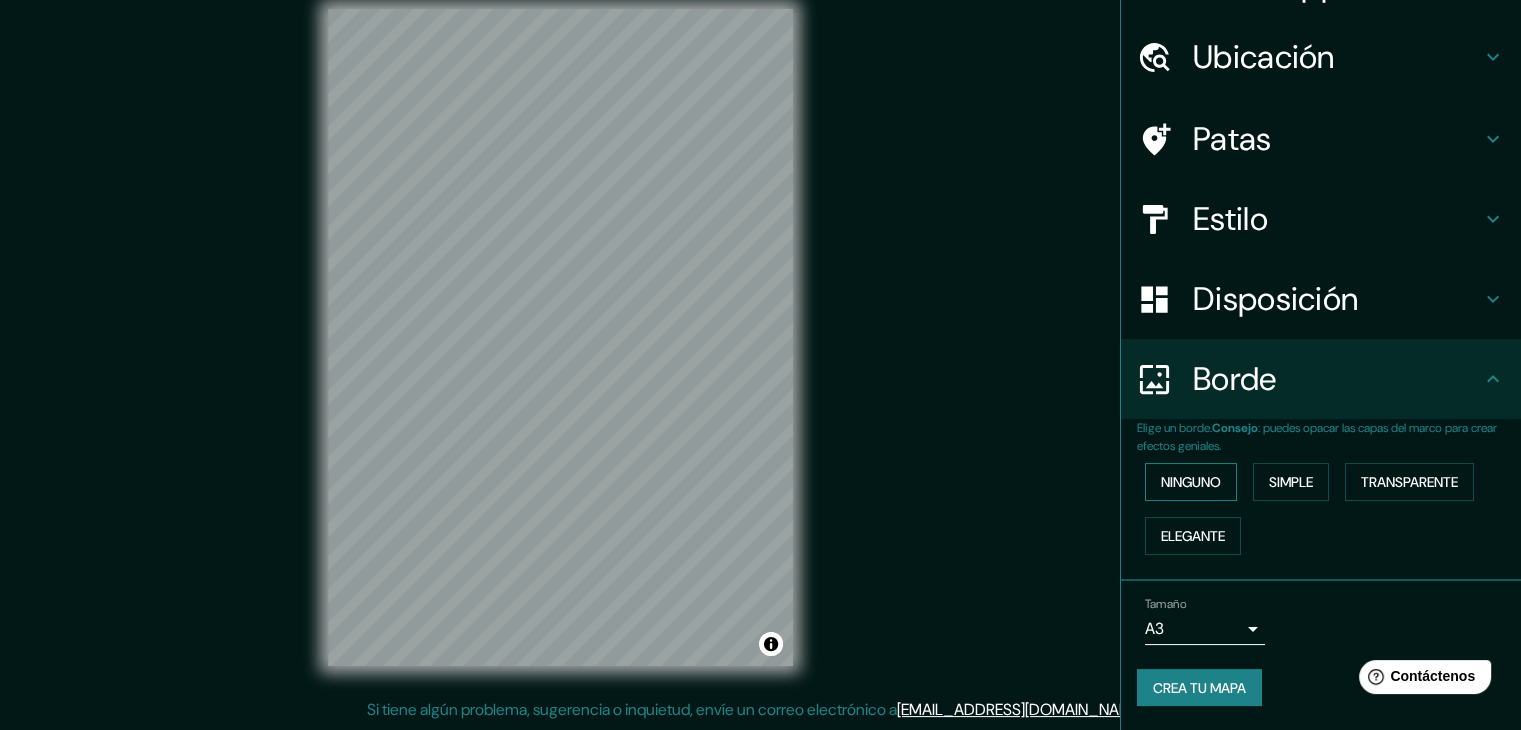 scroll, scrollTop: 45, scrollLeft: 0, axis: vertical 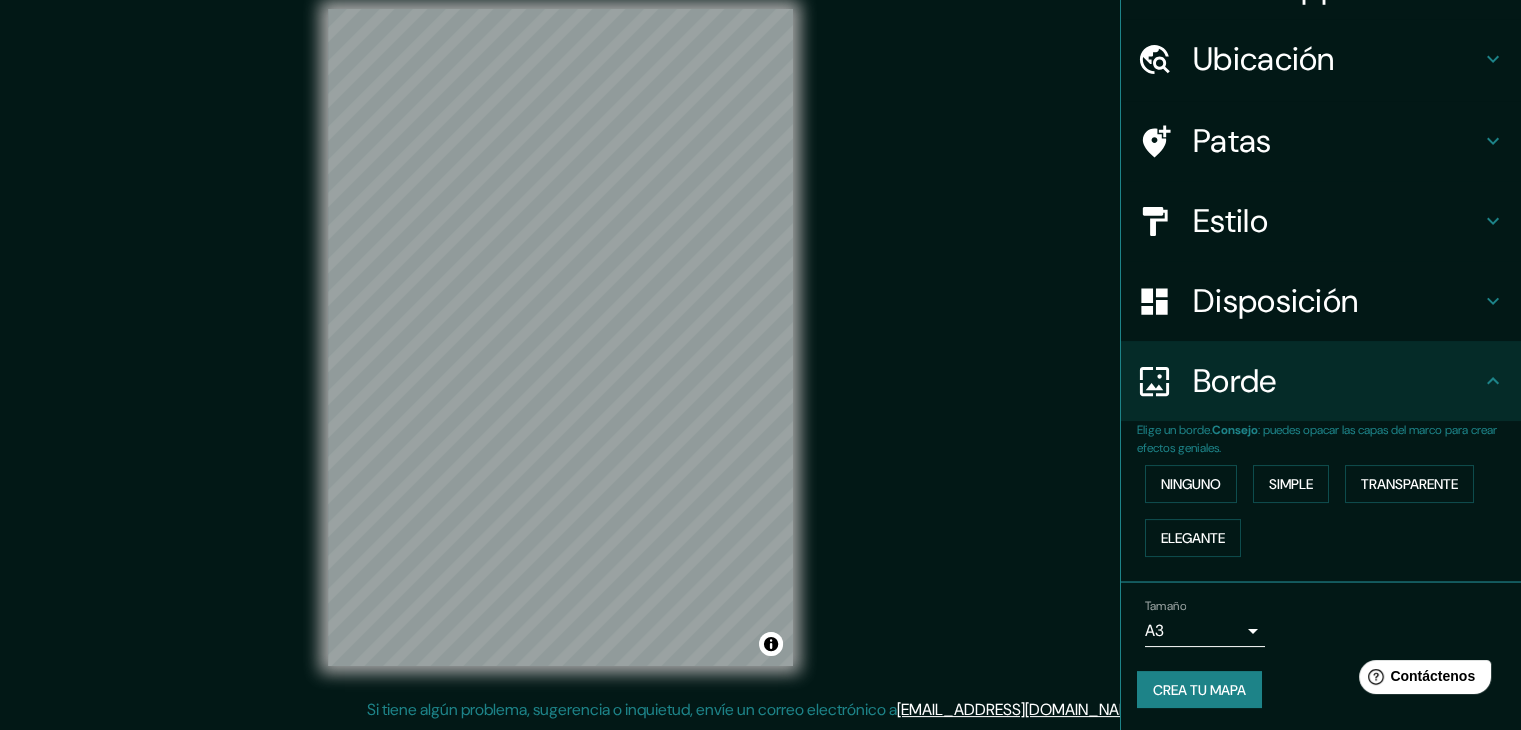 click at bounding box center (1165, 301) 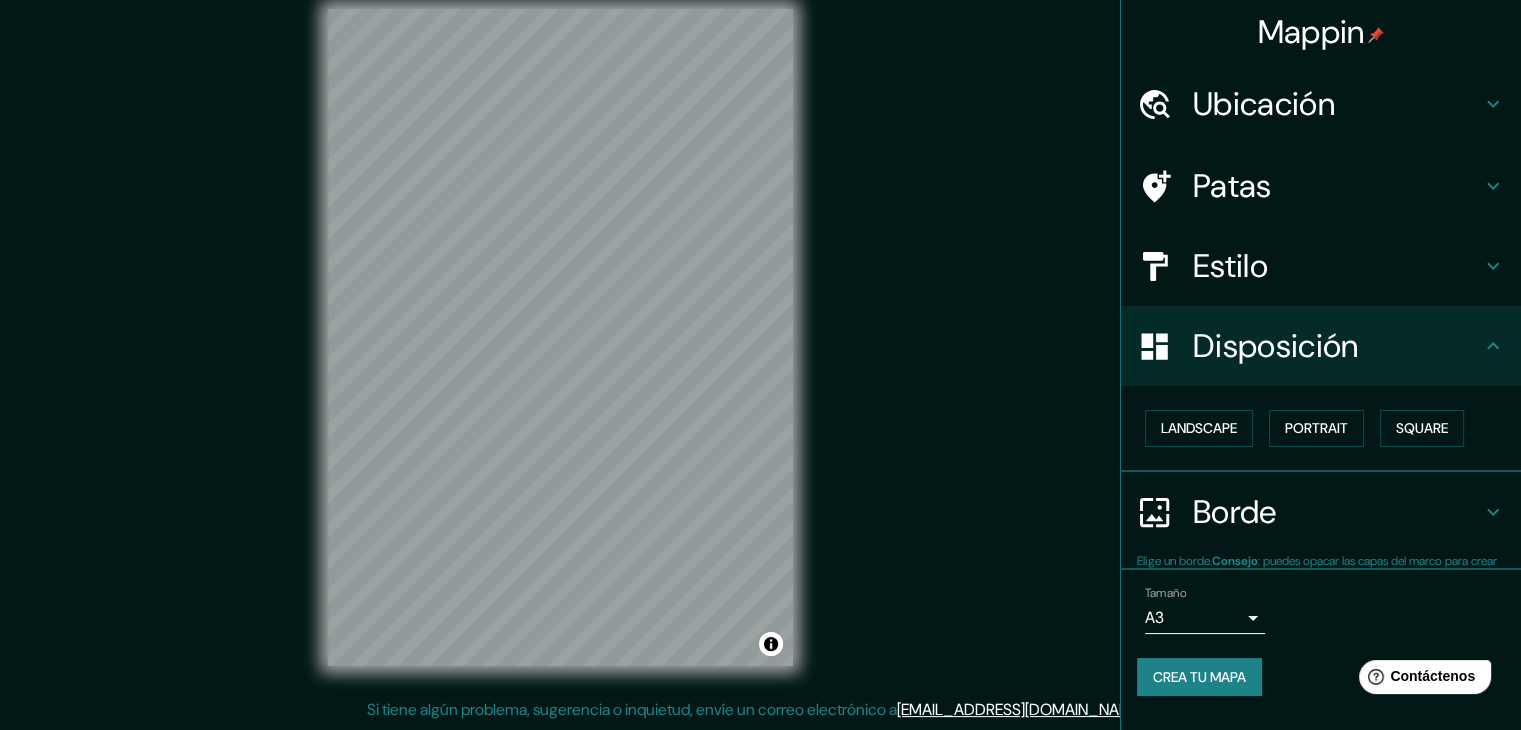 scroll, scrollTop: 0, scrollLeft: 0, axis: both 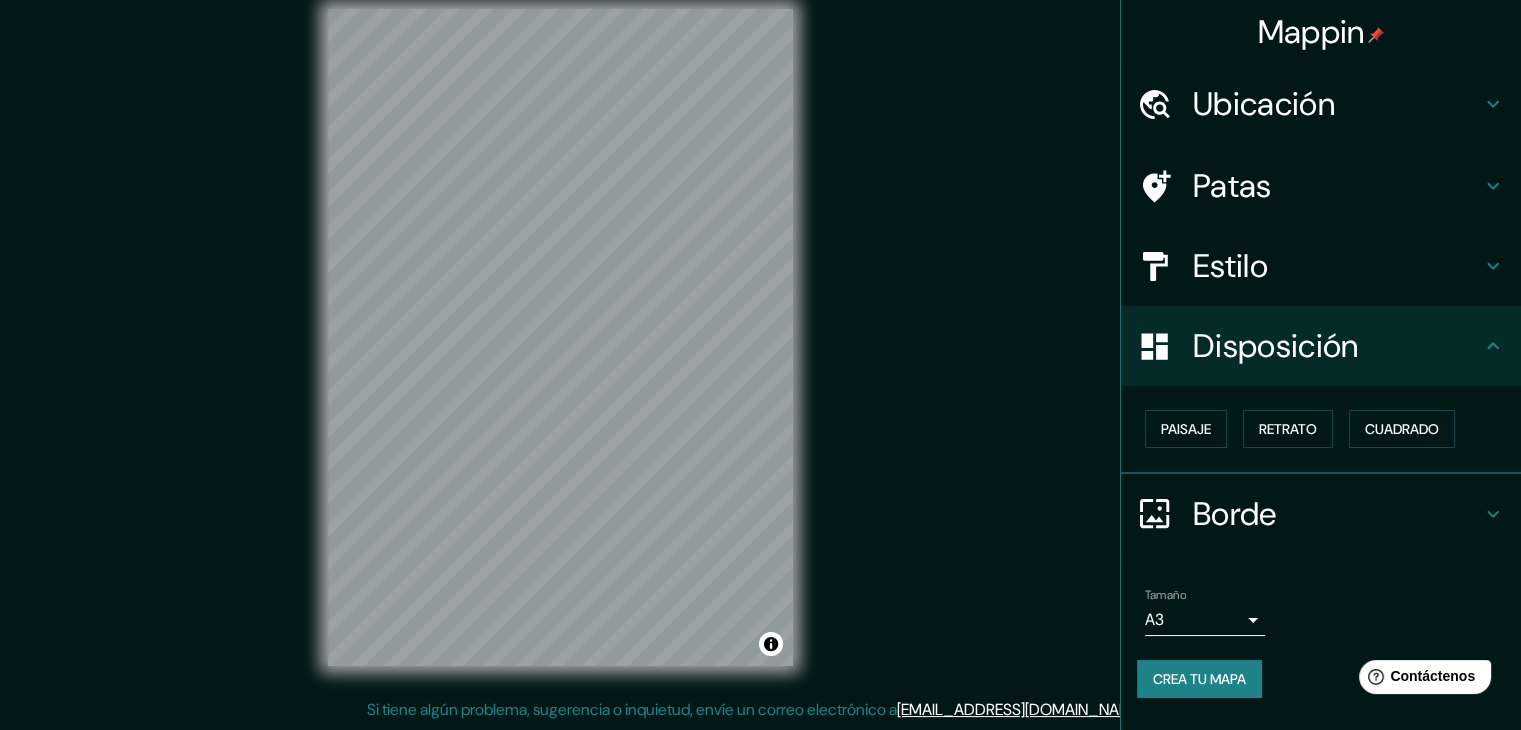click on "Mappin Ubicación Sucre, Departamento de Chuquisaca, Bolivia Sucre Bolívar, Venezuela Sucre Departamento de Chuquisaca, Bolivia Bolívar Sucre, Venezuela Sucre Miranda, Venezuela Sucre Venezuela Patas Estilo Disposición Paisaje Retrato Cuadrado Borde Elige un borde.  Consejo  : puedes opacar las capas del marco para crear efectos geniales. Ninguno Simple Transparente Elegante Tamaño A3 a4 Crea tu mapa © Mapbox   © OpenStreetMap   Improve this map Si tiene algún problema, sugerencia o inquietud, envíe un correo electrónico a  help@mappin.pro  .   . . Texto original Valora esta traducción Tu opinión servirá para ayudar a mejorar el Traductor de Google" at bounding box center [760, 342] 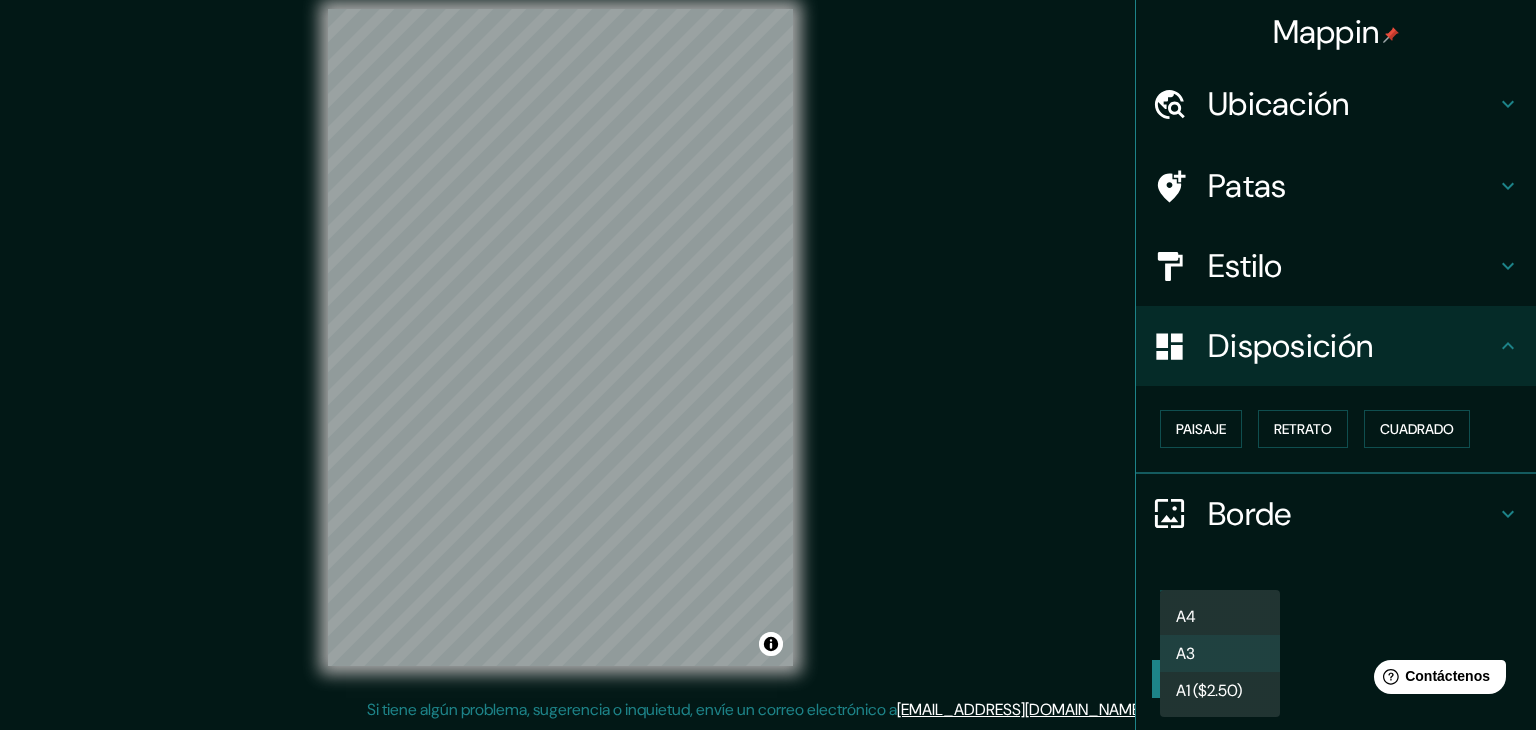 click on "A1 ($2.50)" at bounding box center [1209, 690] 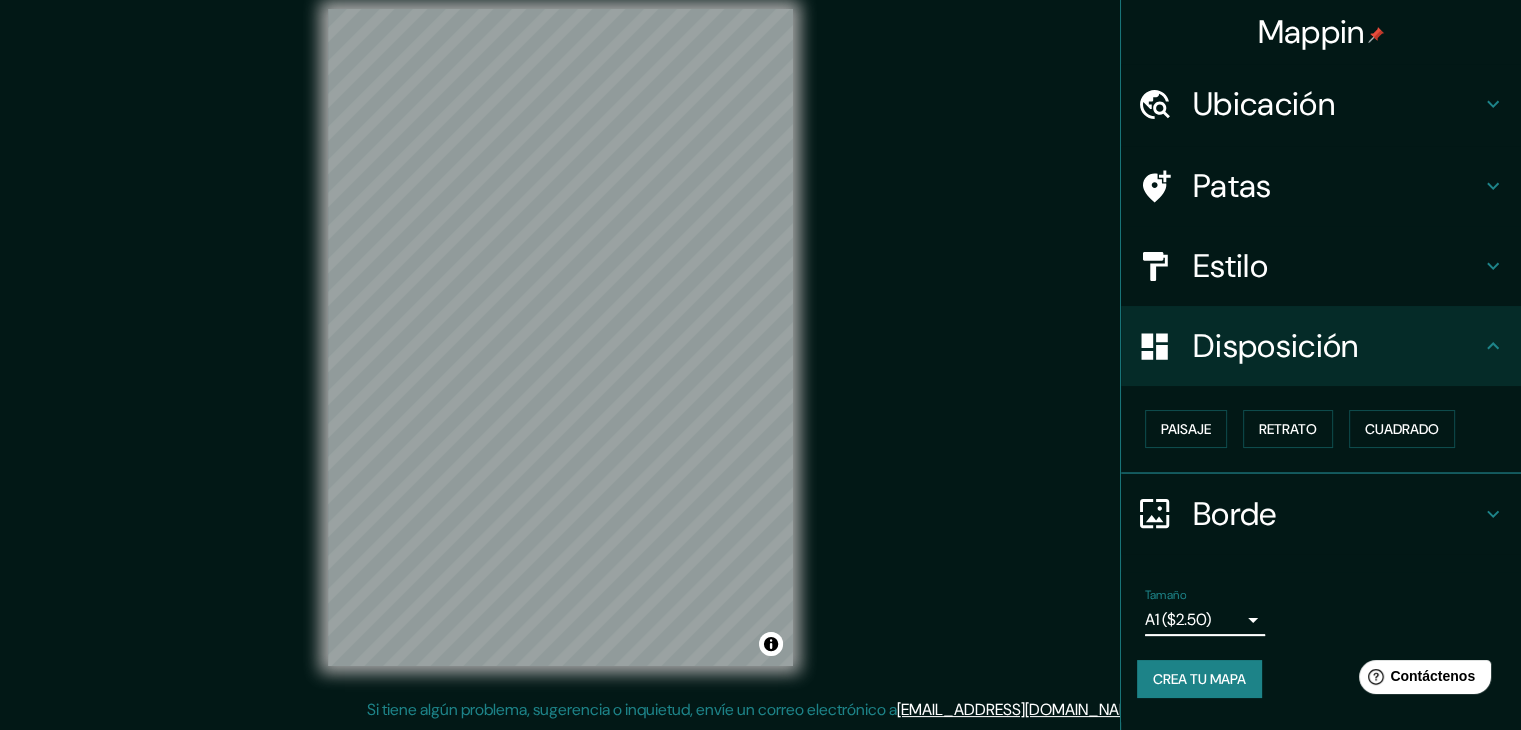 drag, startPoint x: 848, startPoint y: 461, endPoint x: 863, endPoint y: 465, distance: 15.524175 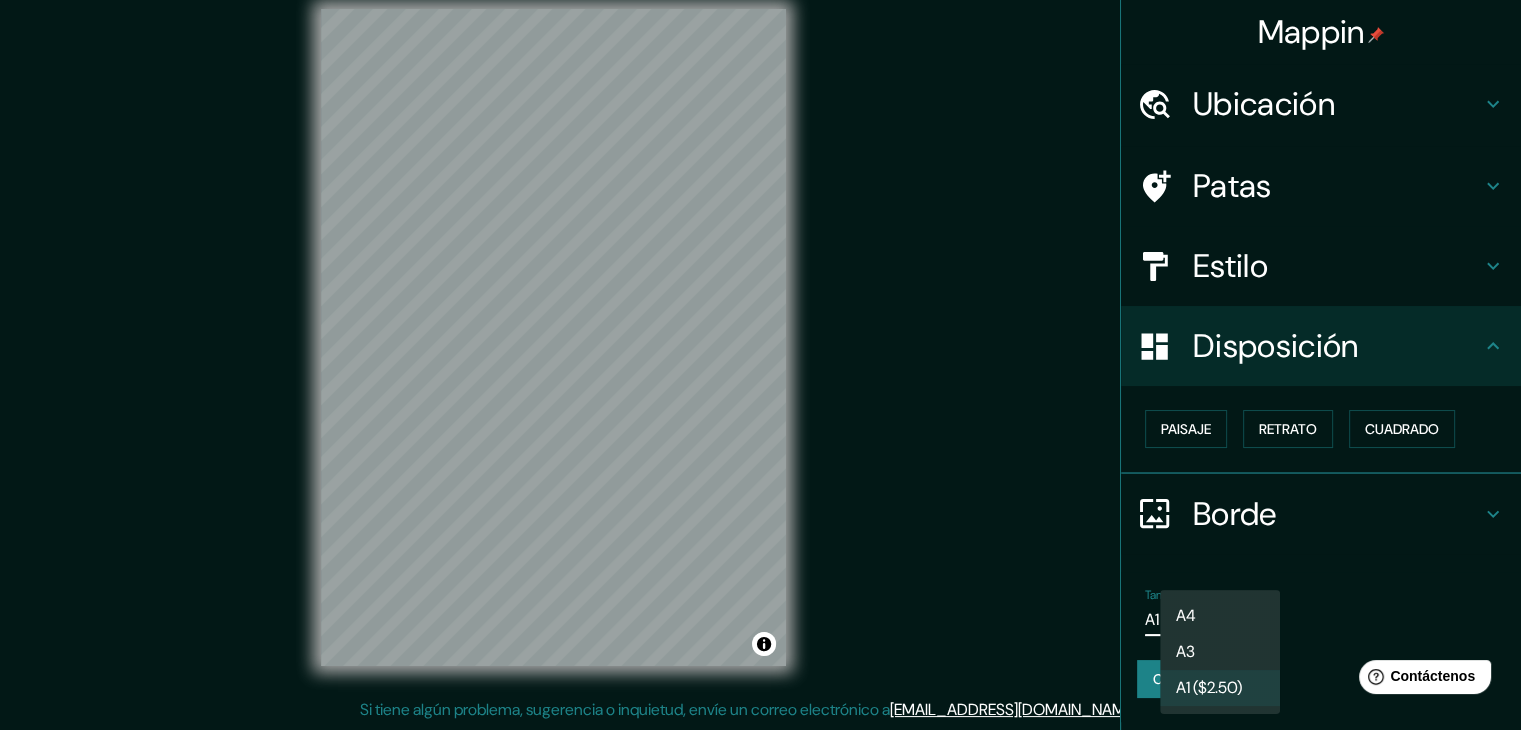 click on "Mappin Ubicación Sucre, Departamento de Chuquisaca, Bolivia Sucre Bolívar, Venezuela Sucre Departamento de Chuquisaca, Bolivia Bolívar Sucre, Venezuela Sucre Miranda, Venezuela Sucre Venezuela Patas Estilo Disposición Paisaje Retrato Cuadrado Borde Elige un borde.  Consejo  : puedes opacar las capas del marco para crear efectos geniales. Ninguno Simple Transparente Elegante Tamaño A1 ($2.50) a3 Crea tu mapa © Mapbox   © OpenStreetMap   Improve this map Si tiene algún problema, sugerencia o inquietud, envíe un correo electrónico a  help@mappin.pro  .   . . Texto original Valora esta traducción Tu opinión servirá para ayudar a mejorar el Traductor de Google A4 A3 A1 ($2.50)" at bounding box center [760, 342] 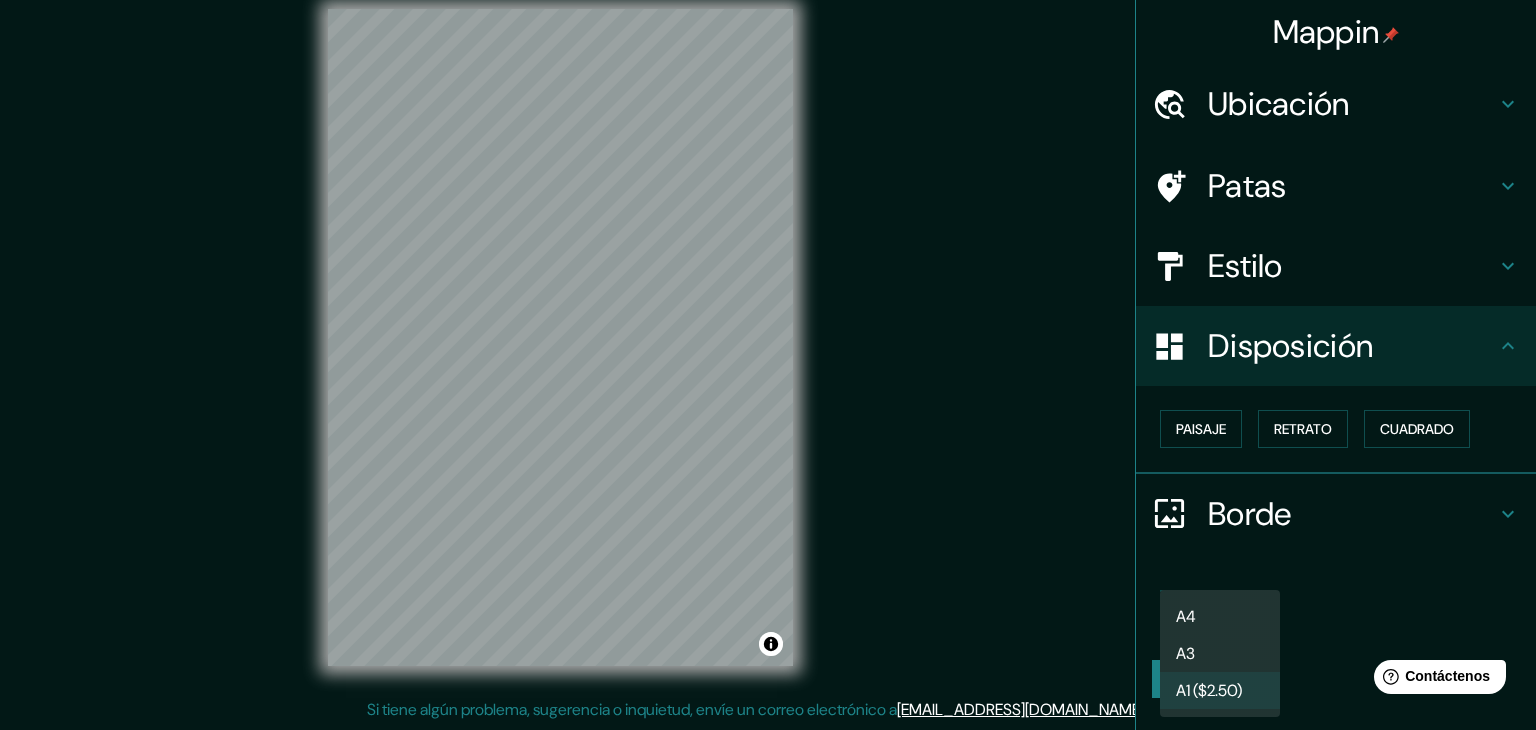 click on "A4" at bounding box center [1220, 616] 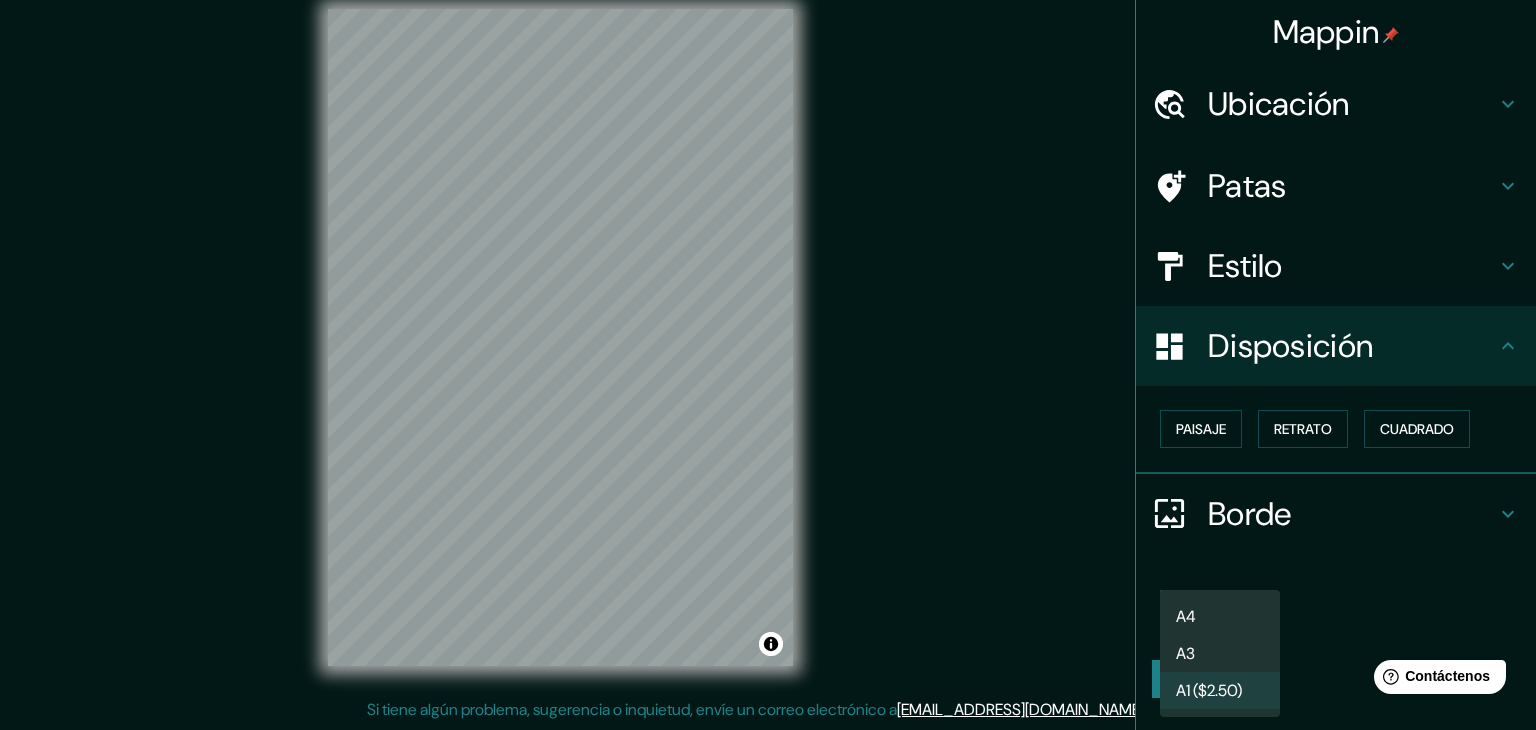type on "single" 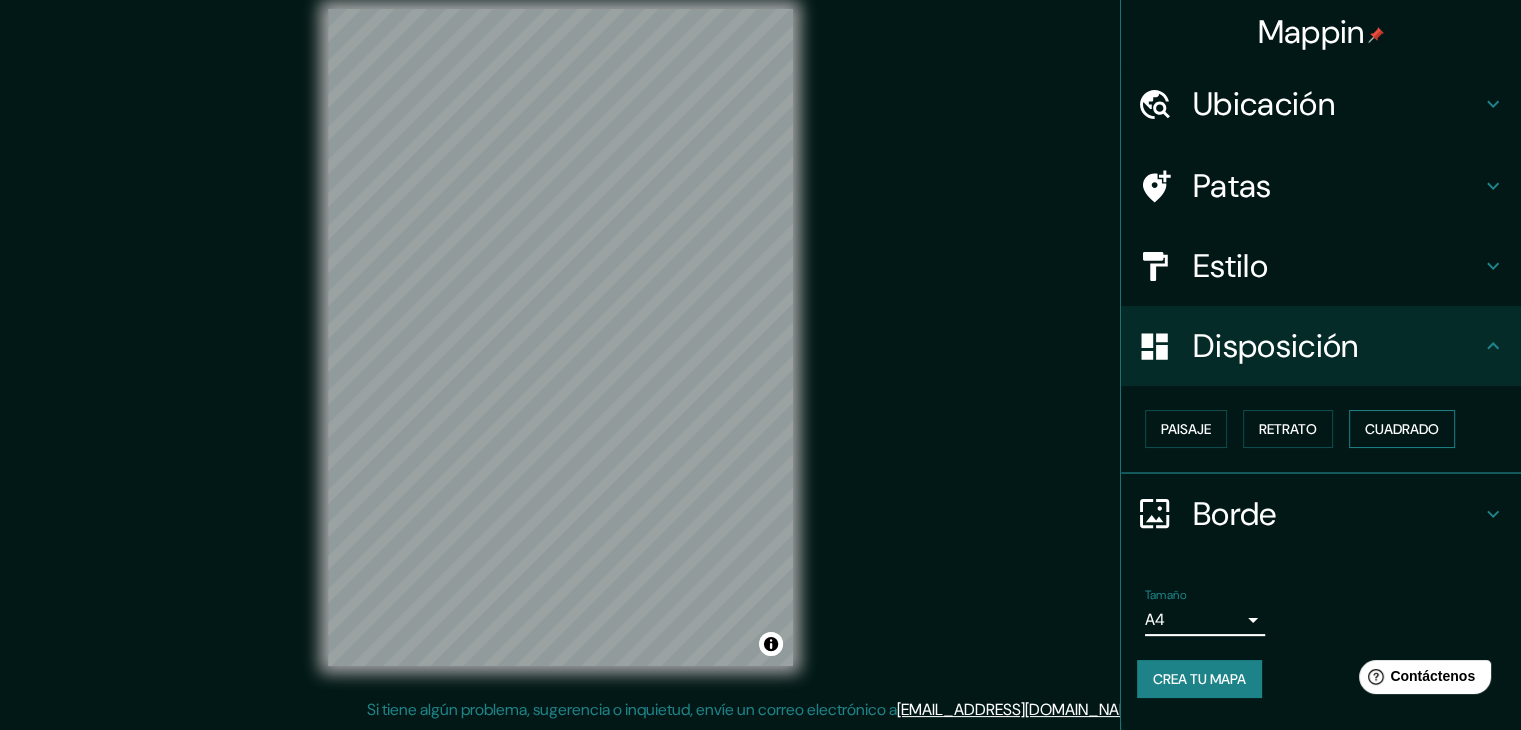 click on "Cuadrado" at bounding box center [1402, 429] 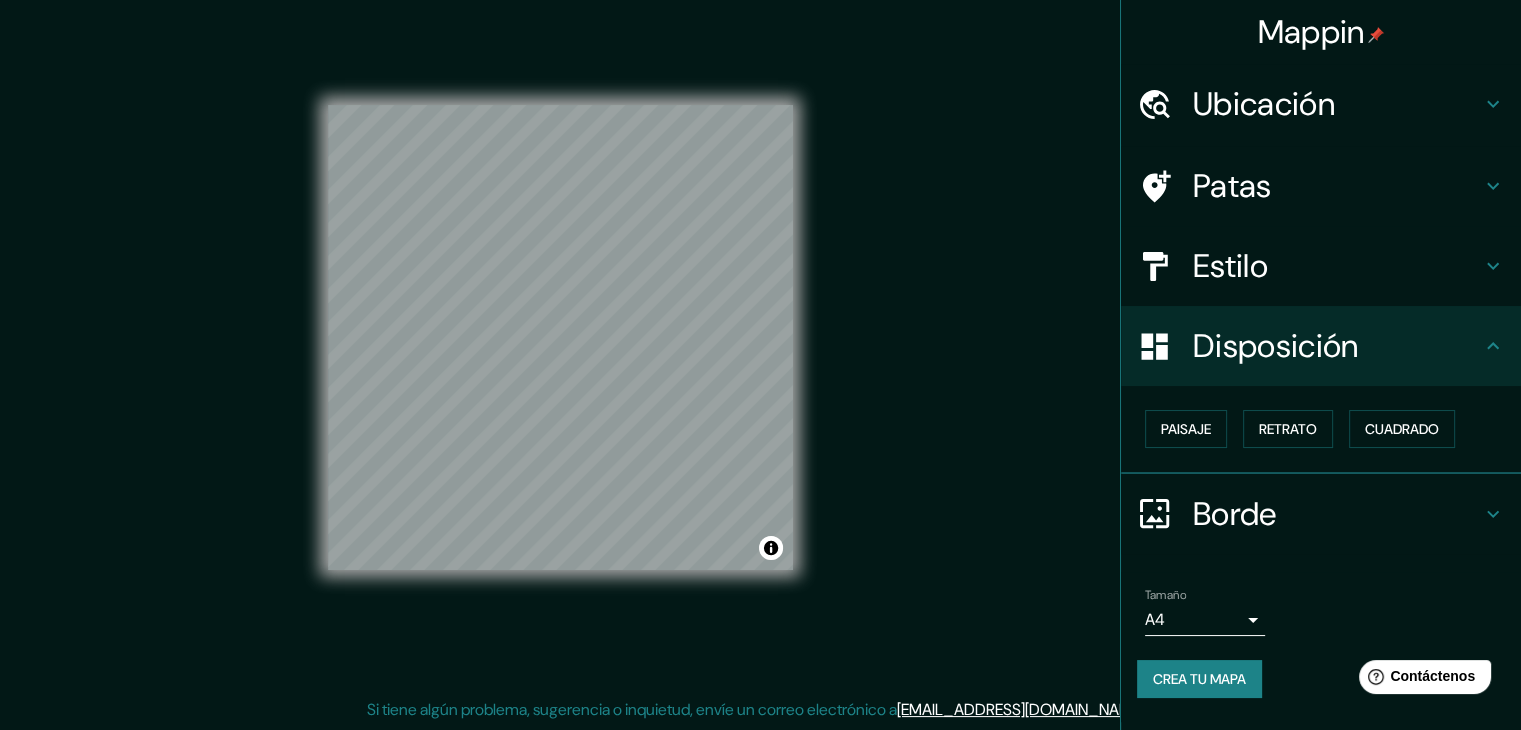 drag, startPoint x: 797, startPoint y: 577, endPoint x: 820, endPoint y: 579, distance: 23.086792 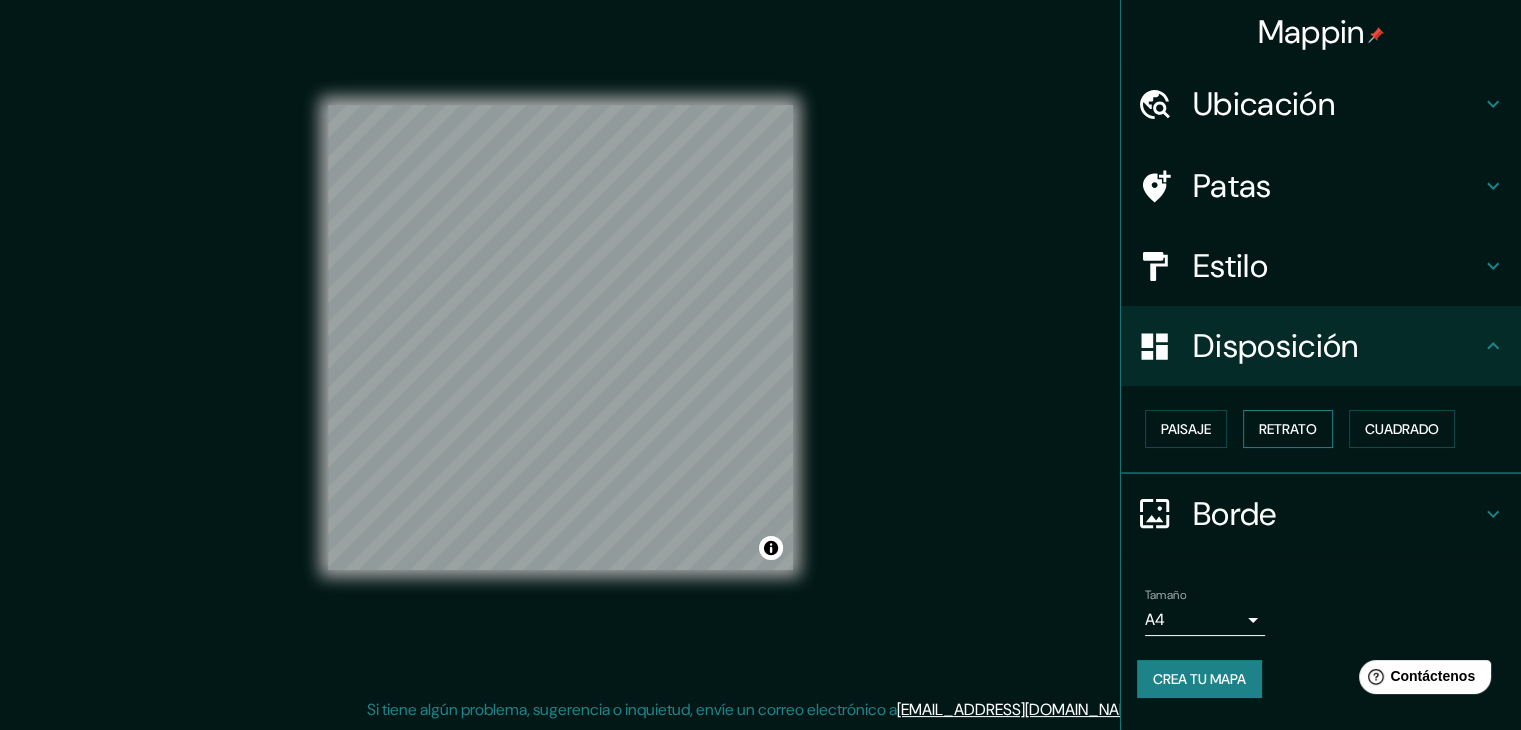 click on "Retrato" at bounding box center [1288, 429] 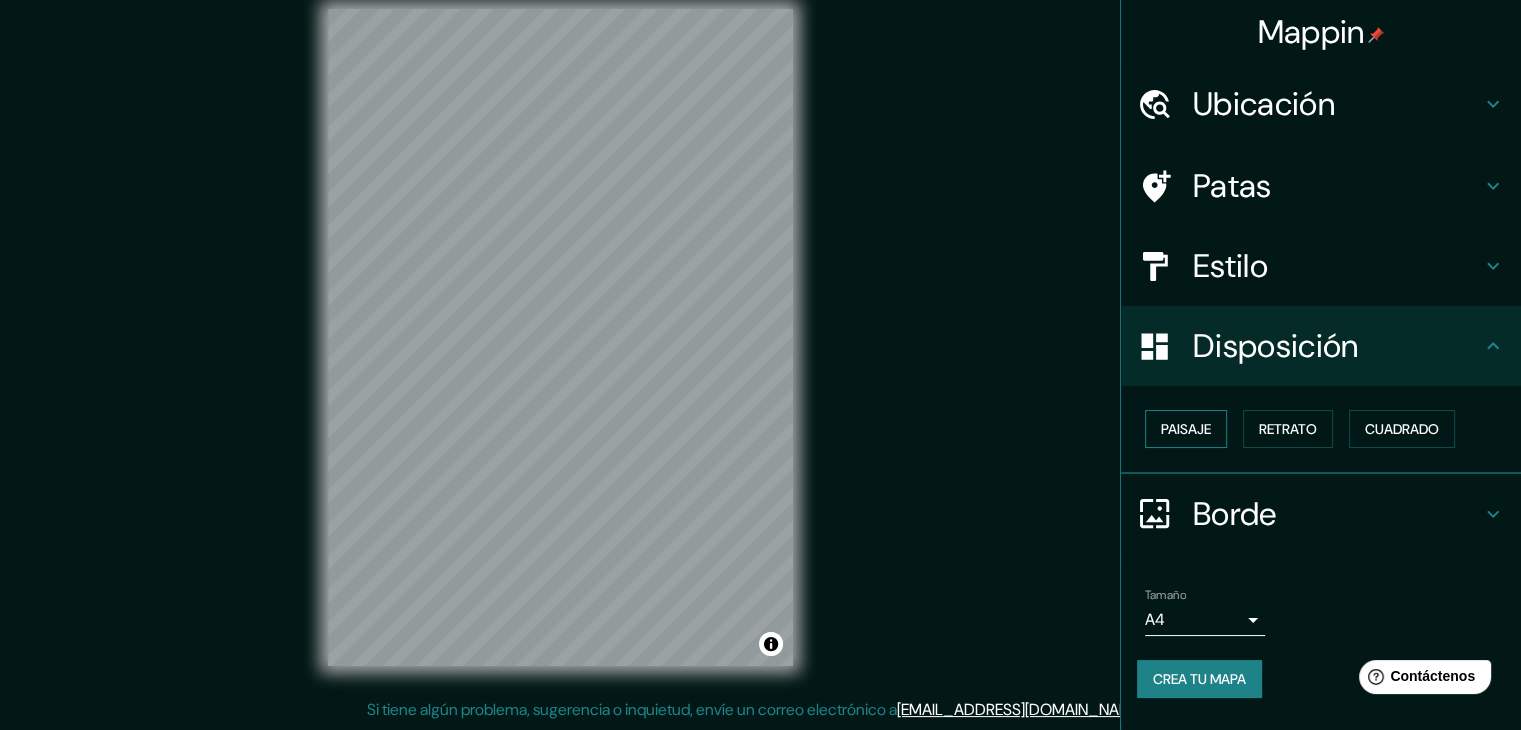 click on "Paisaje" at bounding box center (1186, 429) 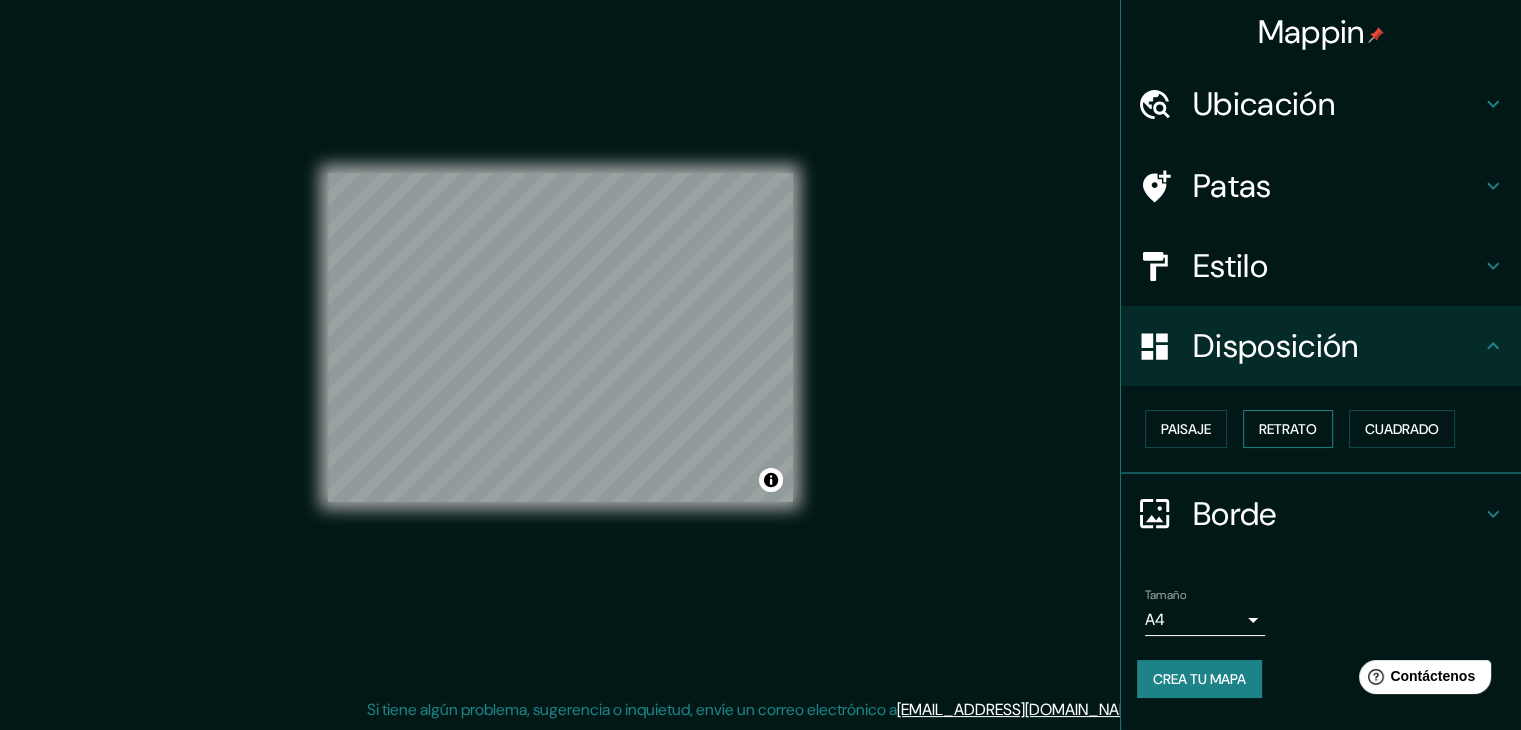 click on "Retrato" at bounding box center (1288, 429) 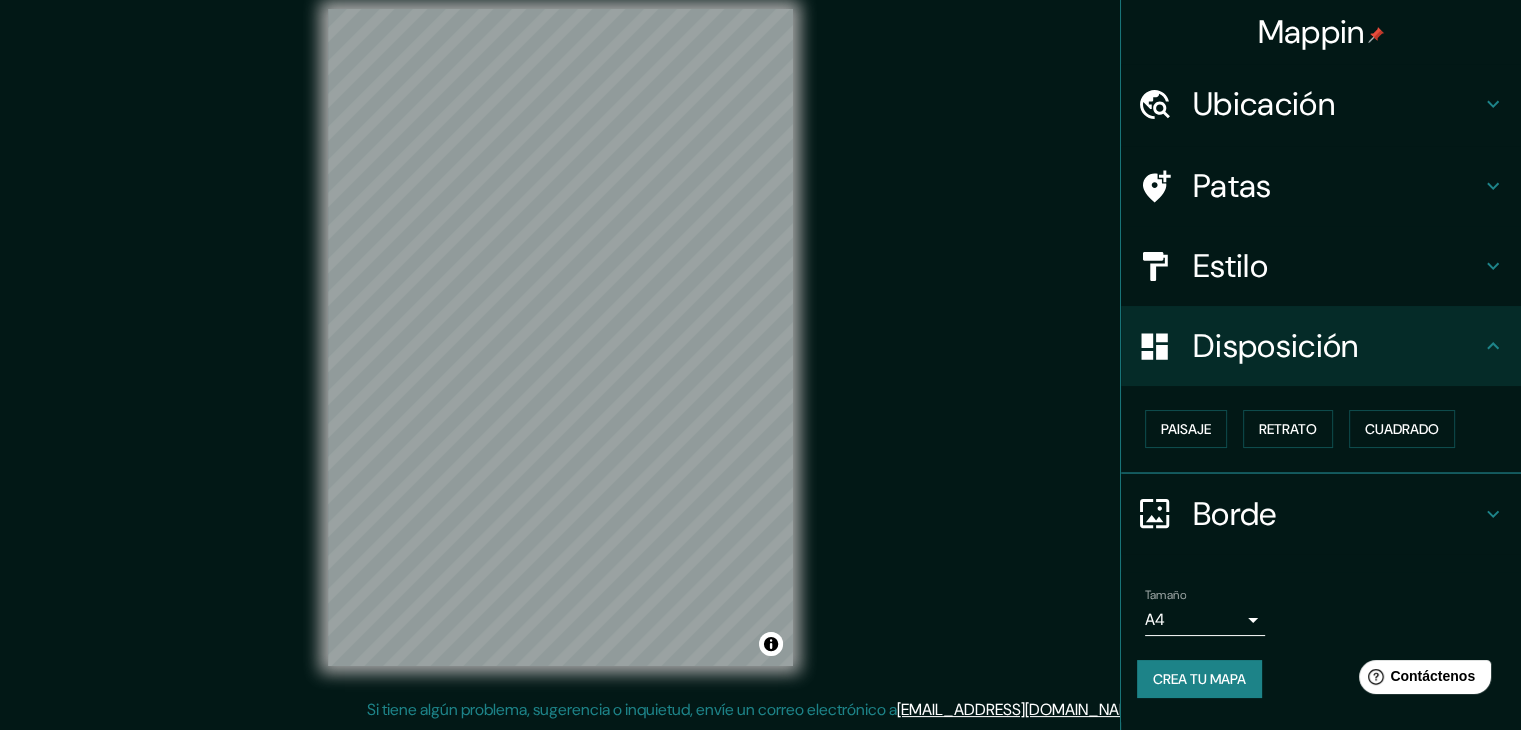 click on "Estilo" at bounding box center (1337, 266) 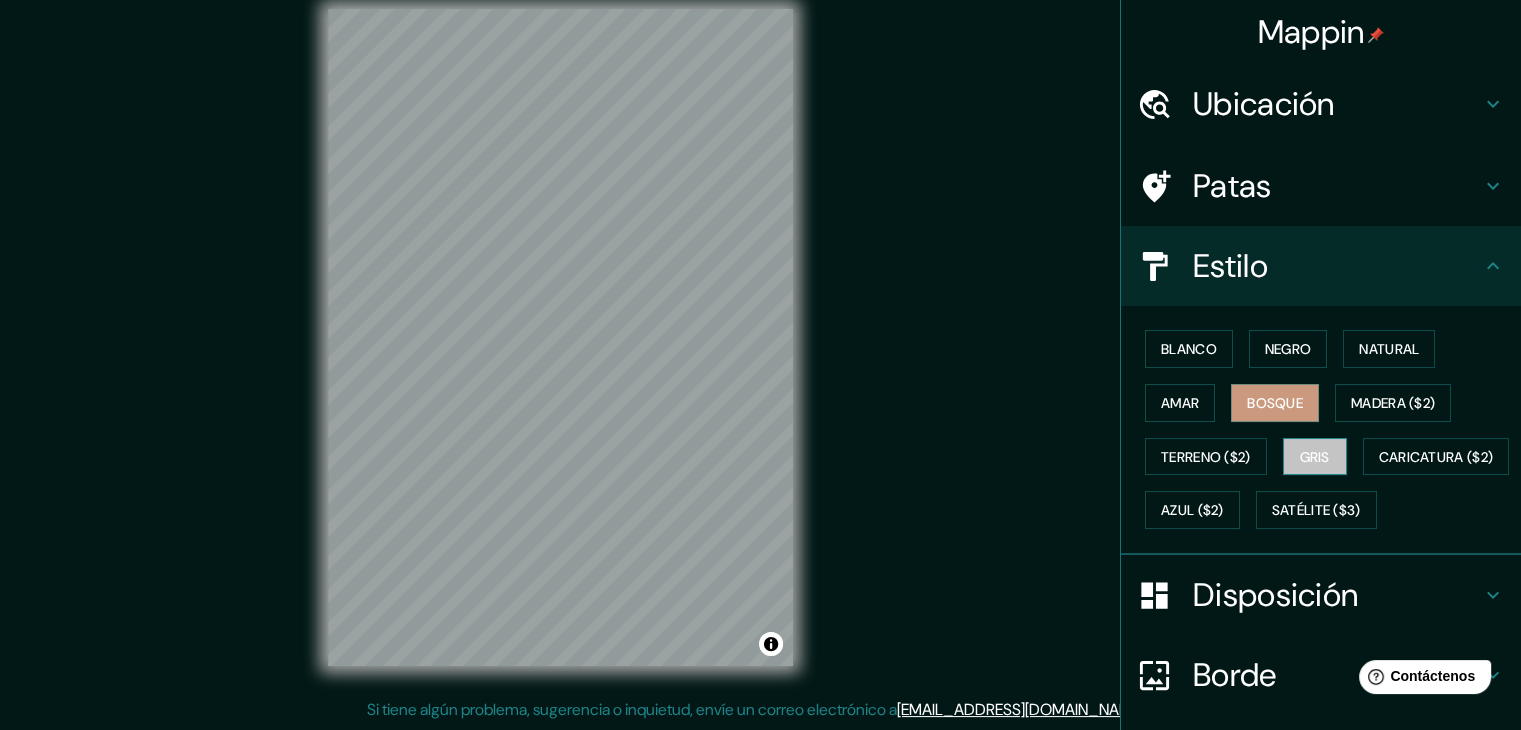 click on "Gris" at bounding box center [1315, 457] 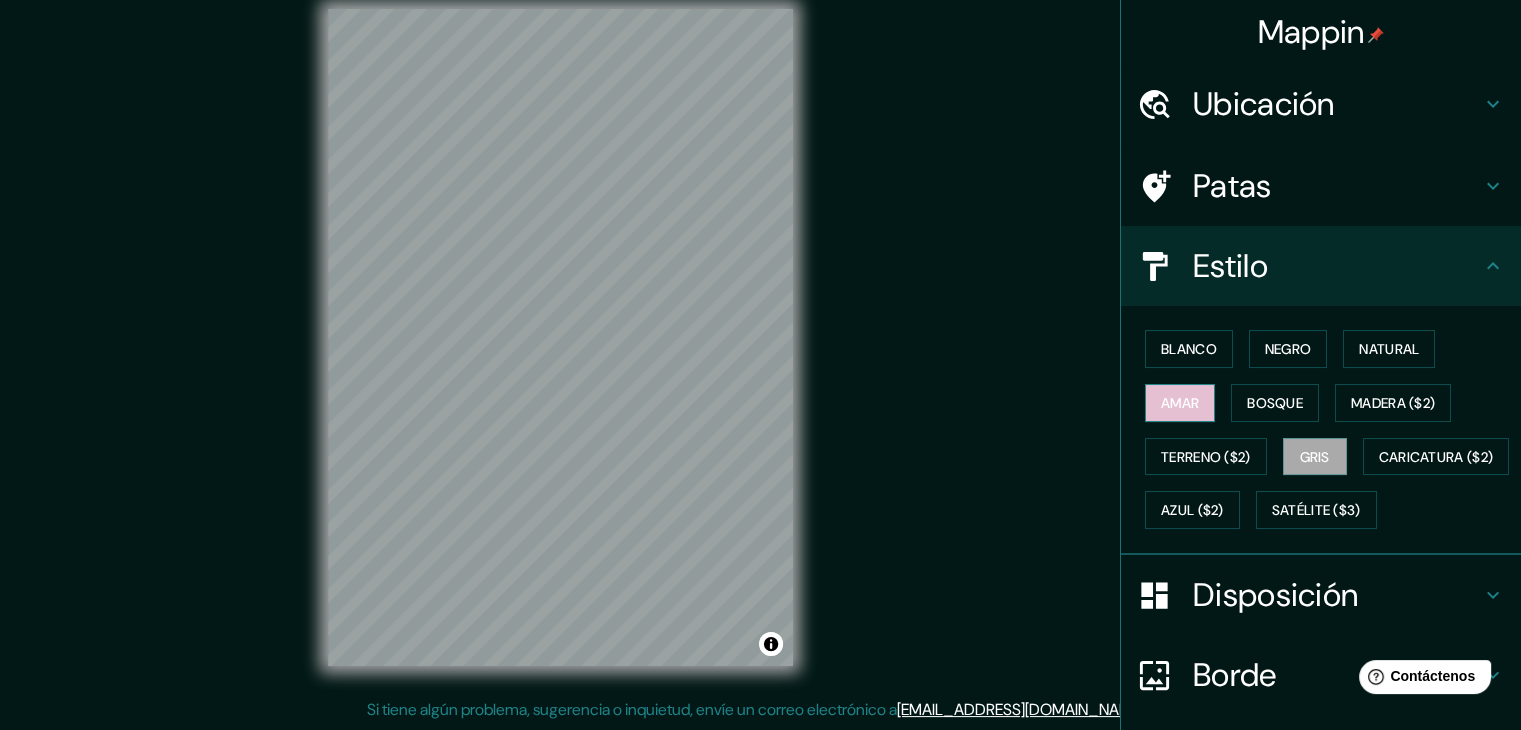 click on "Amar" at bounding box center [1180, 403] 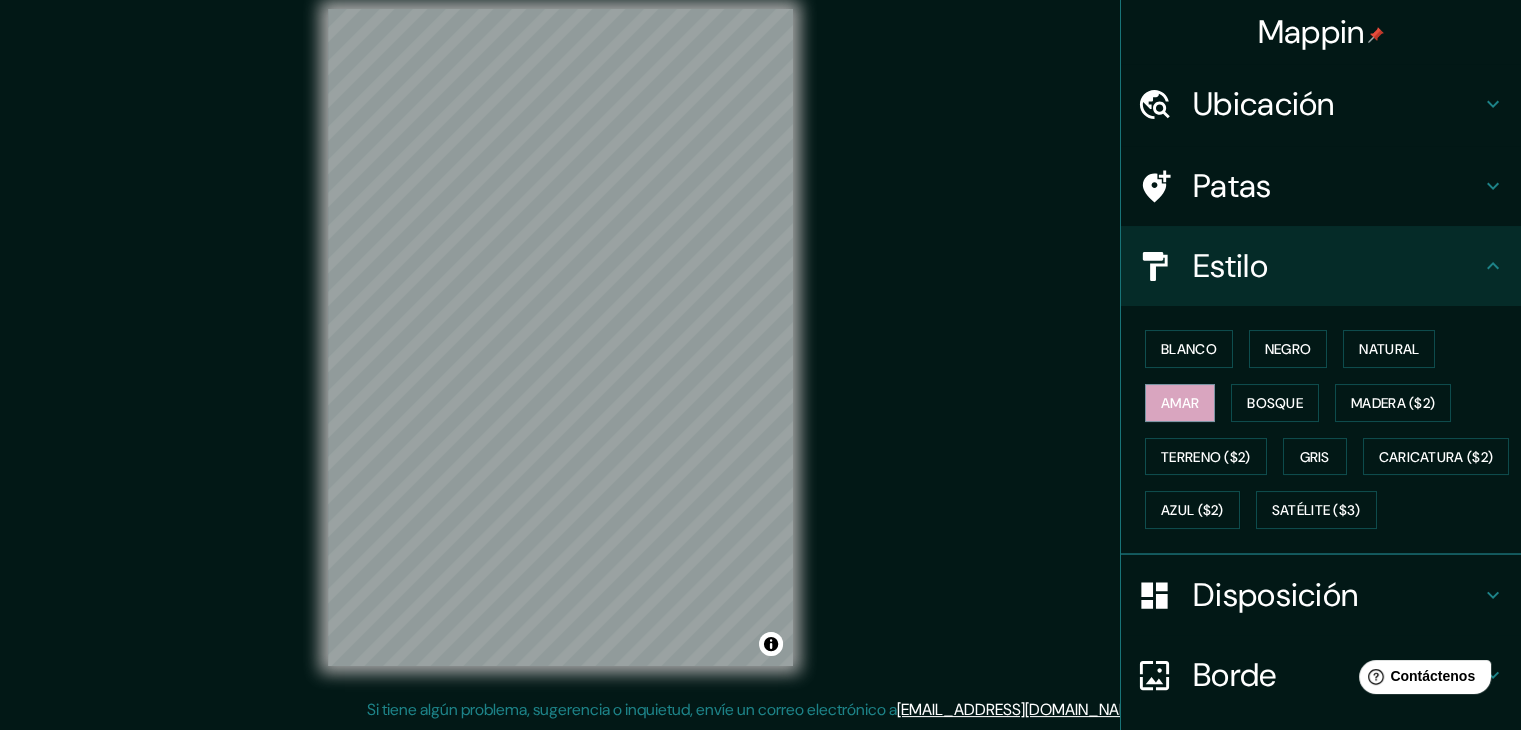 click on "Blanco Negro Natural Amar Bosque Madera ($2) Terreno ($2) Gris Caricatura ($2) Azul ($2) Satélite ($3)" at bounding box center (1329, 429) 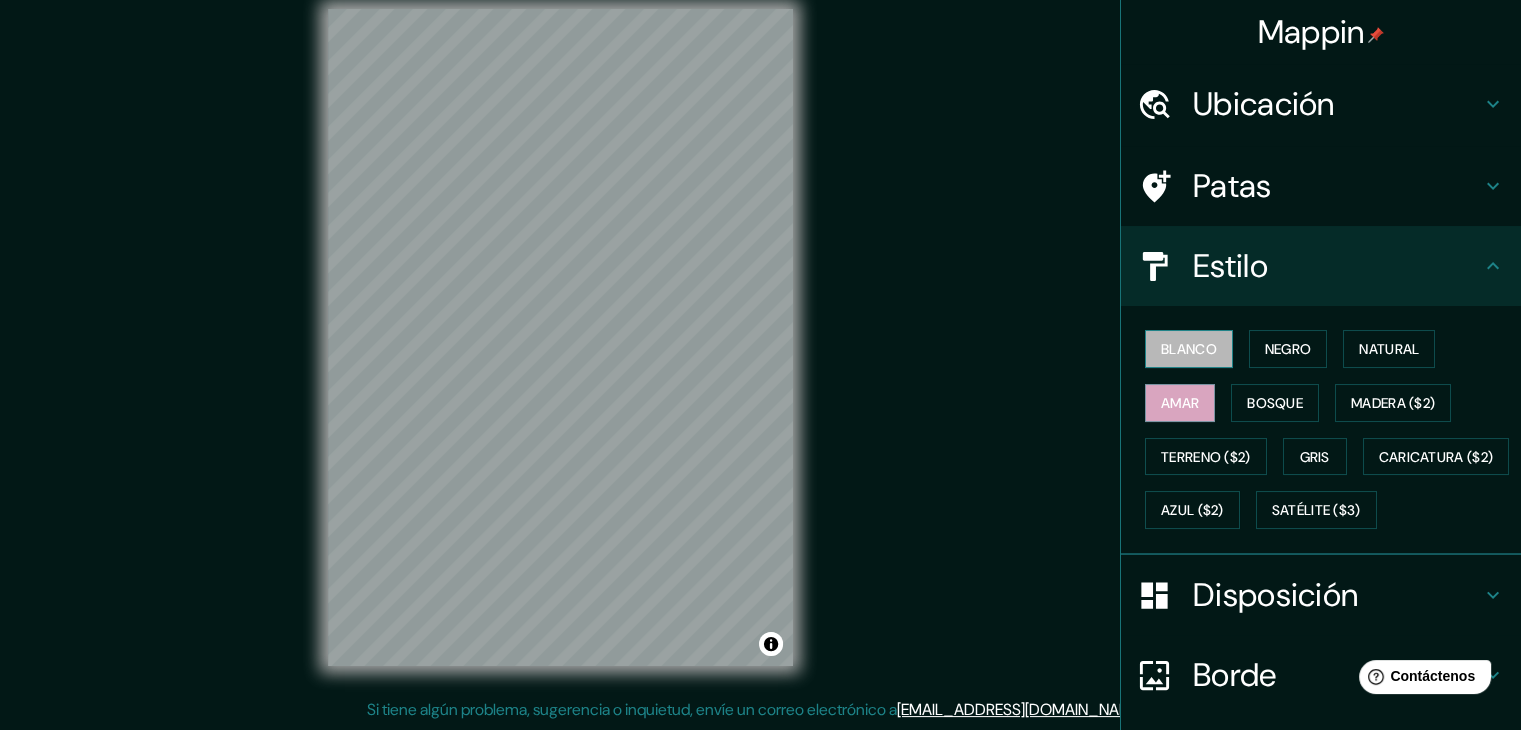 click on "Blanco" at bounding box center (1189, 349) 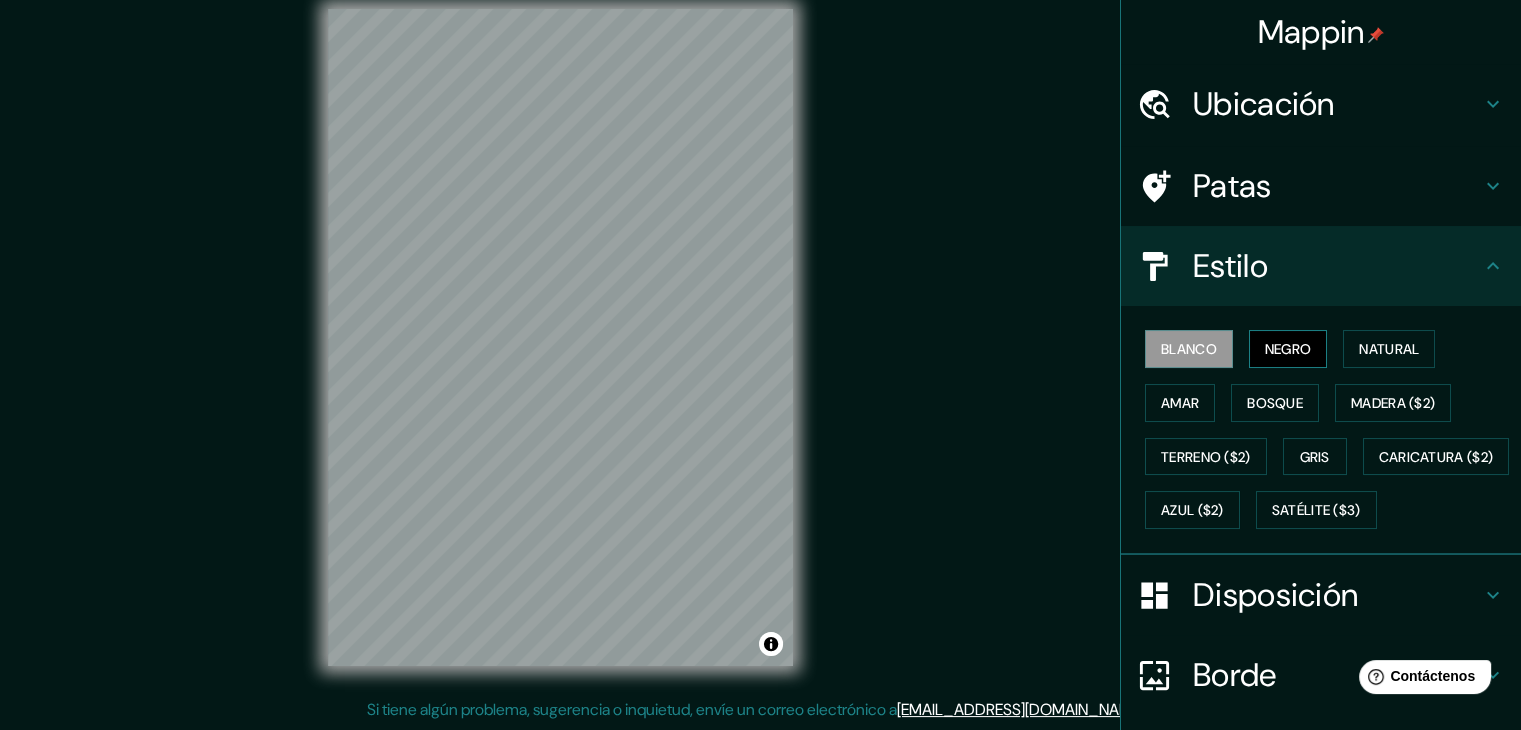 click on "Negro" at bounding box center (1288, 349) 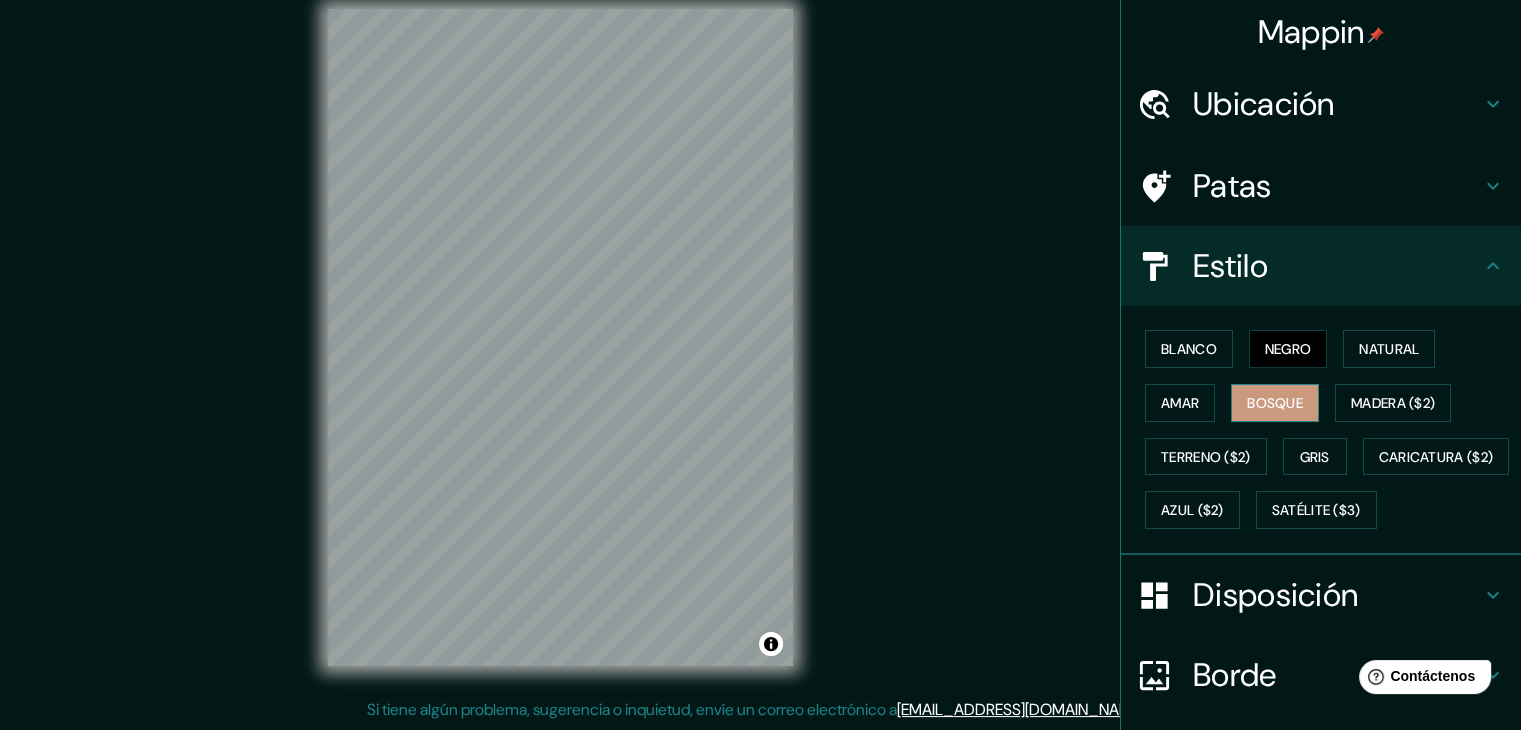 click on "Bosque" at bounding box center (1275, 403) 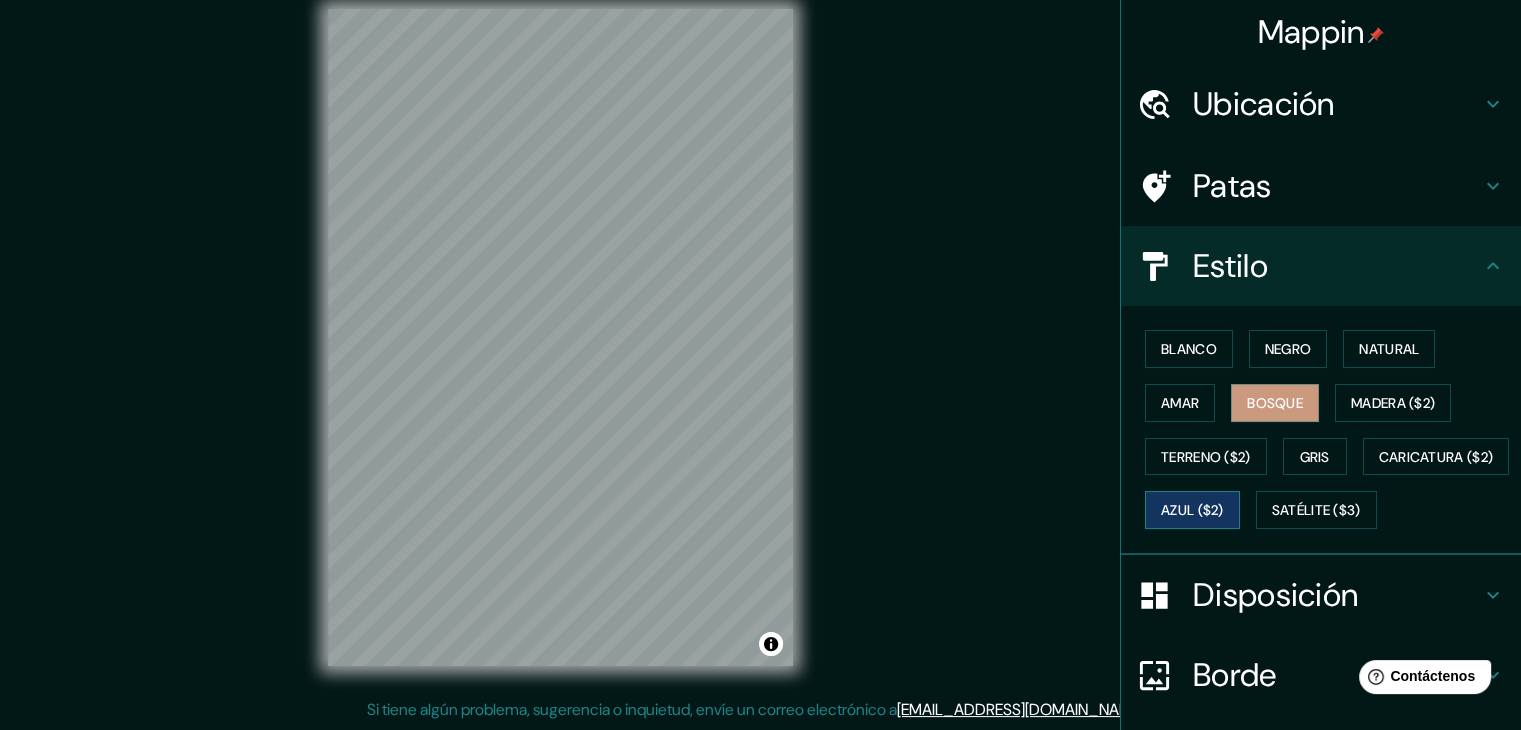 drag, startPoint x: 1310, startPoint y: 457, endPoint x: 1309, endPoint y: 491, distance: 34.0147 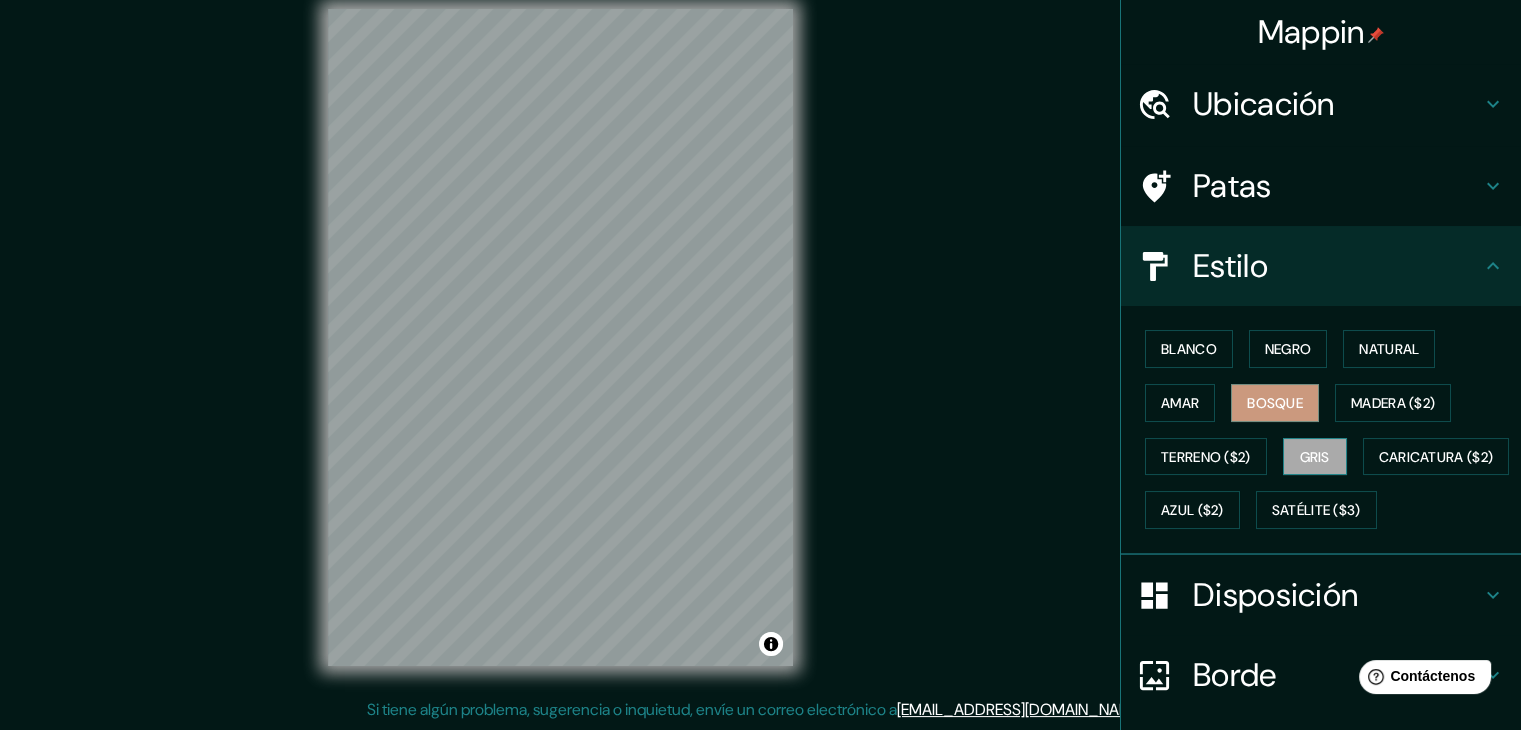 click on "Gris" at bounding box center (1315, 457) 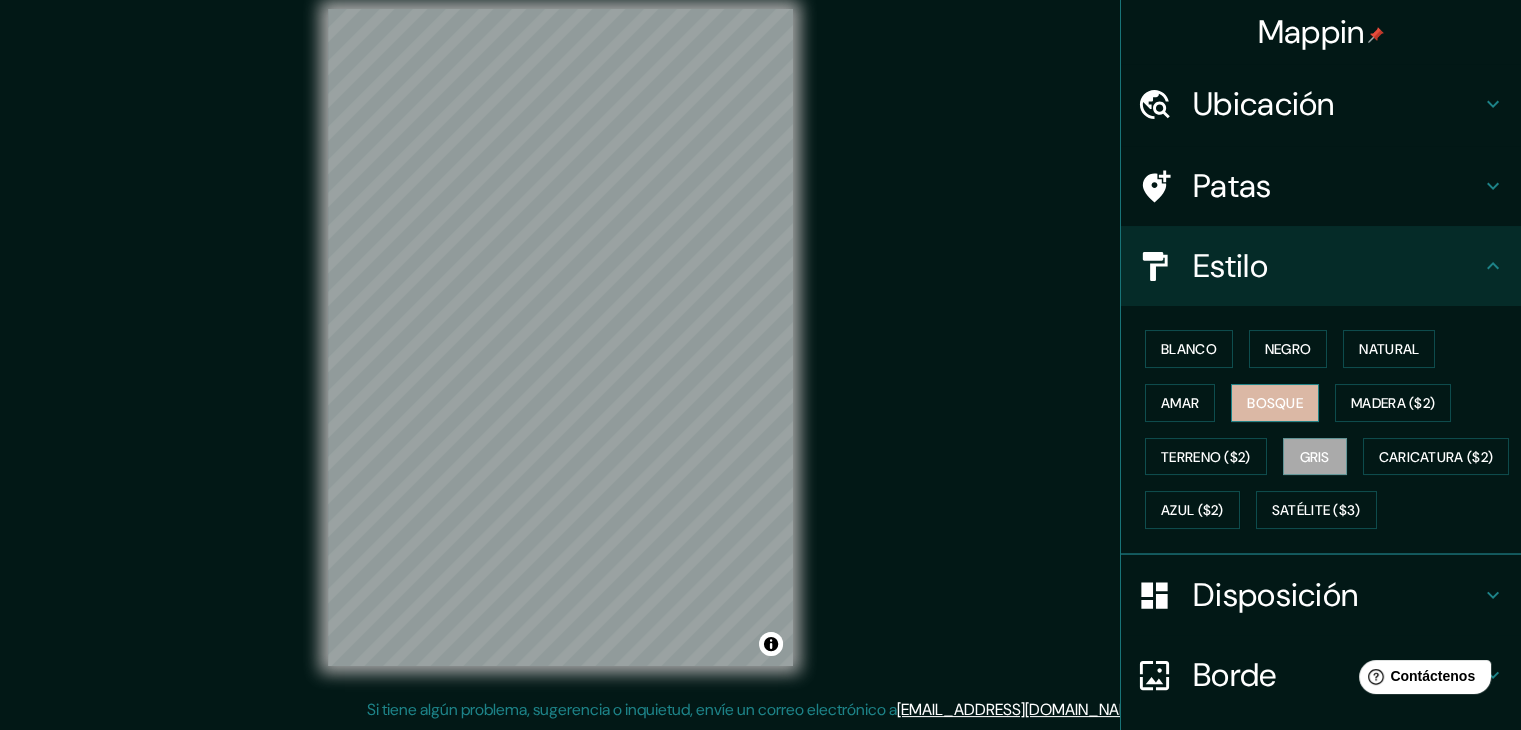 click on "Bosque" at bounding box center [1275, 403] 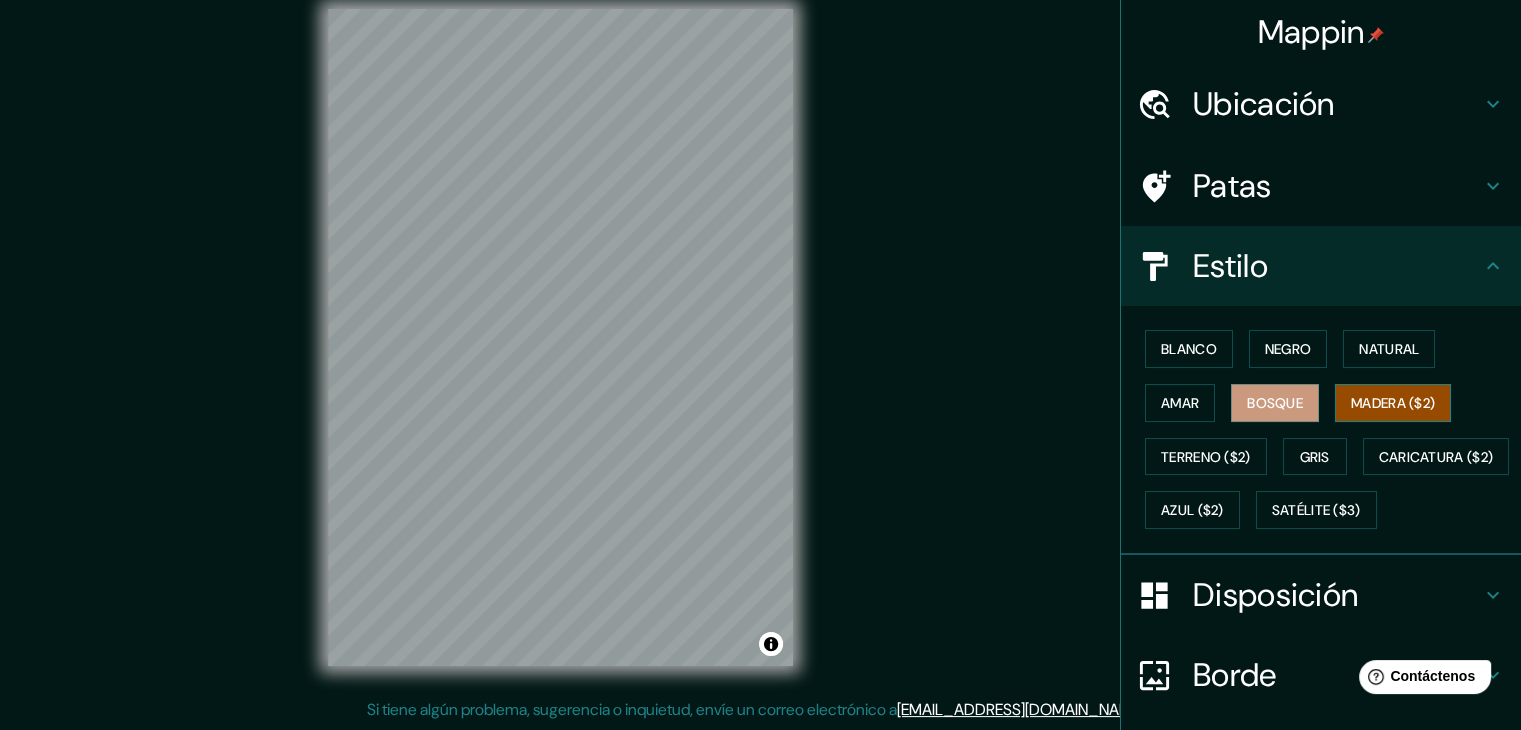 click on "Madera ($2)" at bounding box center [1393, 403] 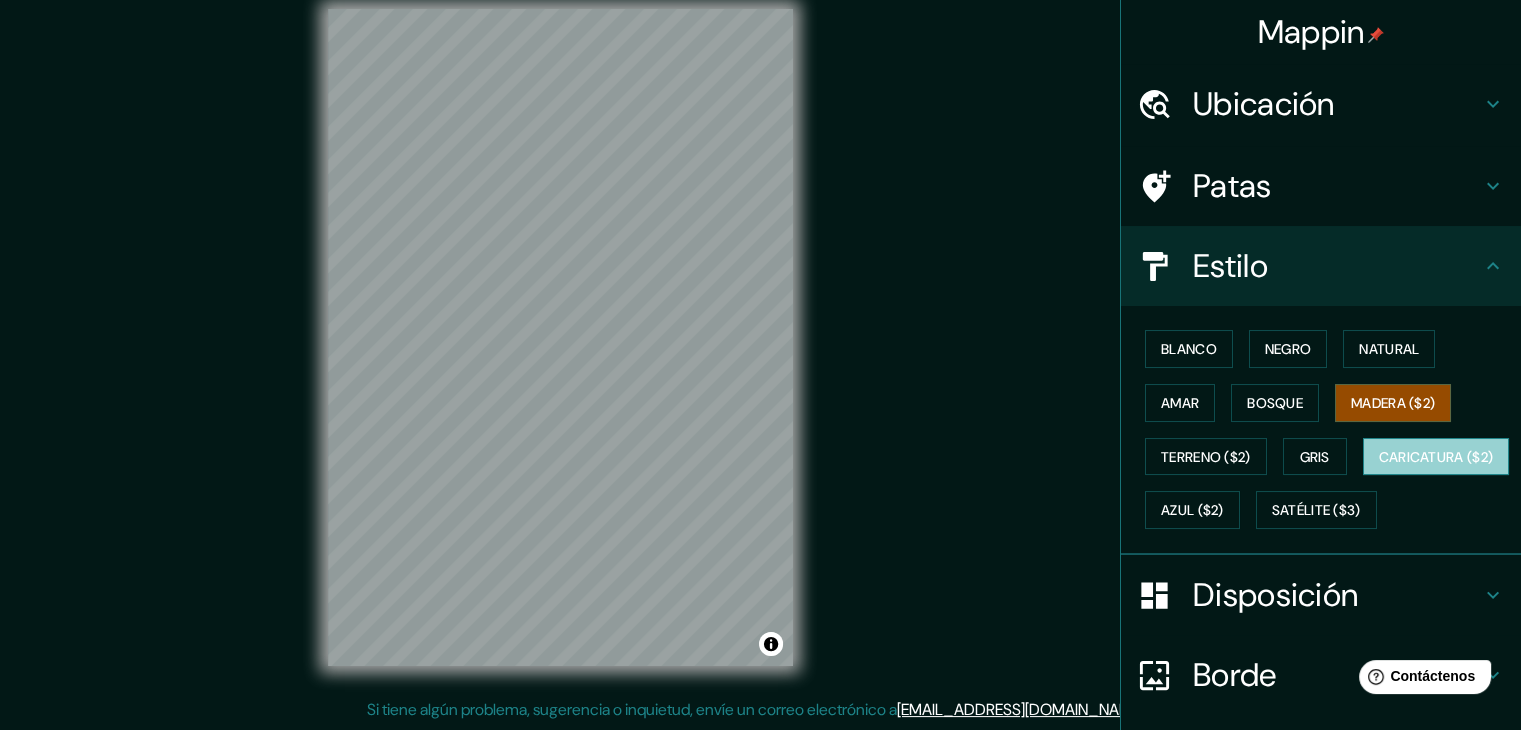 click on "Caricatura ($2)" at bounding box center [1436, 457] 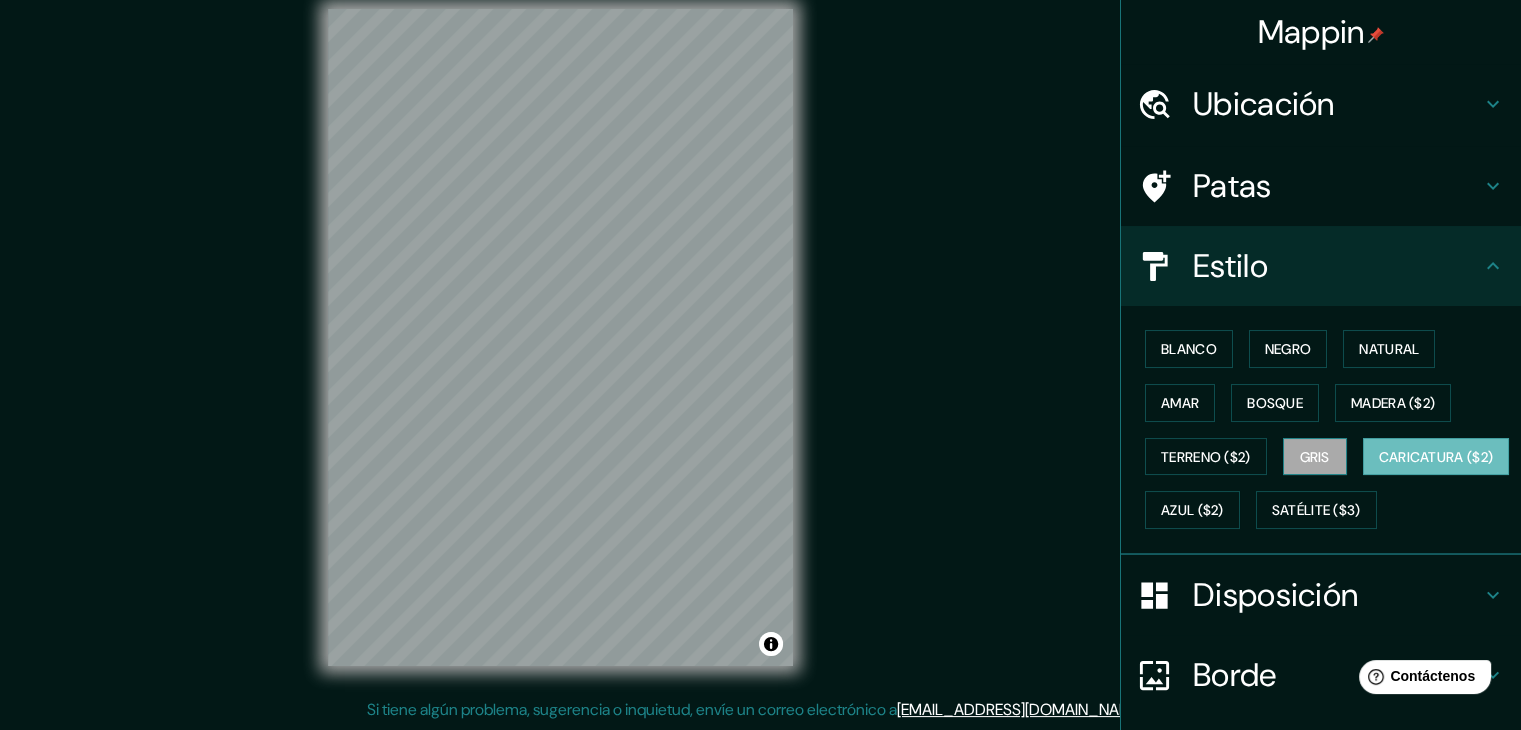 click on "Gris" at bounding box center [1315, 457] 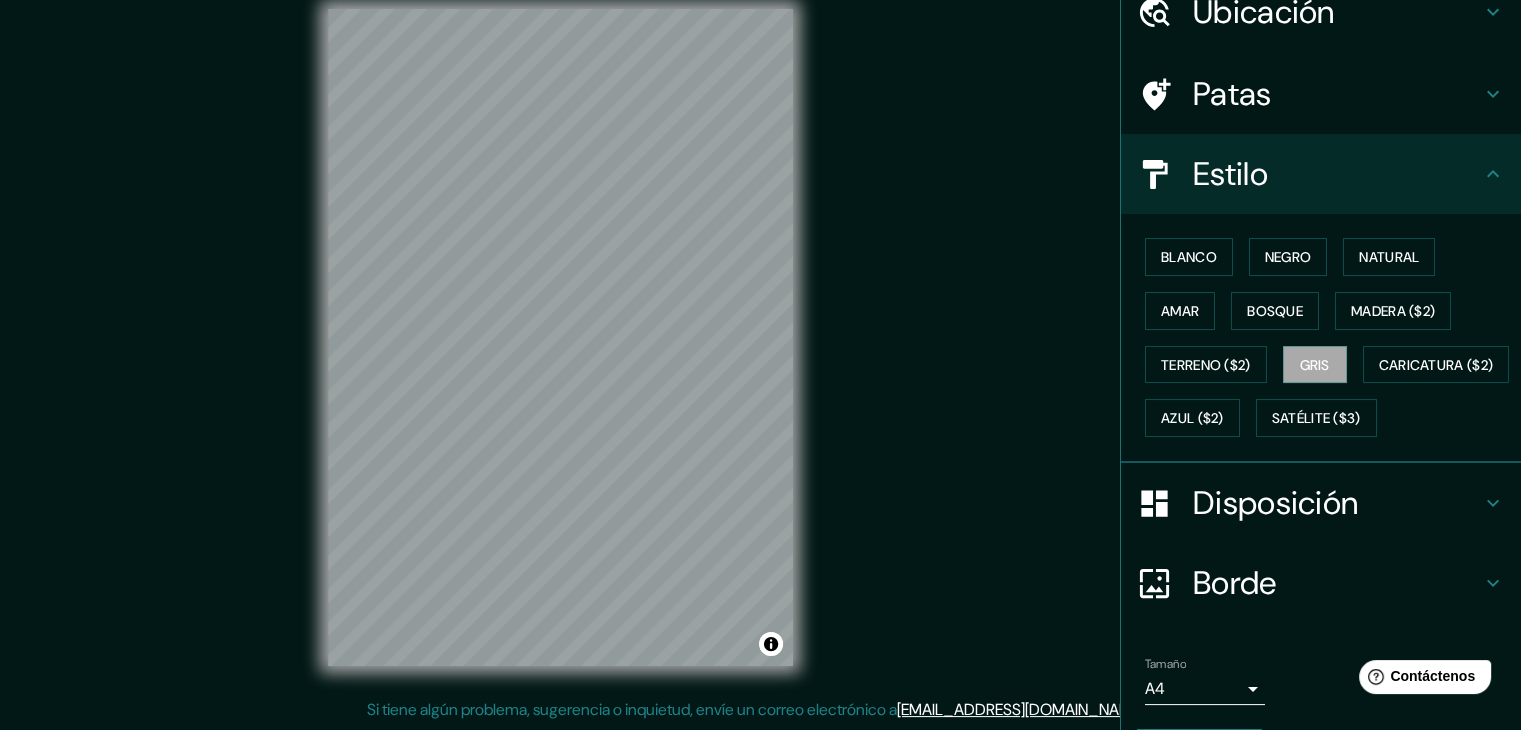 scroll, scrollTop: 100, scrollLeft: 0, axis: vertical 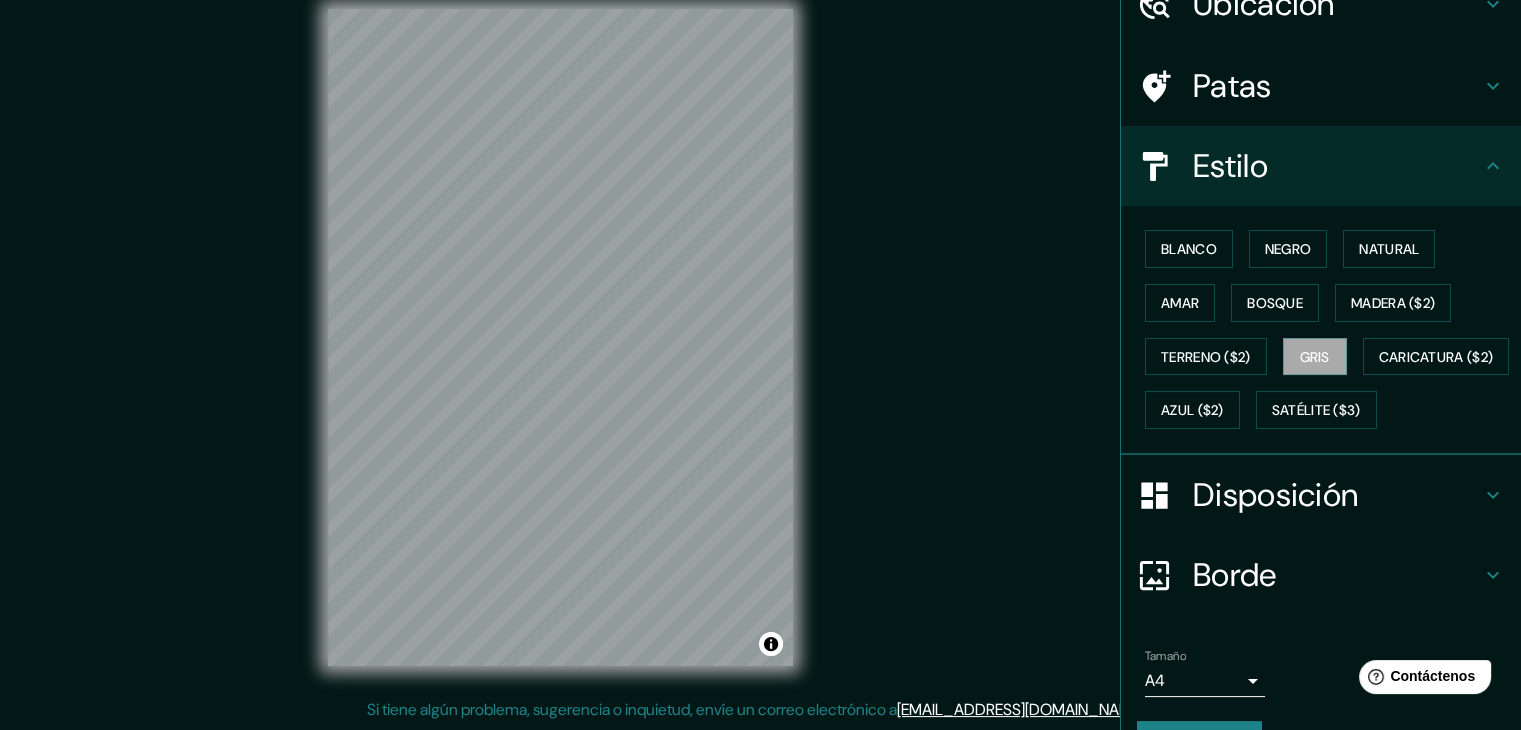 click on "© Mapbox   © OpenStreetMap   Improve this map" at bounding box center (560, 337) 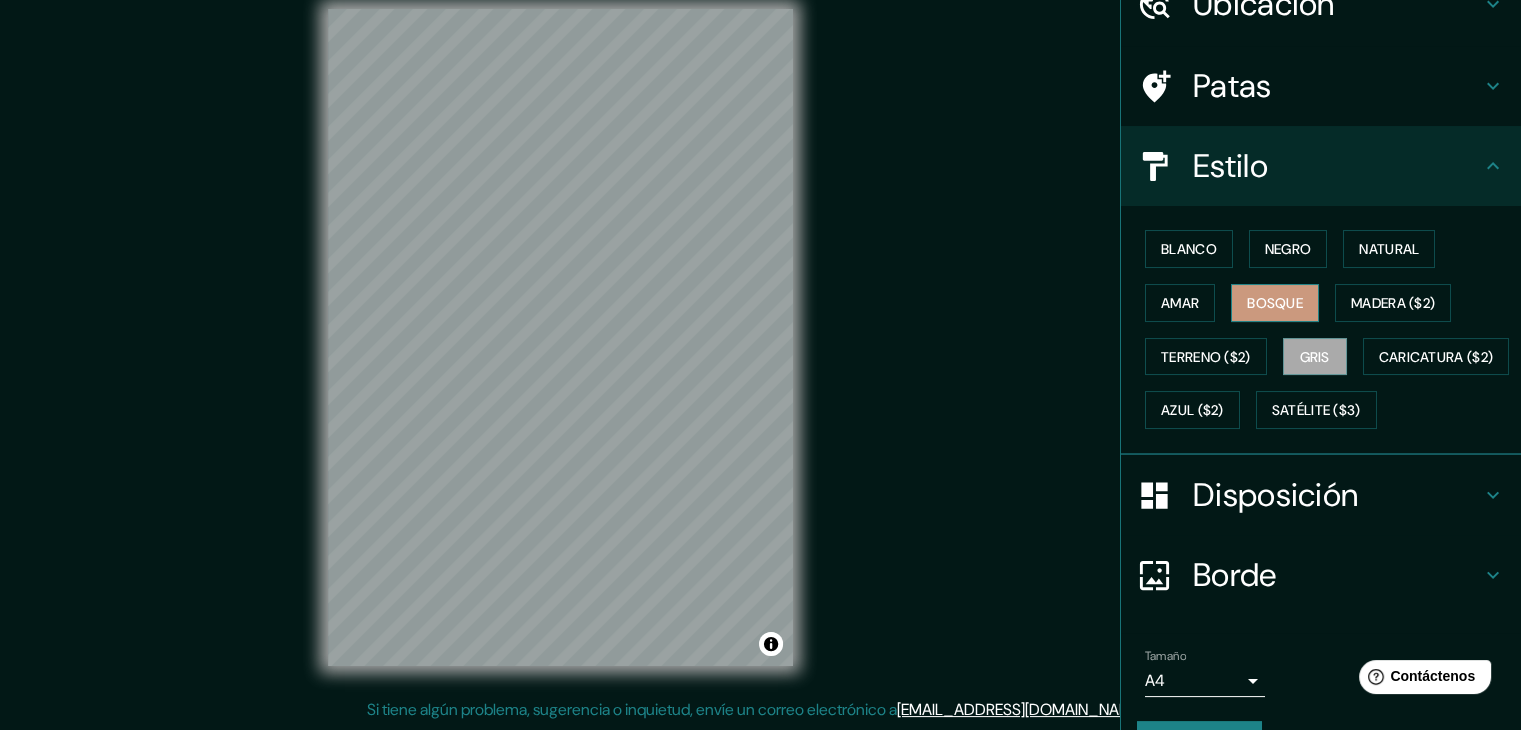 click on "Bosque" at bounding box center (1275, 303) 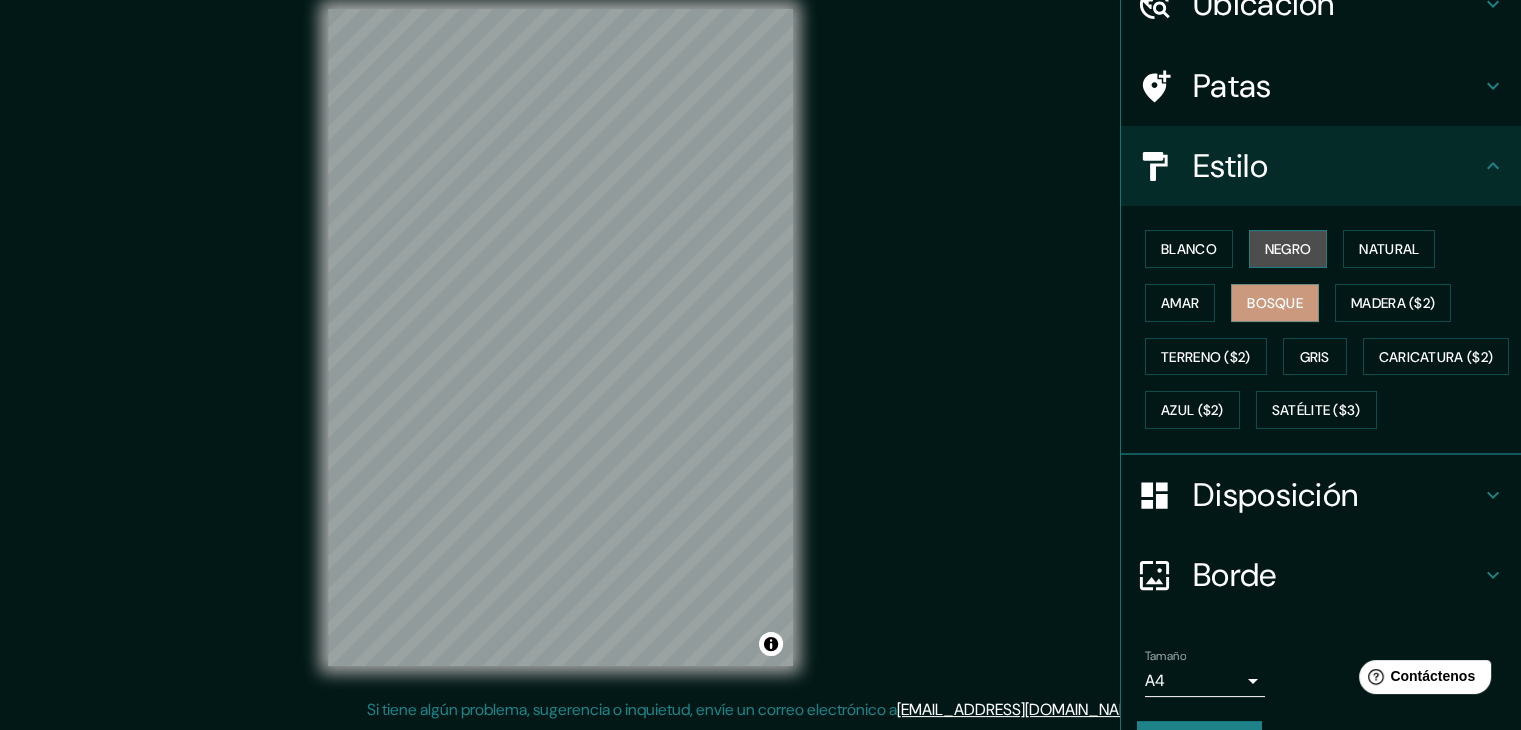 click on "Negro" at bounding box center [1288, 249] 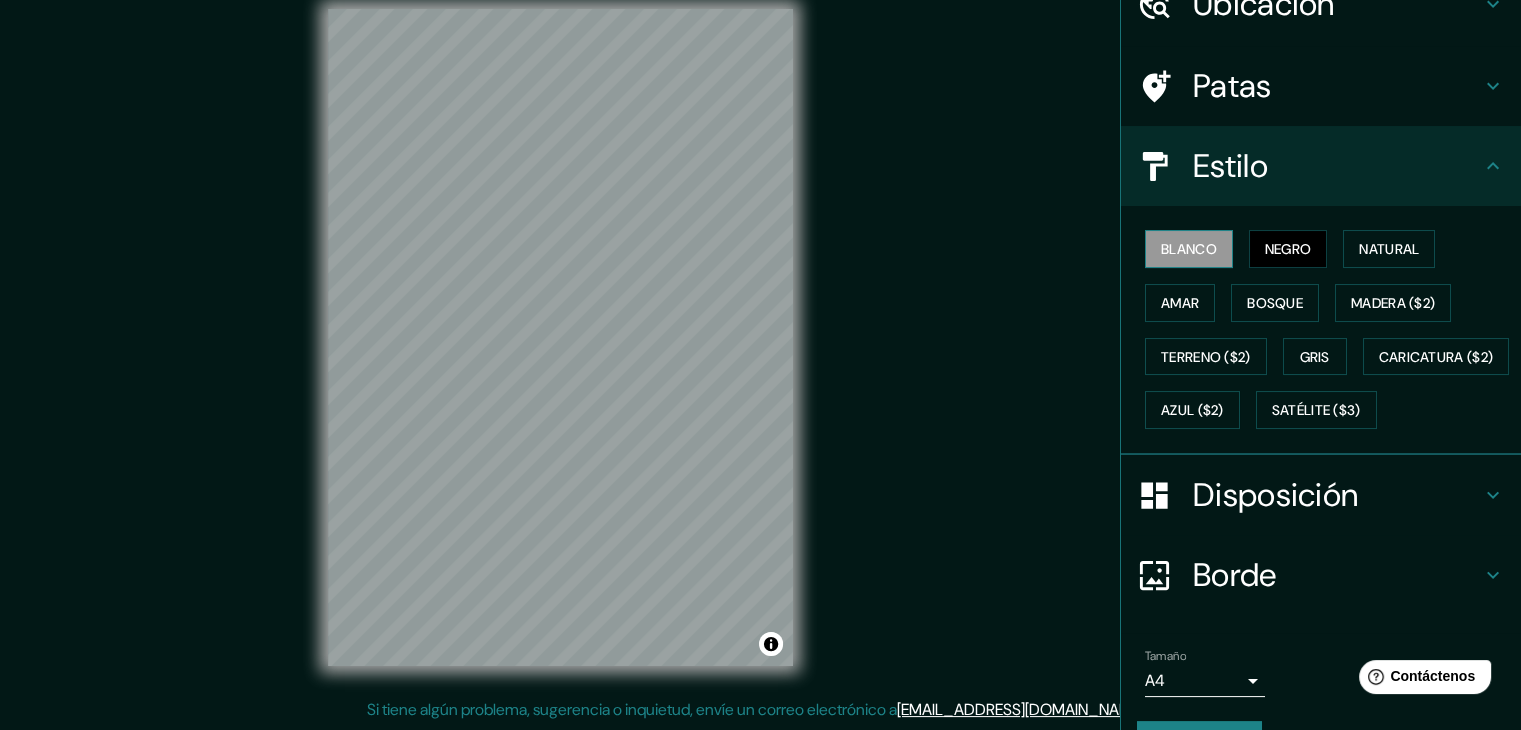 click on "Blanco" at bounding box center [1189, 249] 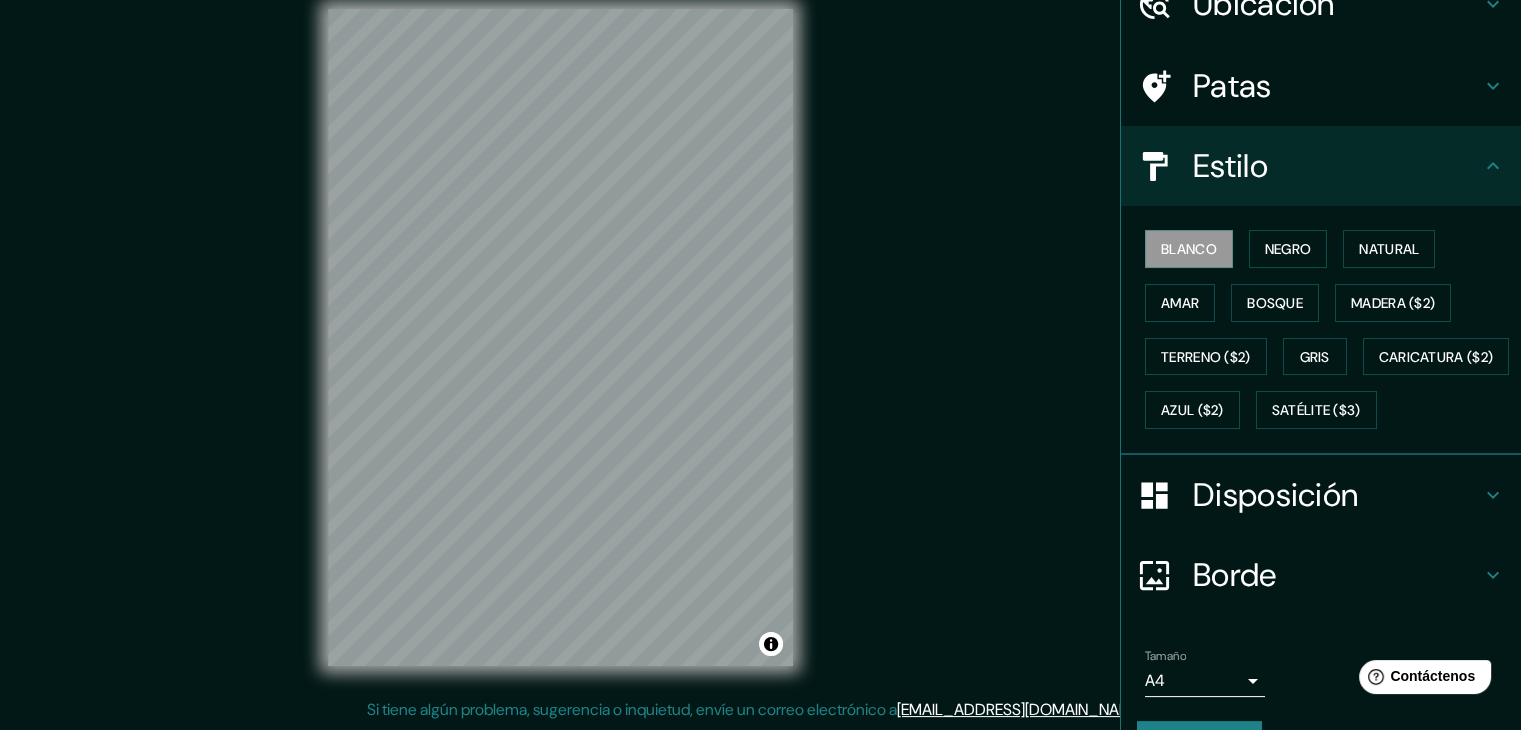 click on "Mappin Ubicación Sucre, Departamento de Chuquisaca, Bolivia Sucre Bolívar, Venezuela Sucre Departamento de Chuquisaca, Bolivia Bolívar Sucre, Venezuela Sucre Miranda, Venezuela Sucre Venezuela Patas Estilo Blanco Negro Natural Amar Bosque Madera ($2) Terreno ($2) Gris Caricatura ($2) Azul ($2) Satélite ($3) Disposición Borde Elige un borde.  Consejo  : puedes opacar las capas del marco para crear efectos geniales. Ninguno Simple Transparente Elegante Tamaño A4 single Crea tu mapa © Mapbox   © OpenStreetMap   Improve this map Si tiene algún problema, sugerencia o inquietud, envíe un correo electrónico a  help@mappin.pro  .   . ." at bounding box center [760, 353] 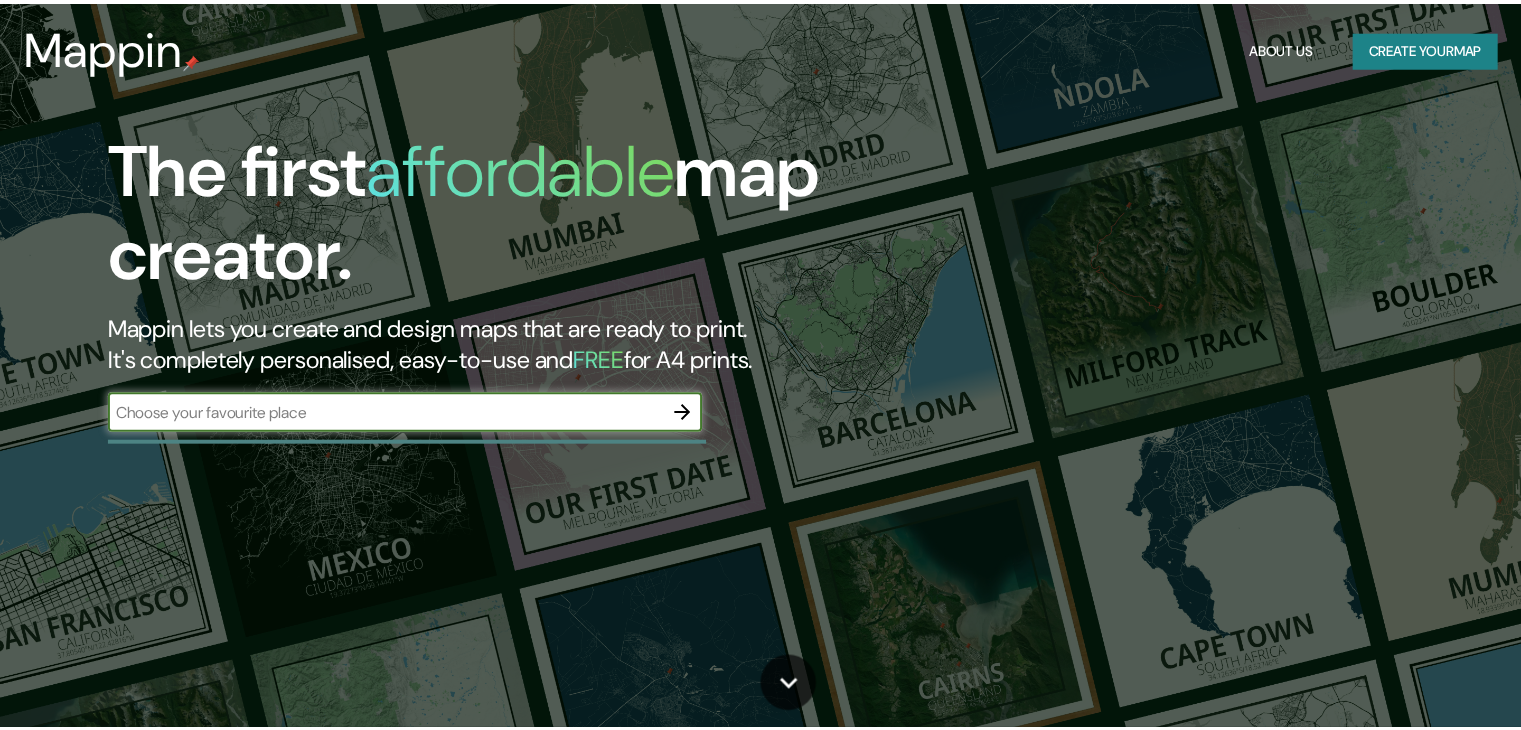 scroll, scrollTop: 0, scrollLeft: 0, axis: both 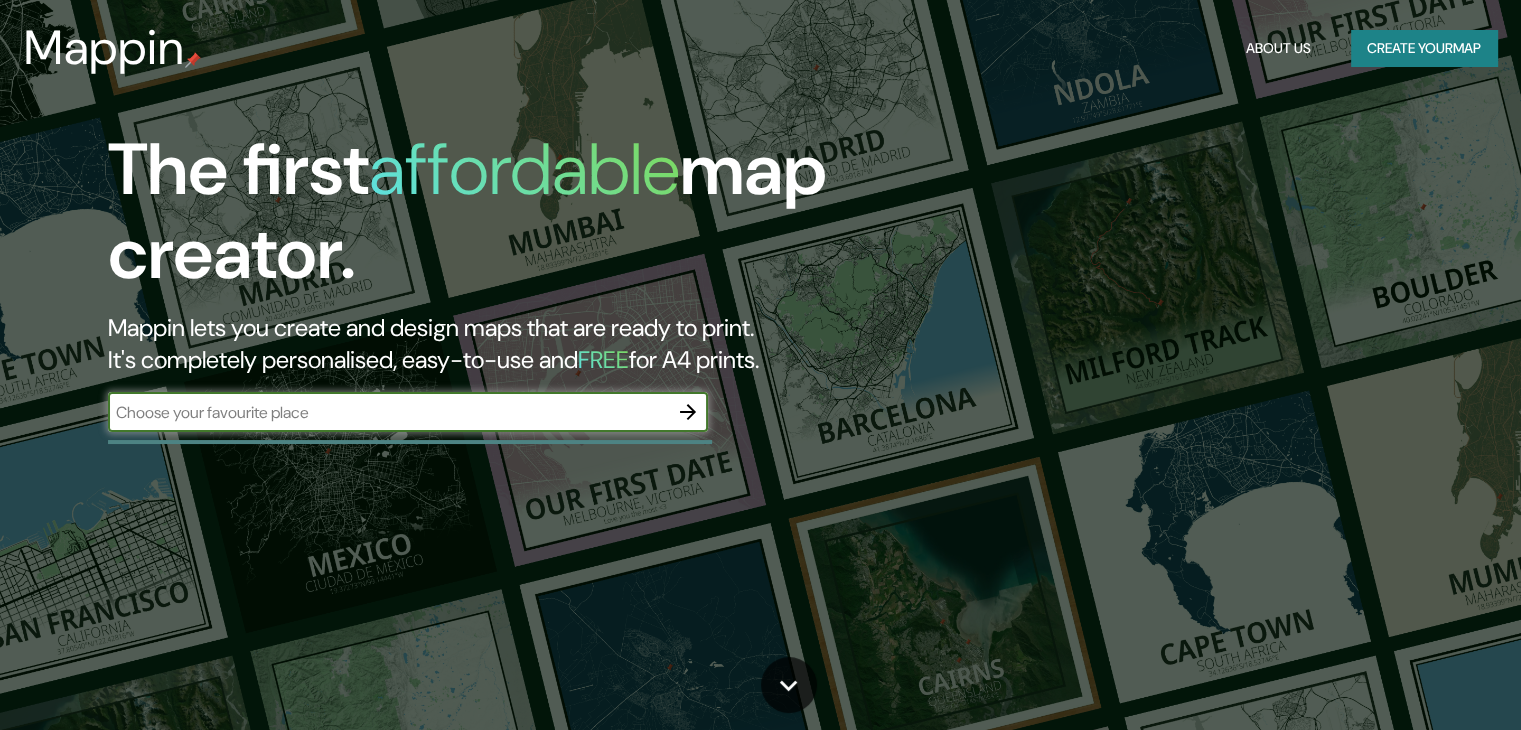 click at bounding box center (388, 412) 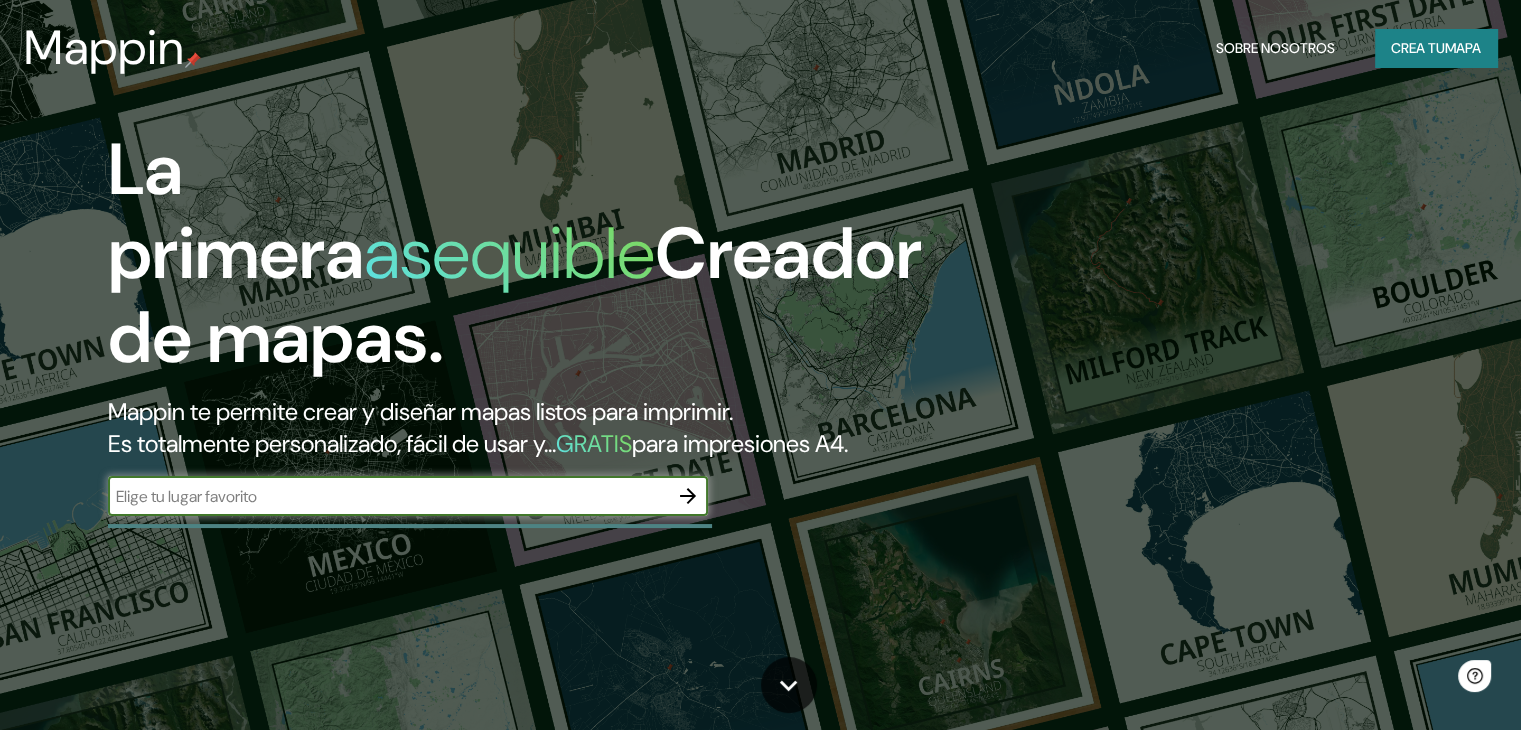 scroll, scrollTop: 0, scrollLeft: 0, axis: both 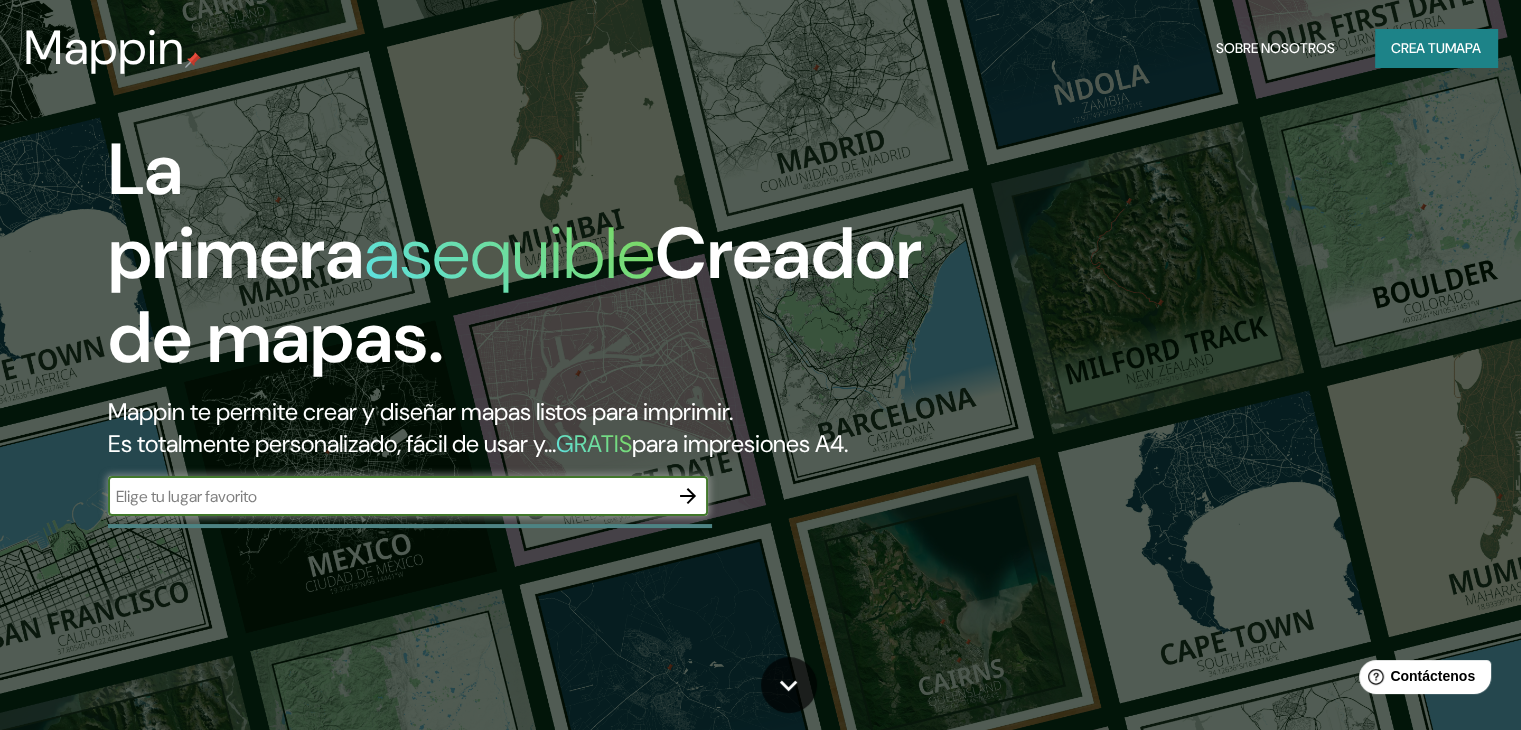 click on "Crea tu" at bounding box center (1418, 48) 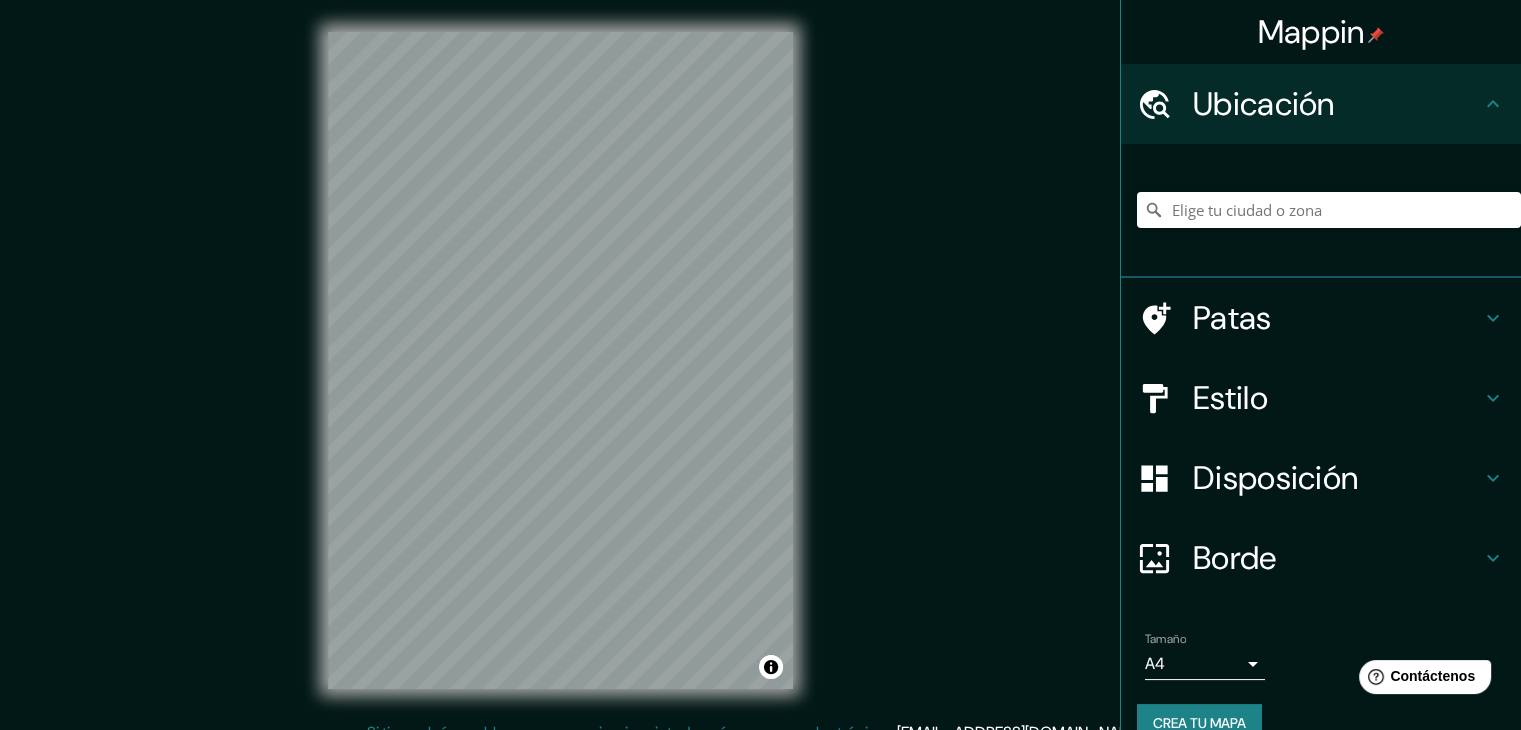 click on "Estilo" at bounding box center [1230, 398] 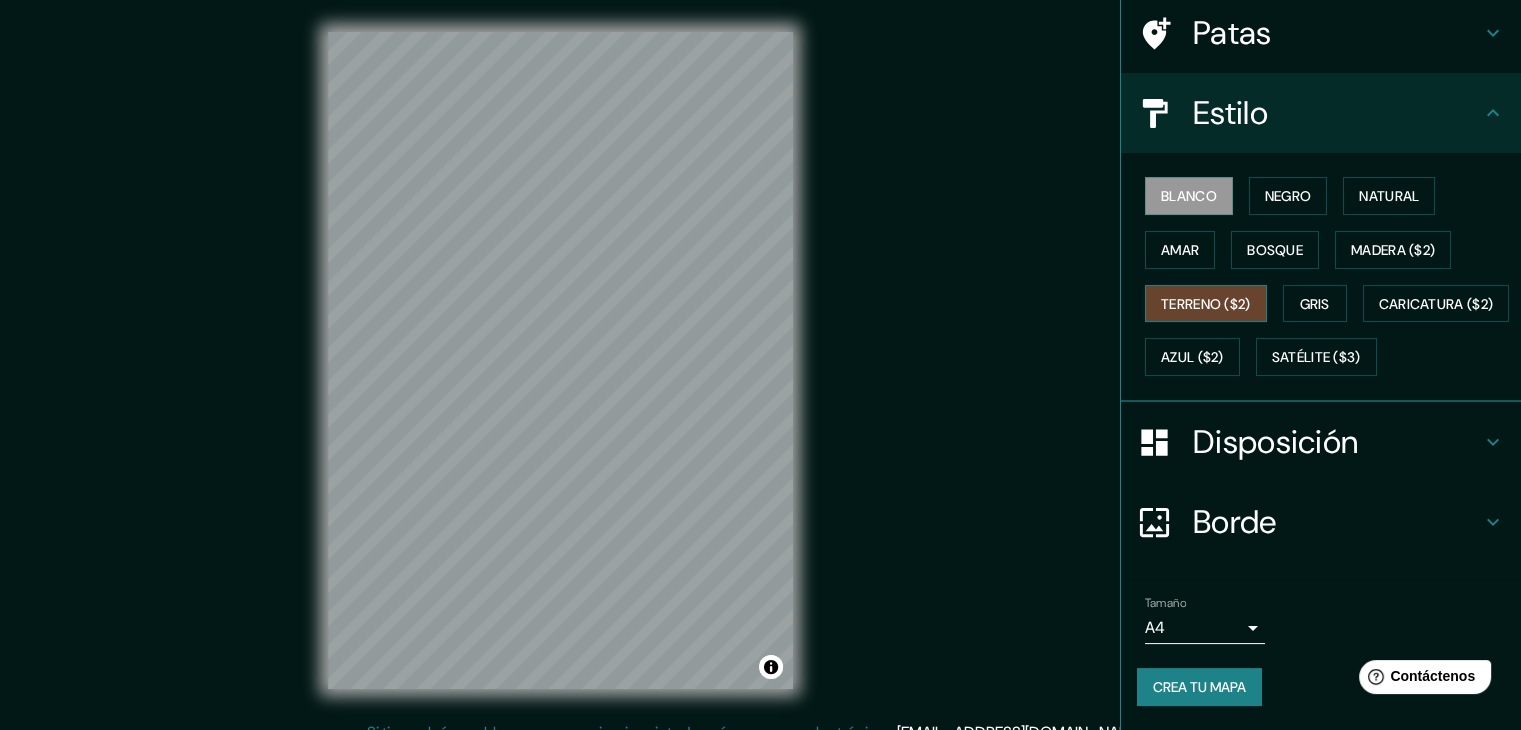 scroll, scrollTop: 202, scrollLeft: 0, axis: vertical 